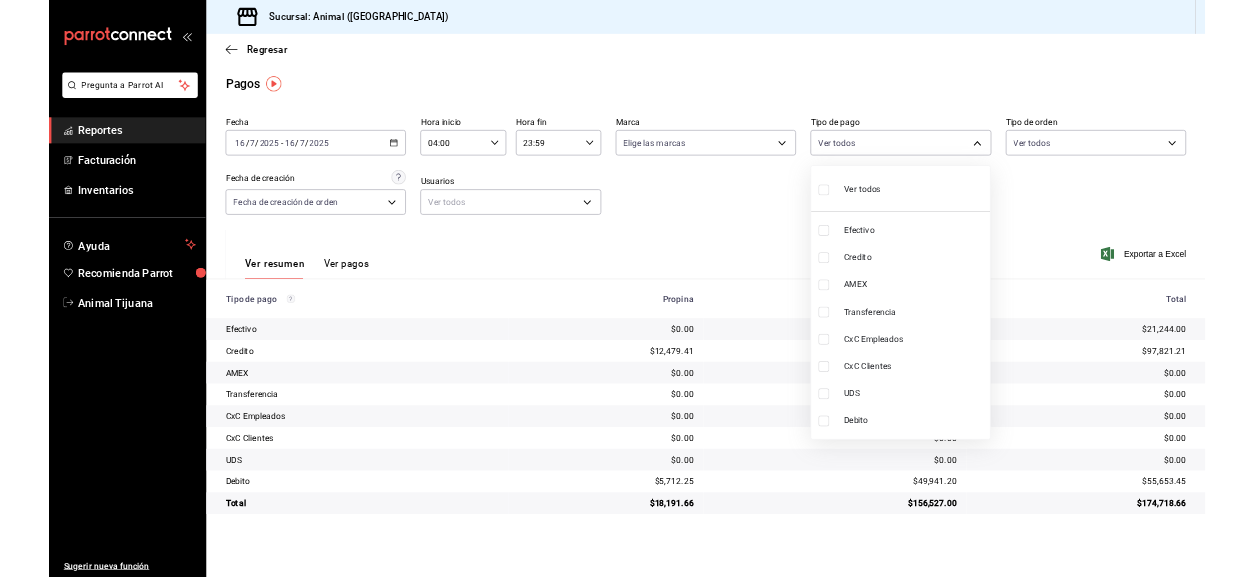 scroll, scrollTop: 0, scrollLeft: 0, axis: both 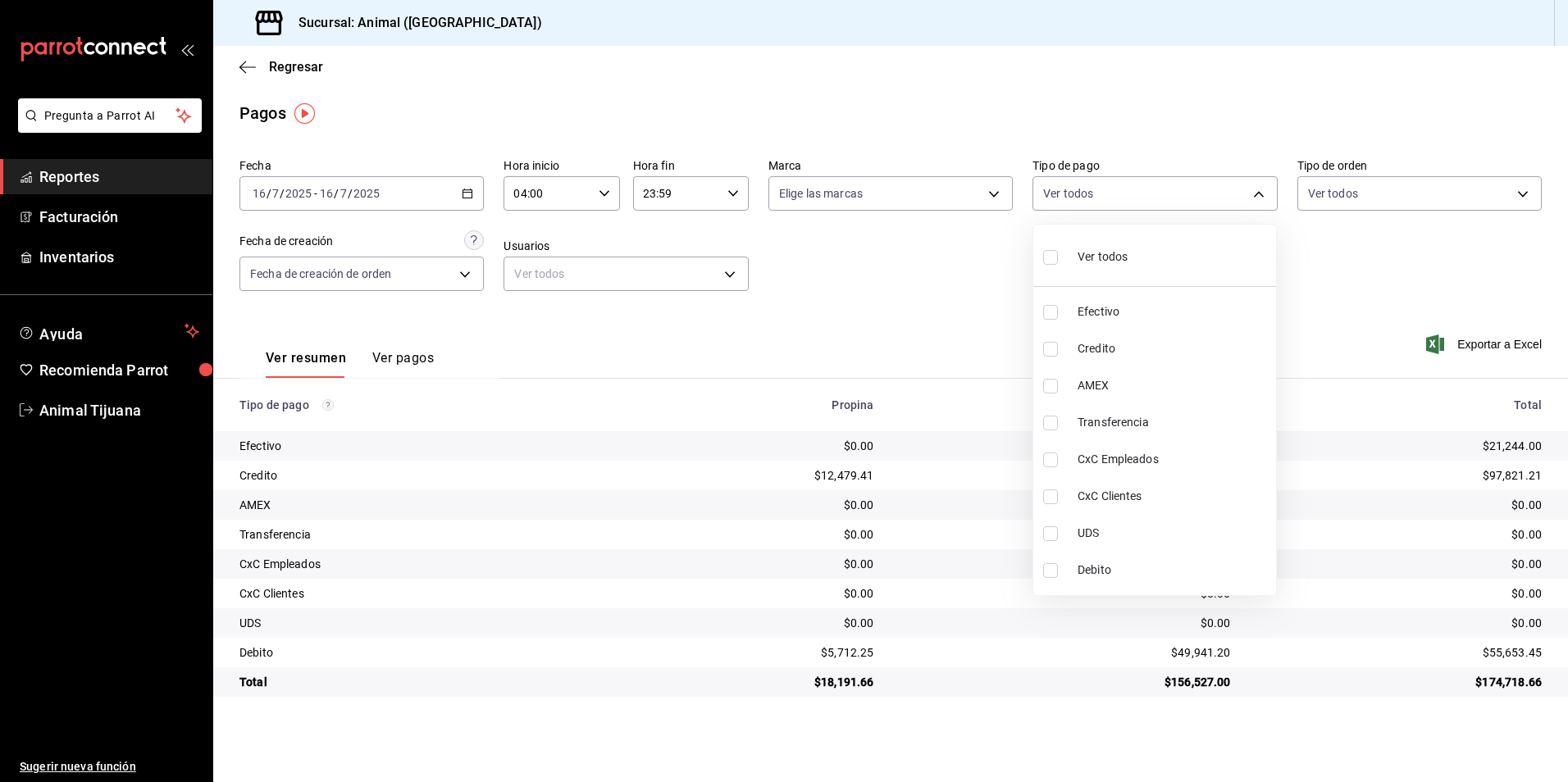 click on "Credito" at bounding box center [1155, 348] 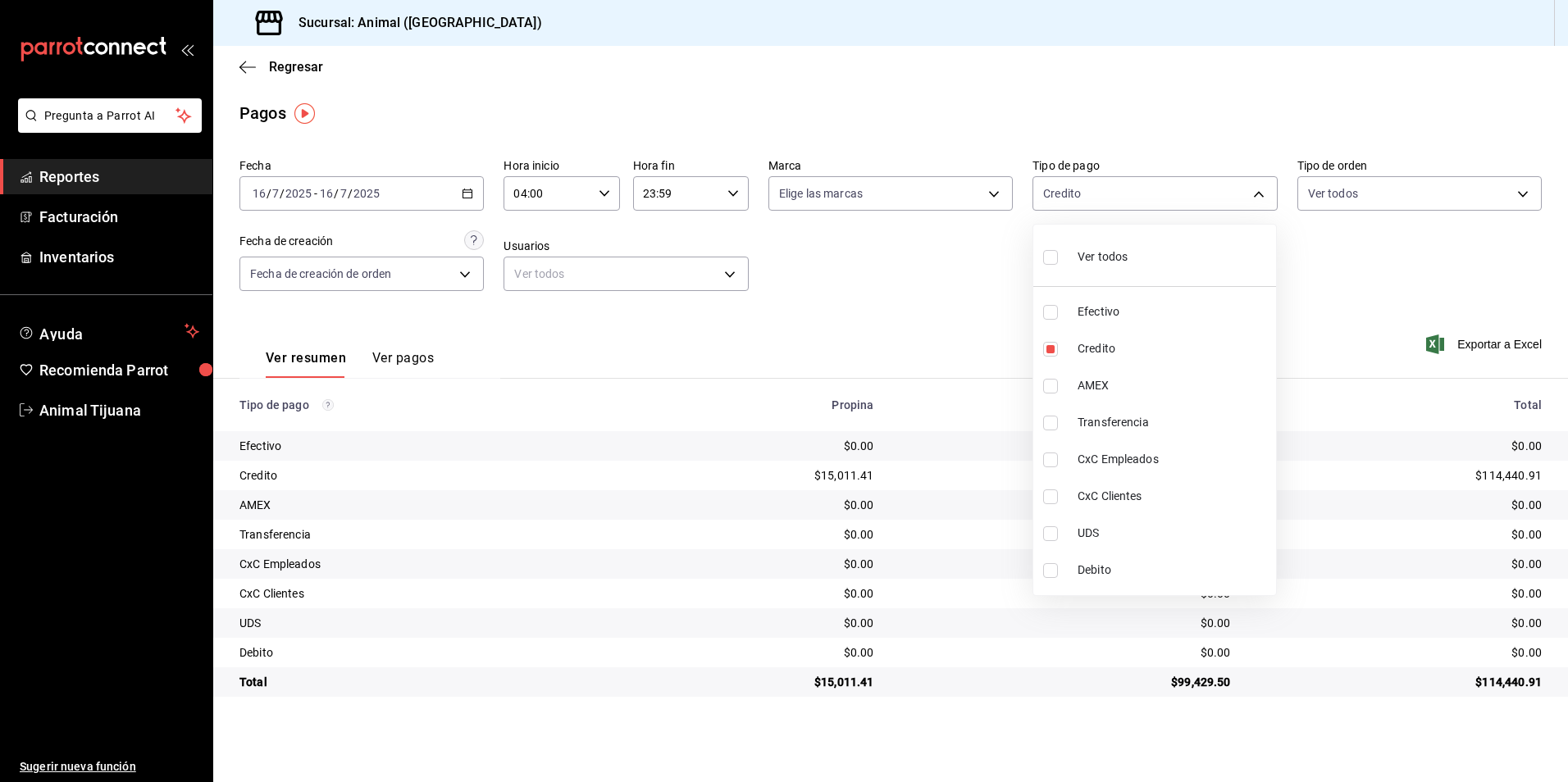 click on "Debito" at bounding box center [1174, 570] 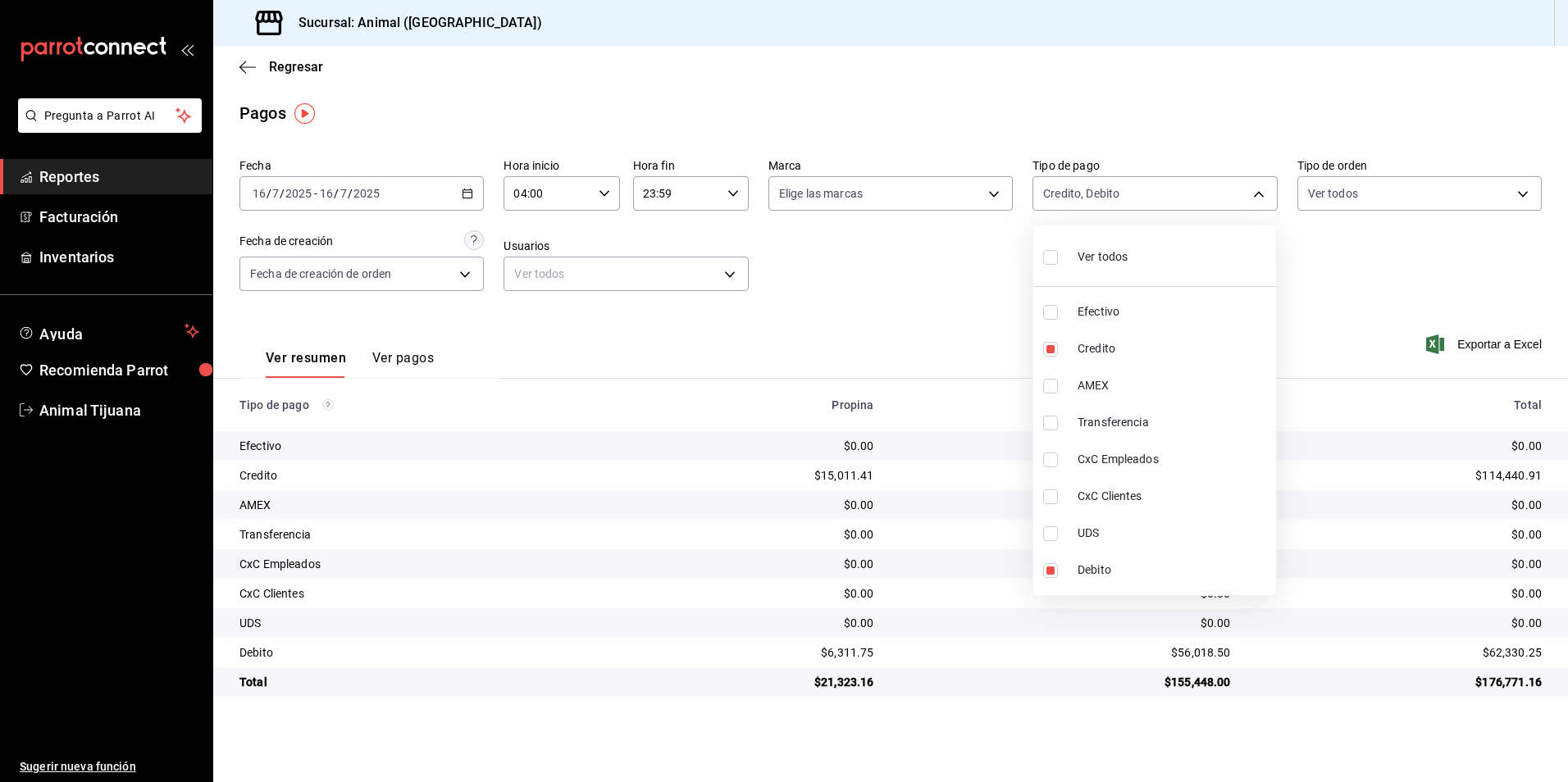 click on "Ver todos" at bounding box center (1102, 257) 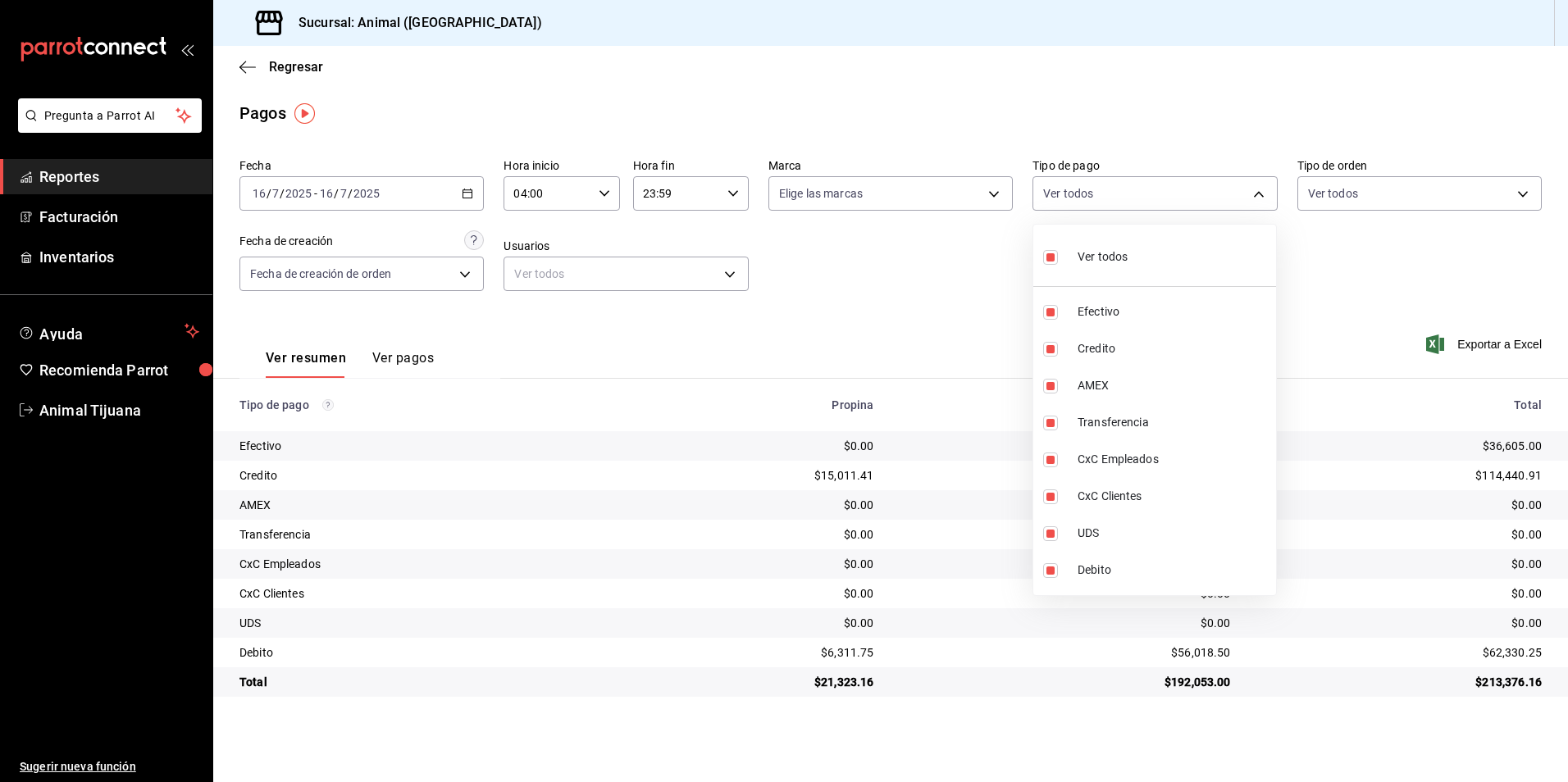 click on "Ver todos" at bounding box center [1102, 257] 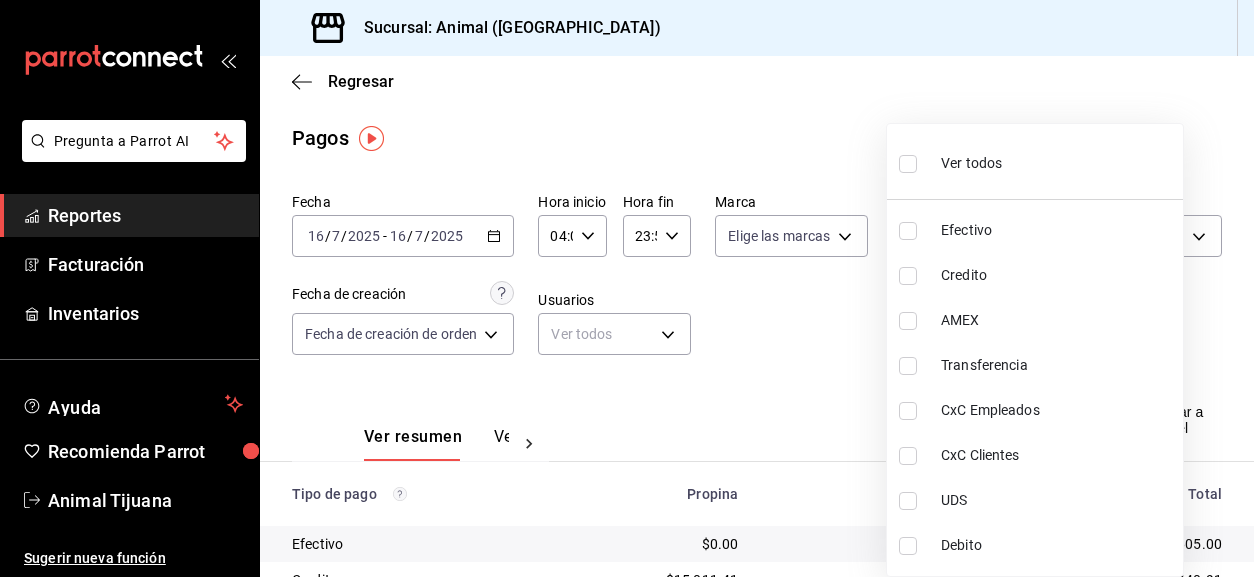 click at bounding box center [627, 288] 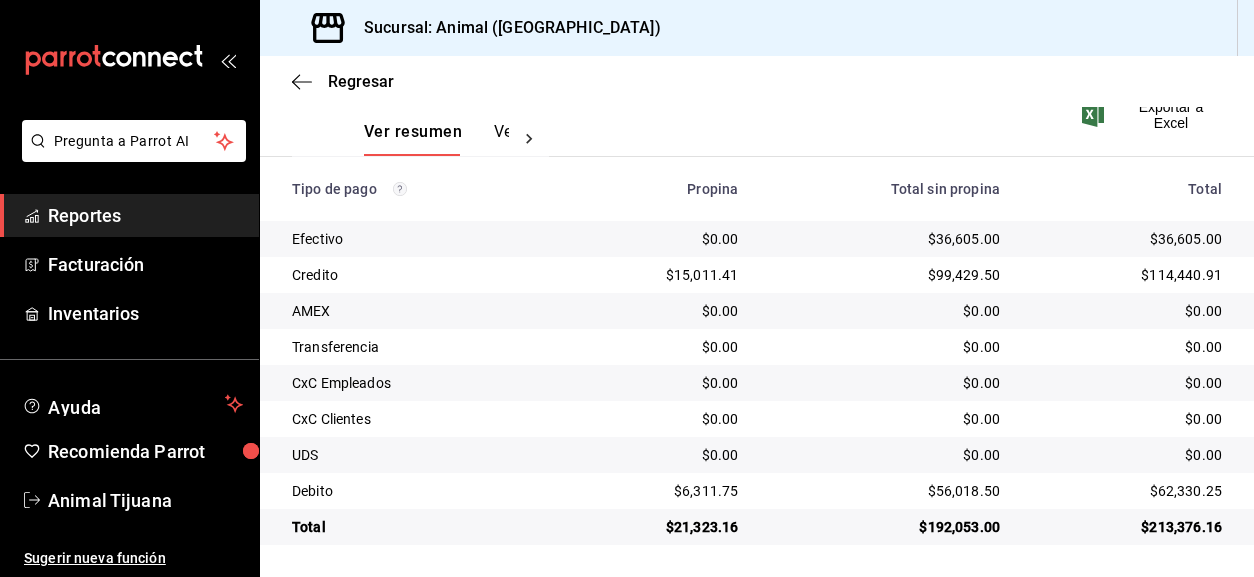 scroll, scrollTop: 306, scrollLeft: 0, axis: vertical 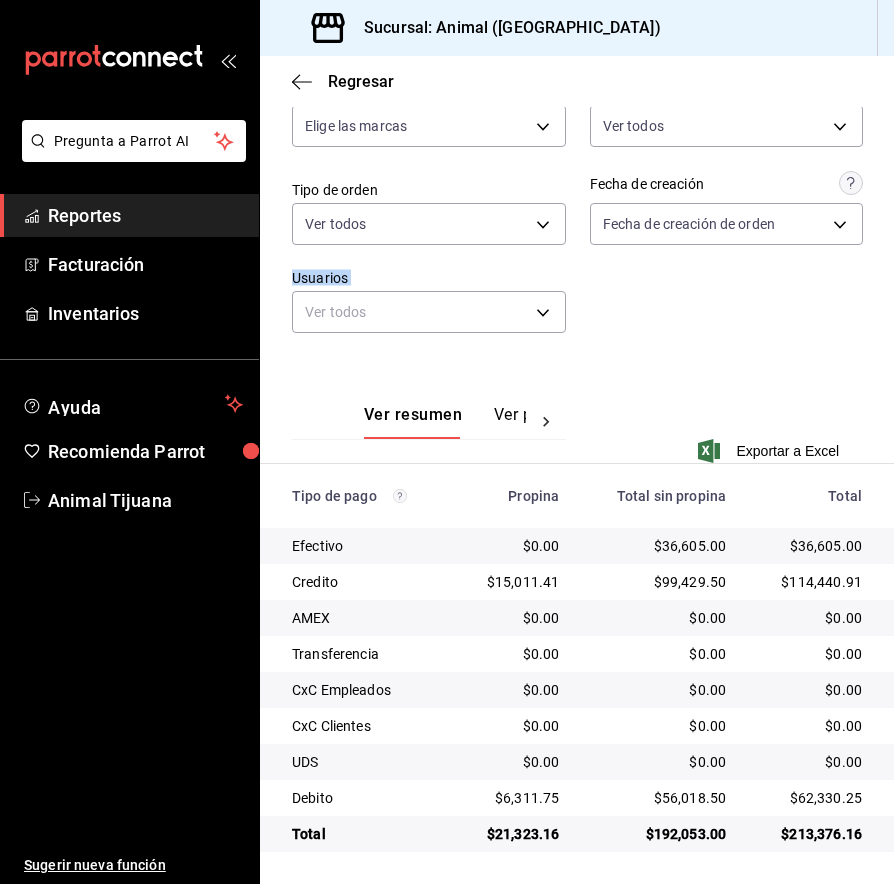 drag, startPoint x: 702, startPoint y: 349, endPoint x: 750, endPoint y: 358, distance: 48.83646 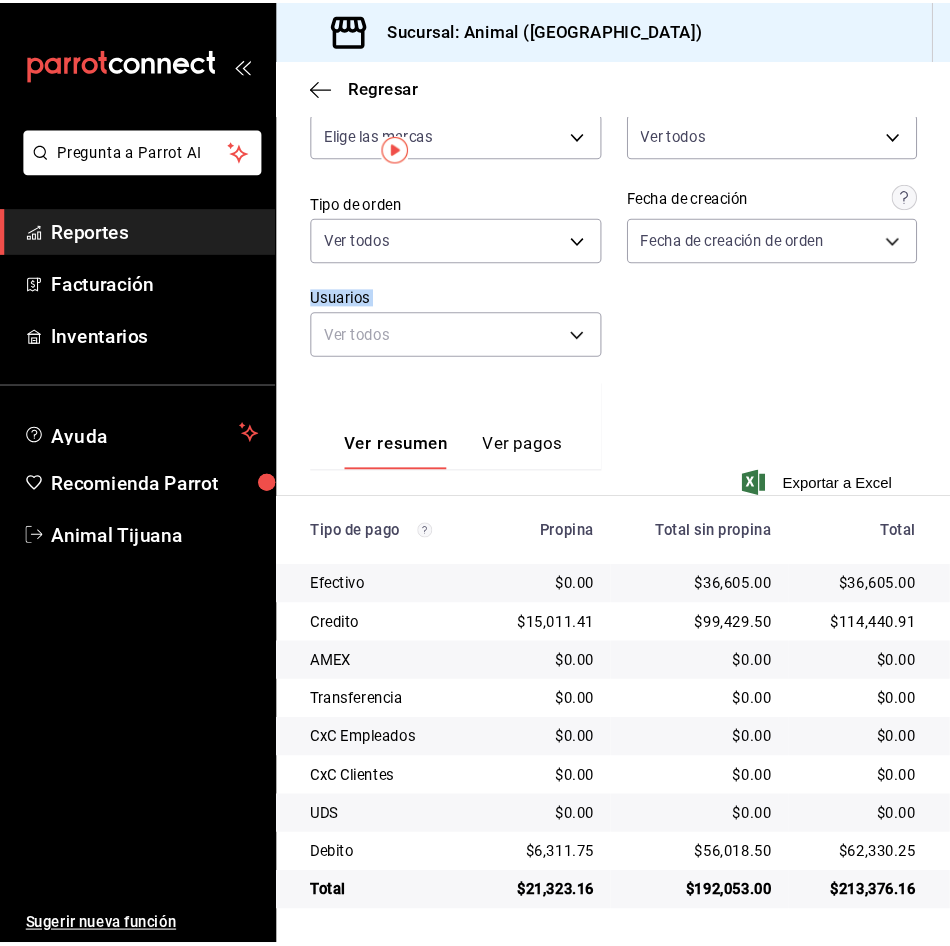 scroll, scrollTop: 0, scrollLeft: 0, axis: both 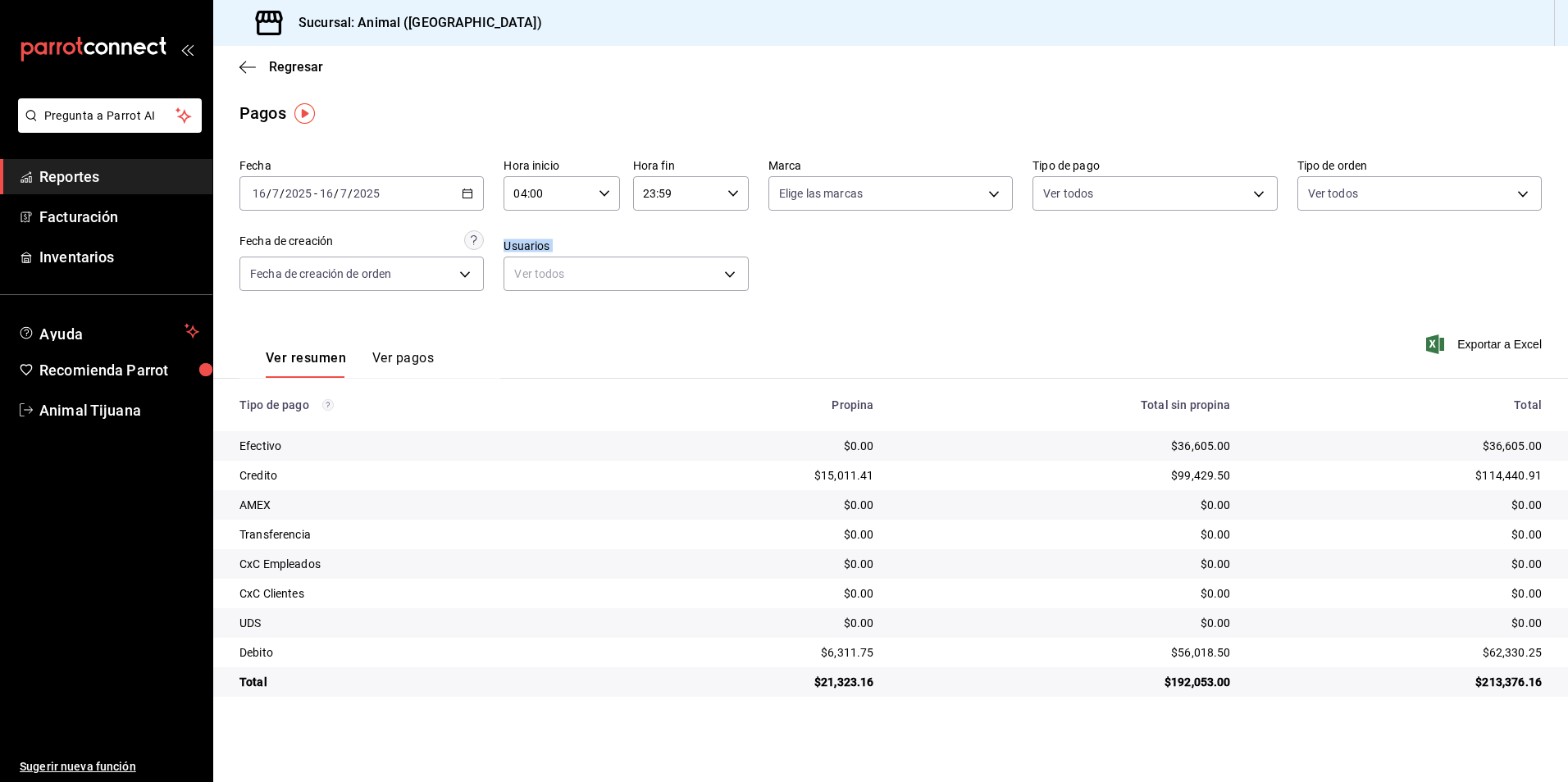click on "Ver resumen Ver pagos Exportar a Excel" at bounding box center [891, 354] 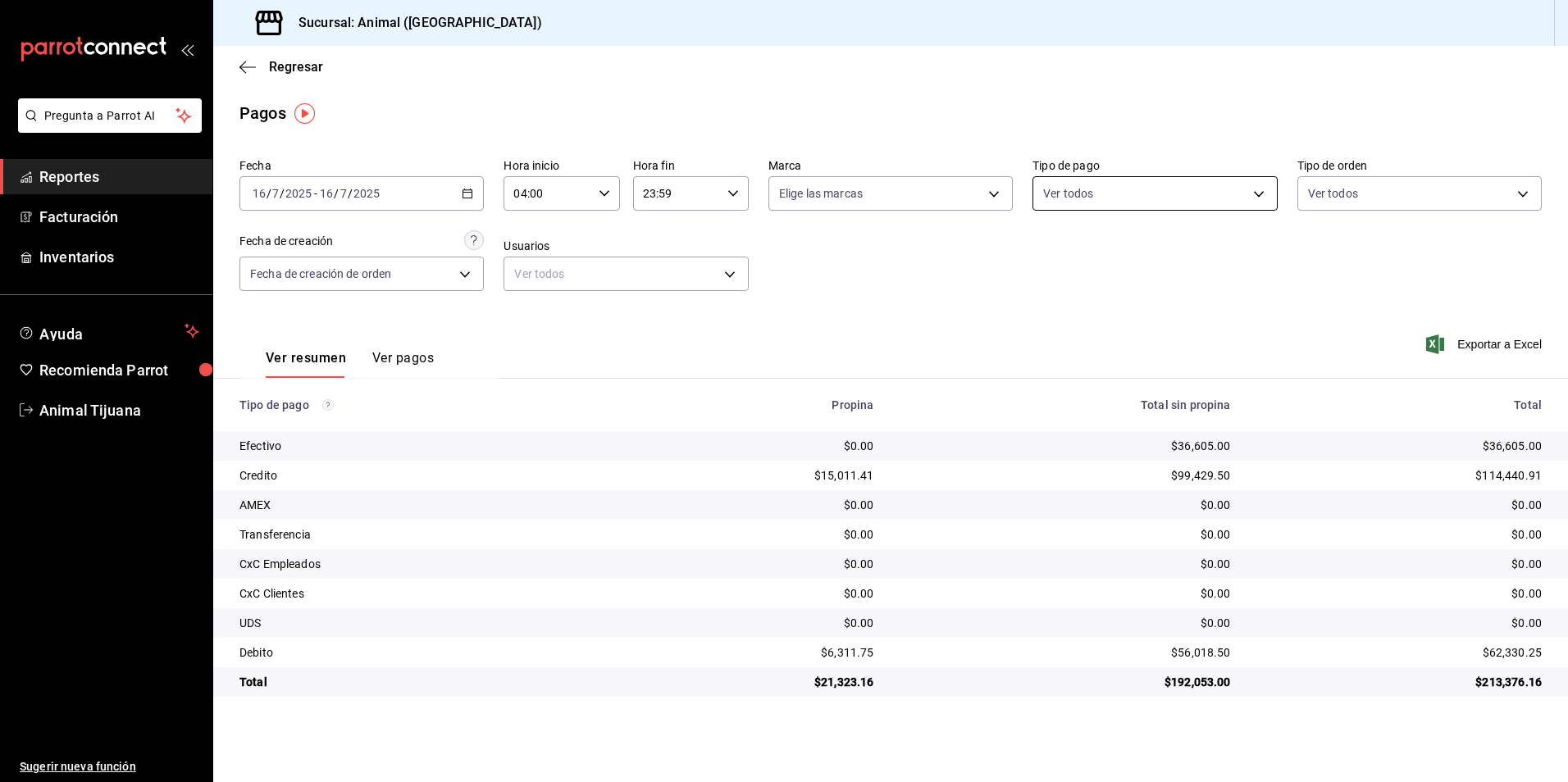 click on "Pregunta a Parrot AI Reportes   Facturación   Inventarios   Ayuda Recomienda Parrot   Animal Tijuana   Sugerir nueva función   Sucursal: Animal (Tijuana) Regresar Pagos Fecha [DATE] [DATE] - [DATE] [DATE] Hora inicio 04:00 Hora inicio Hora fin 23:59 Hora fin Marca Elige las marcas Tipo de pago Ver todos Tipo de orden Ver todos Fecha de creación   Fecha de creación de orden ORDER Usuarios Ver todos null Ver resumen Ver pagos Exportar a Excel Tipo de pago   Propina Total sin propina Total Efectivo $0.00 $36,605.00 $36,605.00 Credito $15,011.41 $99,429.50 $114,440.91 AMEX $0.00 $0.00 $0.00 Transferencia $0.00 $0.00 $0.00 CxC Empleados $0.00 $0.00 $0.00 CxC Clientes $0.00 $0.00 $0.00 UDS $0.00 $0.00 $0.00 Debito $6,311.75 $56,018.50 $62,330.25 Total $21,323.16 $192,053.00 $213,376.16 Pregunta a Parrot AI Reportes   Facturación   Inventarios   Ayuda Recomienda Parrot   Animal Tijuana   Sugerir nueva función   GANA 1 MES GRATIS EN TU SUSCRIPCIÓN AQUÍ Ver video tutorial Ir a video" at bounding box center [784, 391] 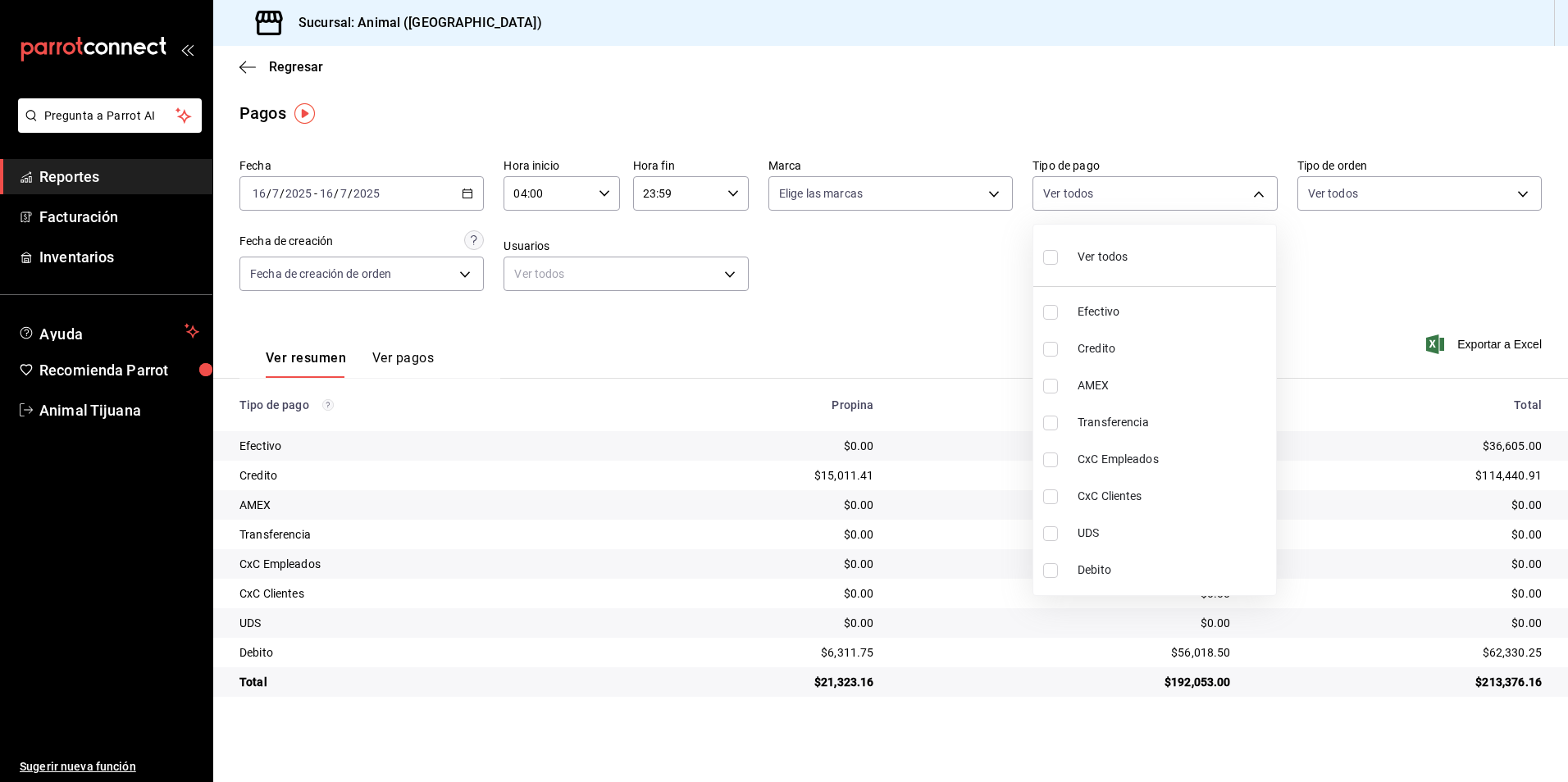 click at bounding box center [784, 391] 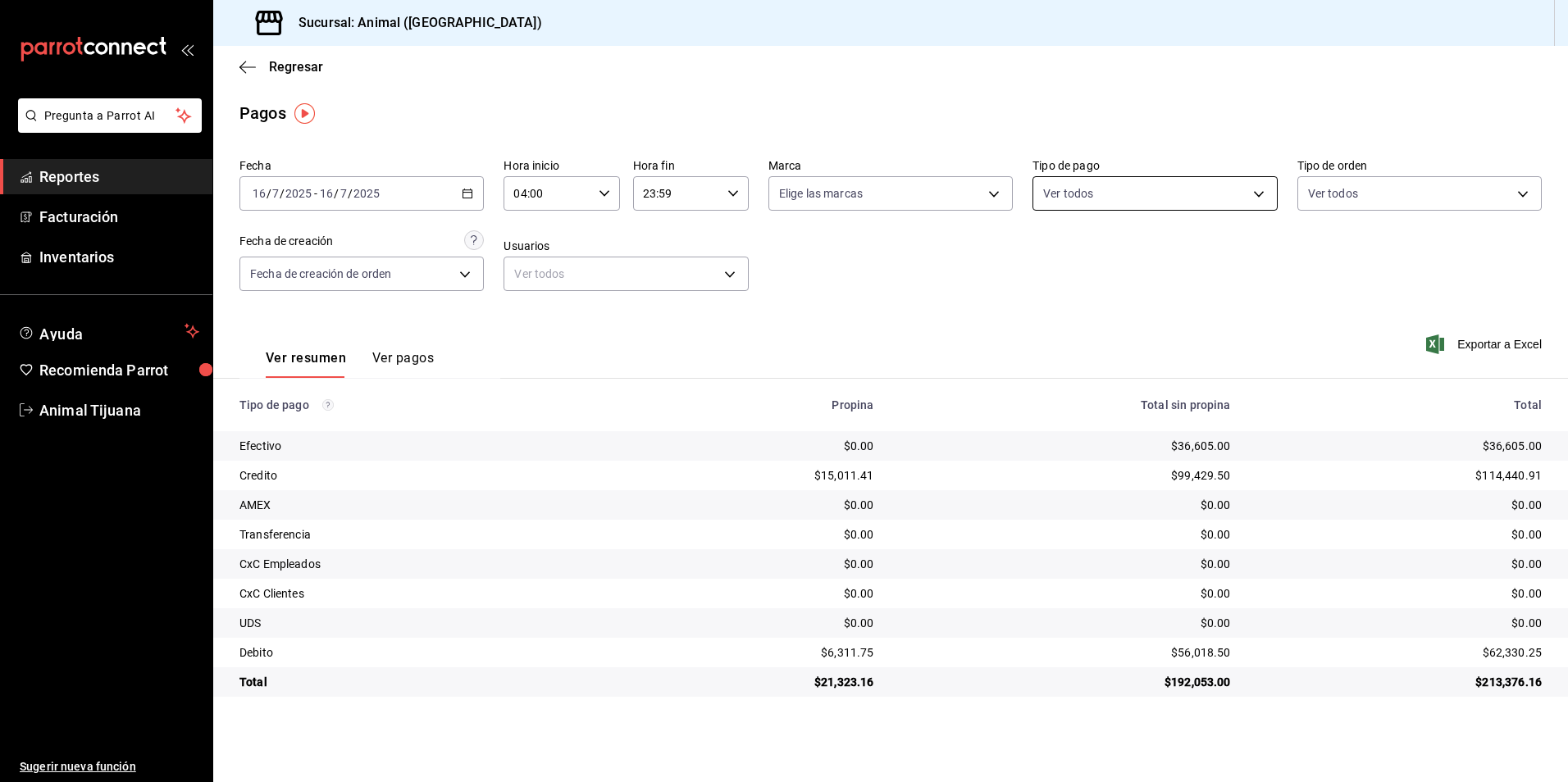click on "Pregunta a Parrot AI Reportes   Facturación   Inventarios   Ayuda Recomienda Parrot   Animal Tijuana   Sugerir nueva función   Sucursal: Animal (Tijuana) Regresar Pagos Fecha [DATE] [DATE] - [DATE] [DATE] Hora inicio 04:00 Hora inicio Hora fin 23:59 Hora fin Marca Elige las marcas Tipo de pago Ver todos Tipo de orden Ver todos Fecha de creación   Fecha de creación de orden ORDER Usuarios Ver todos null Ver resumen Ver pagos Exportar a Excel Tipo de pago   Propina Total sin propina Total Efectivo $0.00 $36,605.00 $36,605.00 Credito $15,011.41 $99,429.50 $114,440.91 AMEX $0.00 $0.00 $0.00 Transferencia $0.00 $0.00 $0.00 CxC Empleados $0.00 $0.00 $0.00 CxC Clientes $0.00 $0.00 $0.00 UDS $0.00 $0.00 $0.00 Debito $6,311.75 $56,018.50 $62,330.25 Total $21,323.16 $192,053.00 $213,376.16 Pregunta a Parrot AI Reportes   Facturación   Inventarios   Ayuda Recomienda Parrot   Animal Tijuana   Sugerir nueva función   GANA 1 MES GRATIS EN TU SUSCRIPCIÓN AQUÍ Ver video tutorial Ir a video" at bounding box center [784, 391] 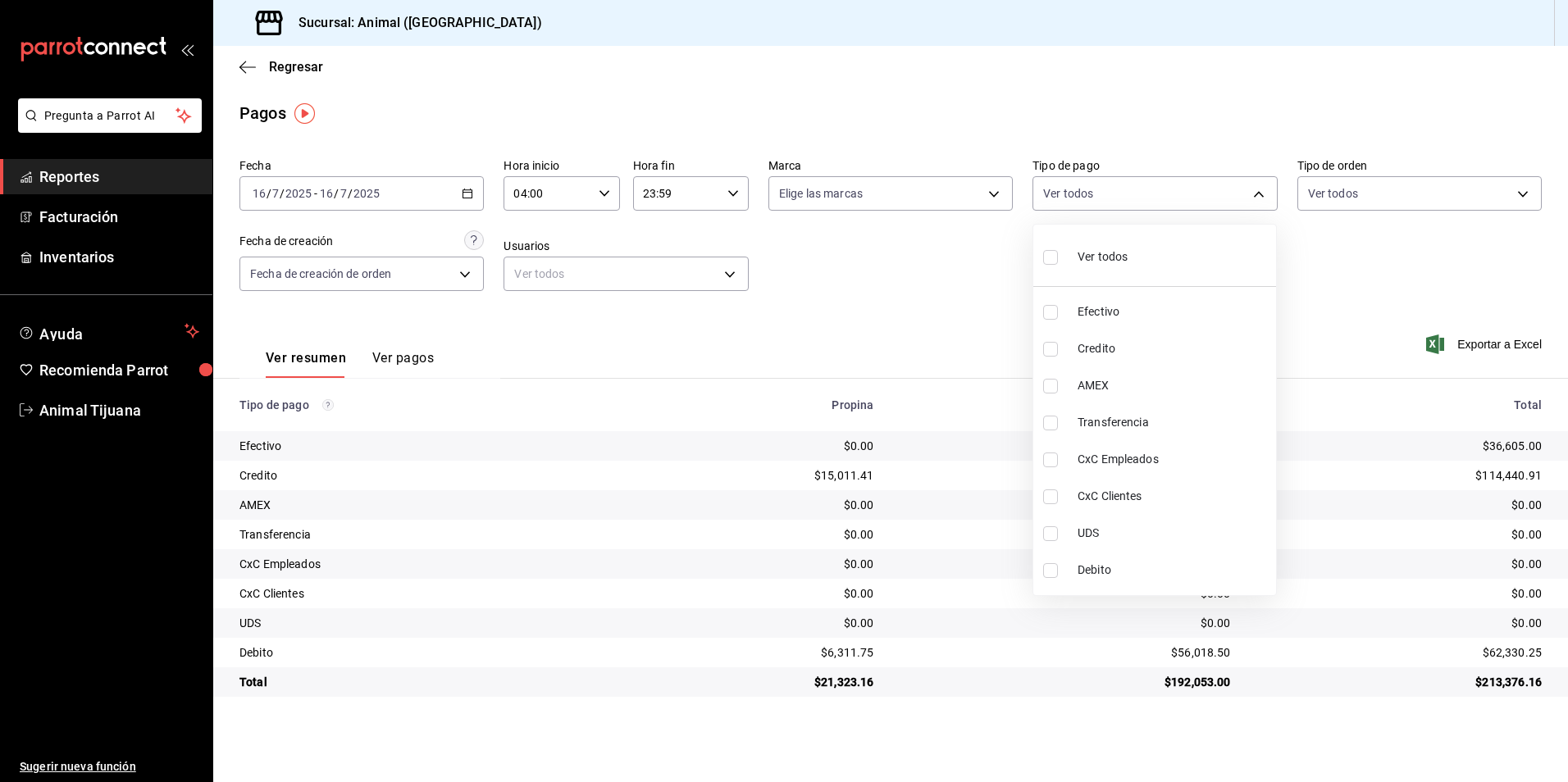 click on "Ver todos" at bounding box center [1155, 255] 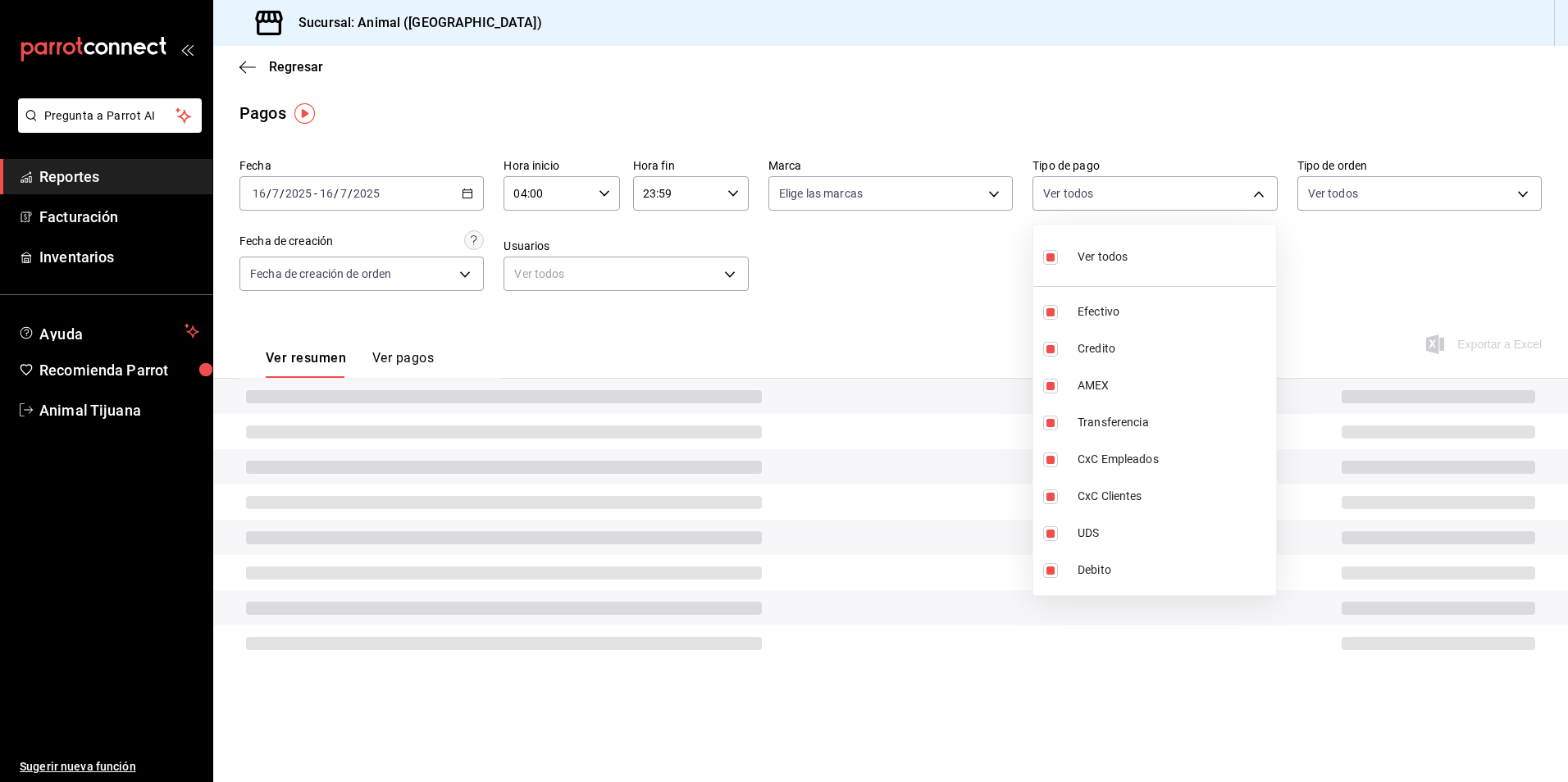 click on "Ver todos" at bounding box center [1155, 255] 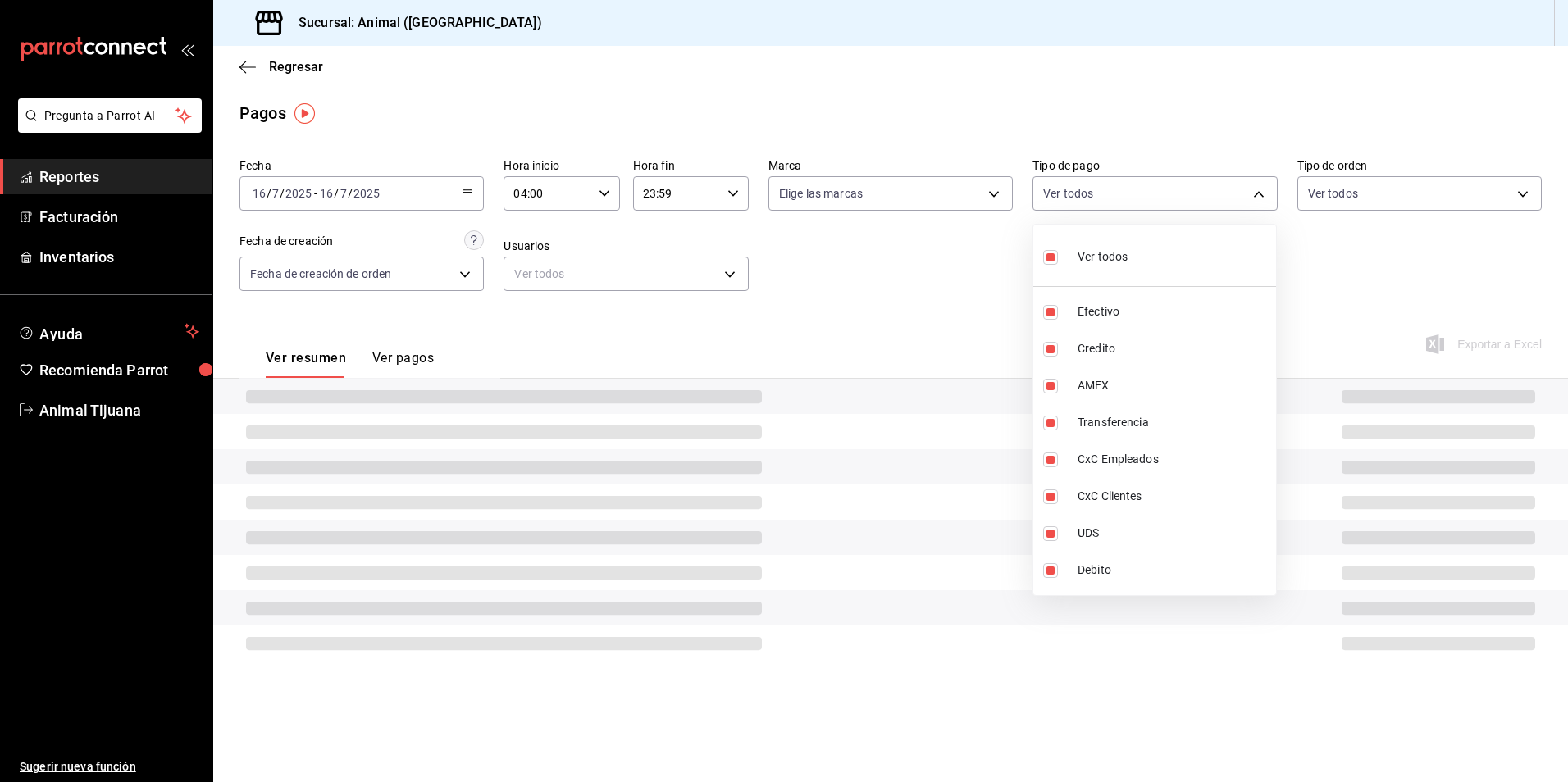 checkbox on "false" 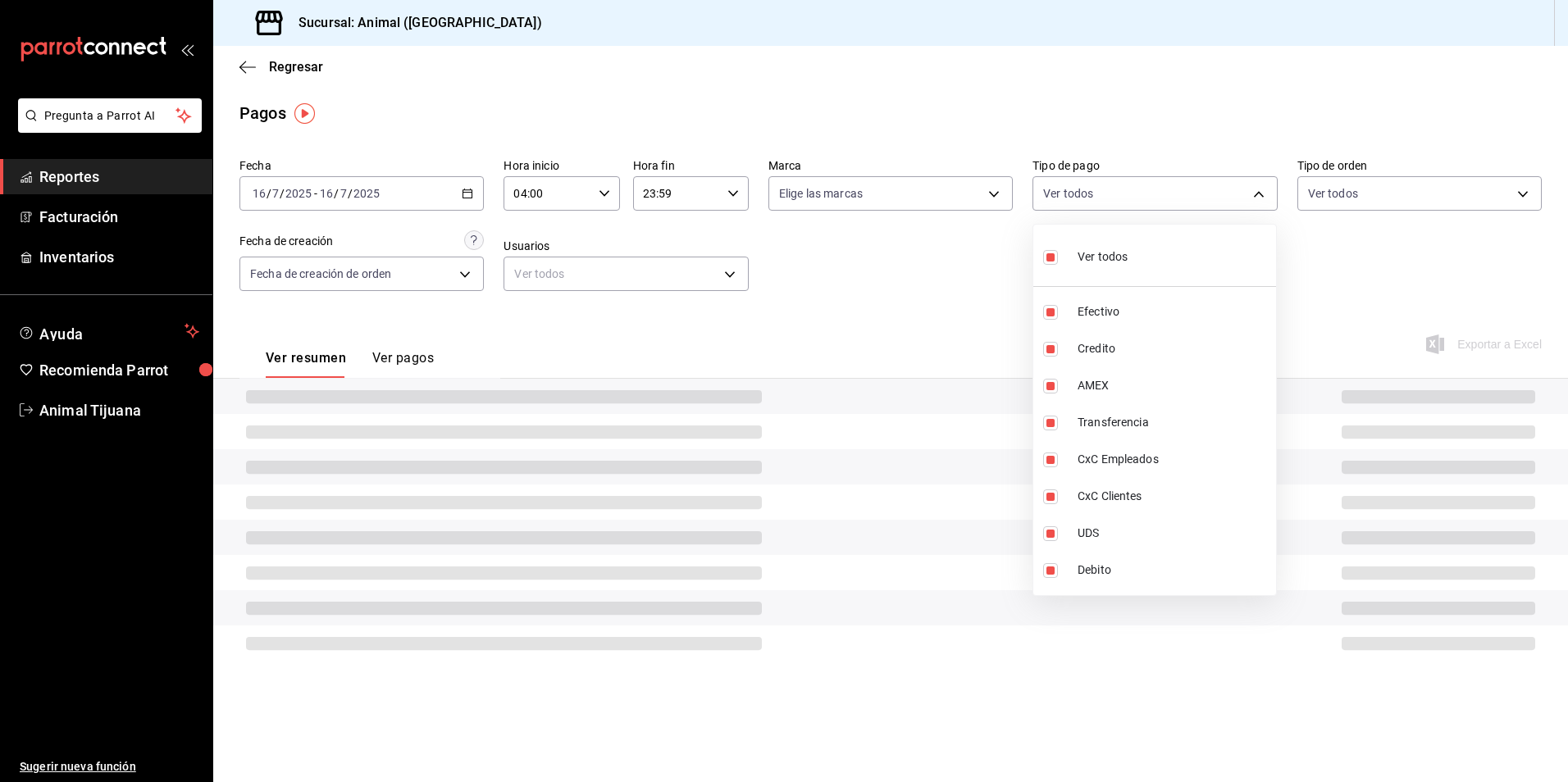 checkbox on "false" 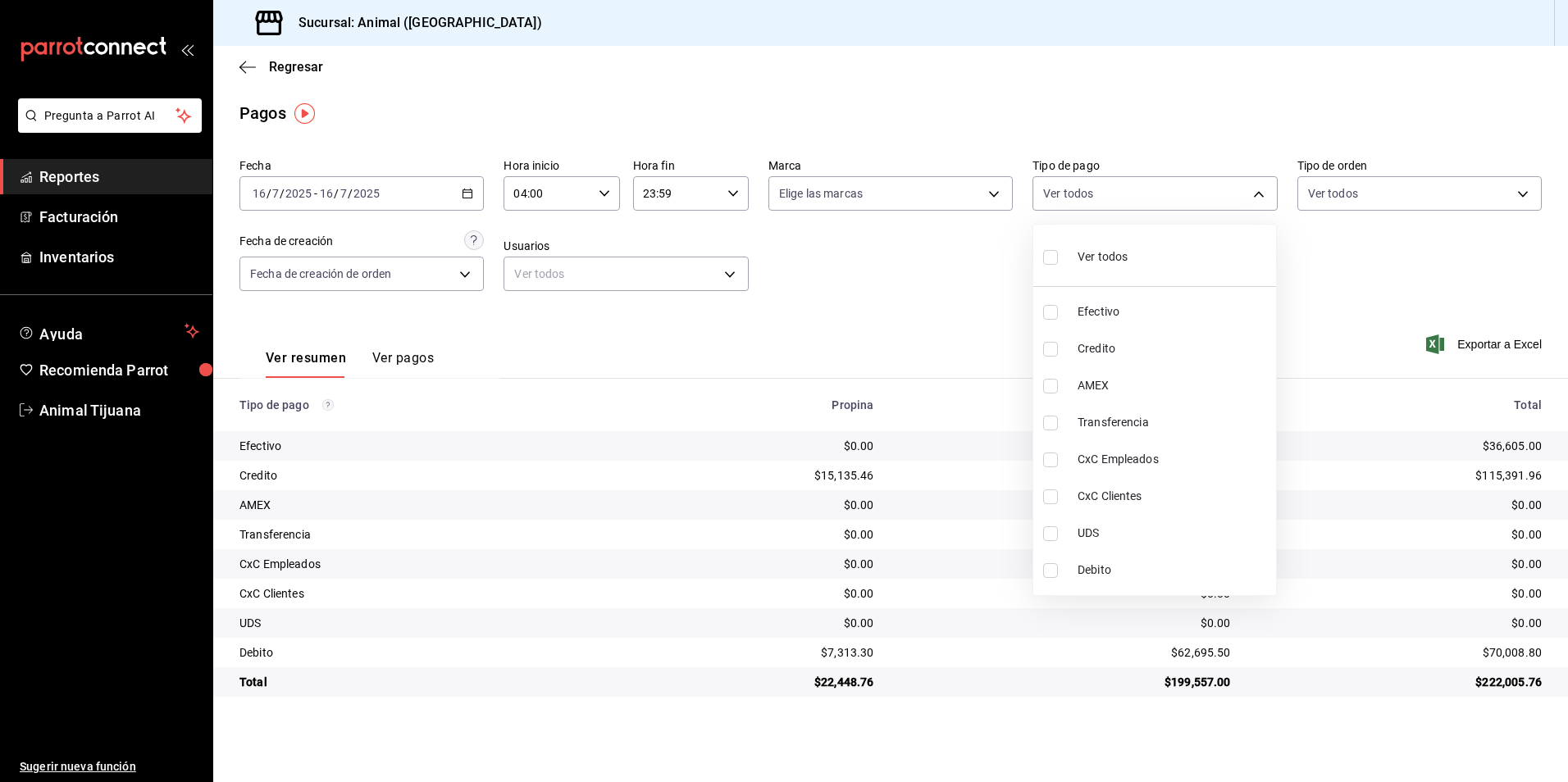 click on "Credito" at bounding box center (1174, 348) 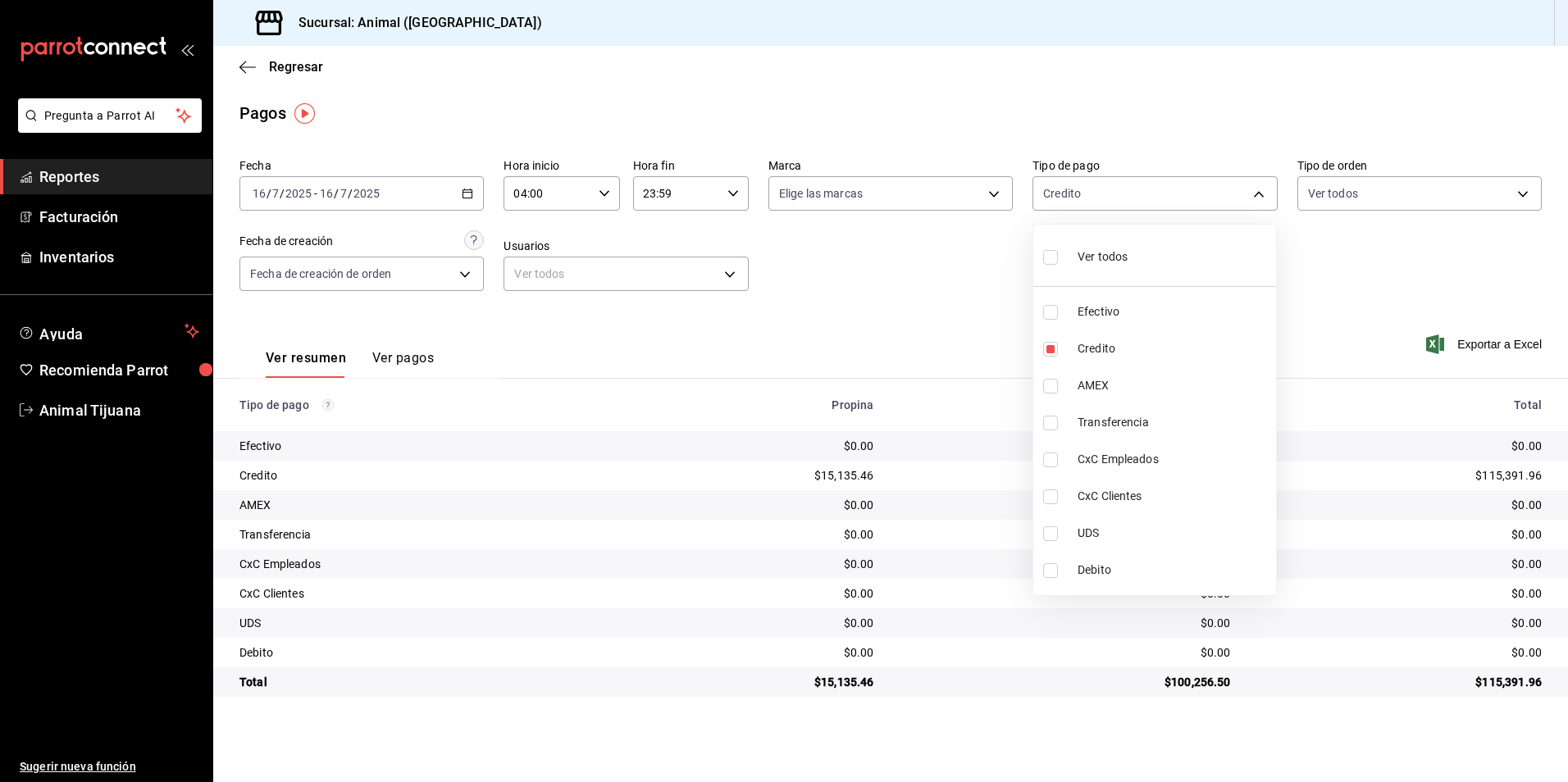 click on "Debito" at bounding box center [1174, 570] 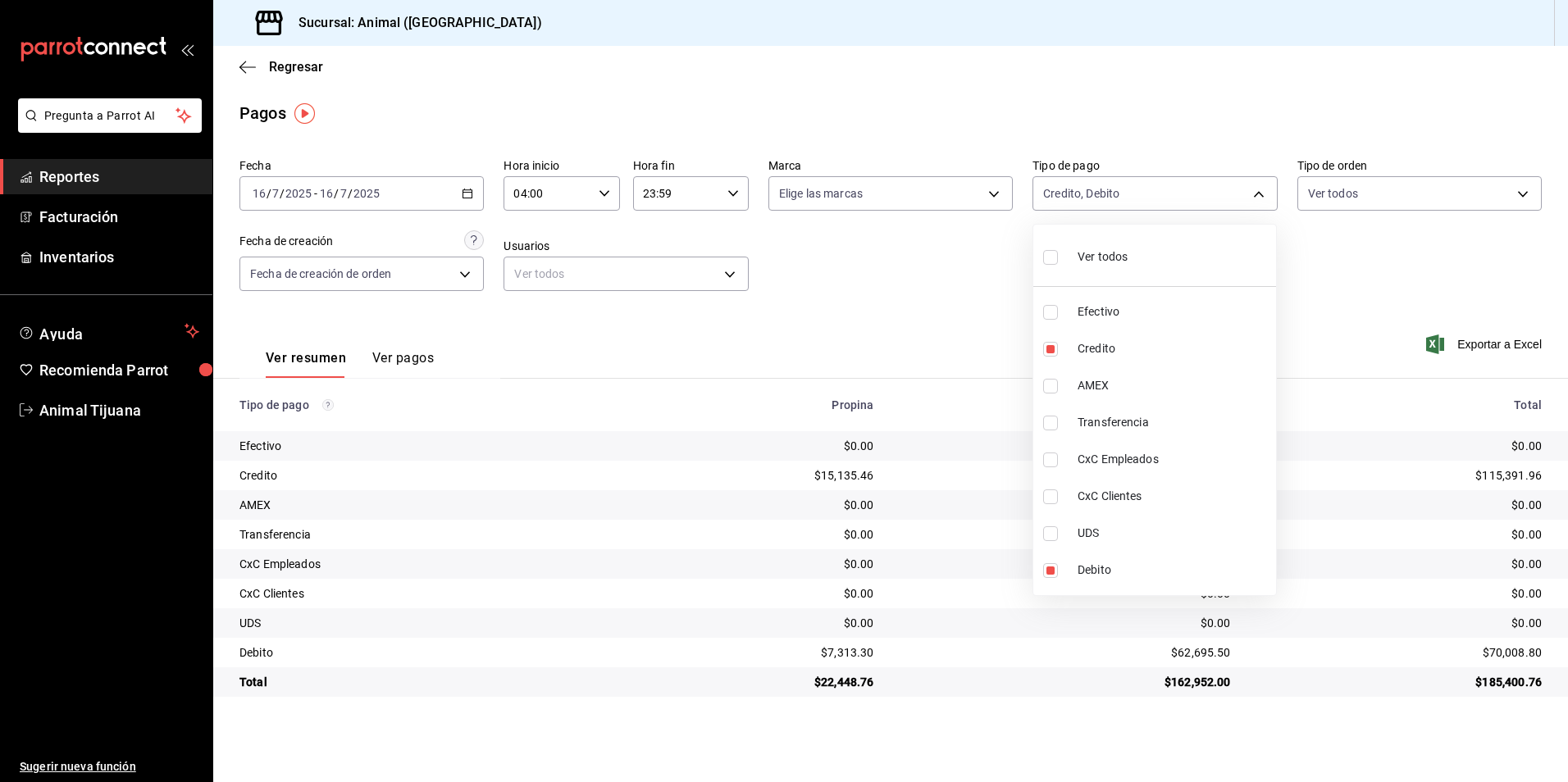 click at bounding box center [784, 391] 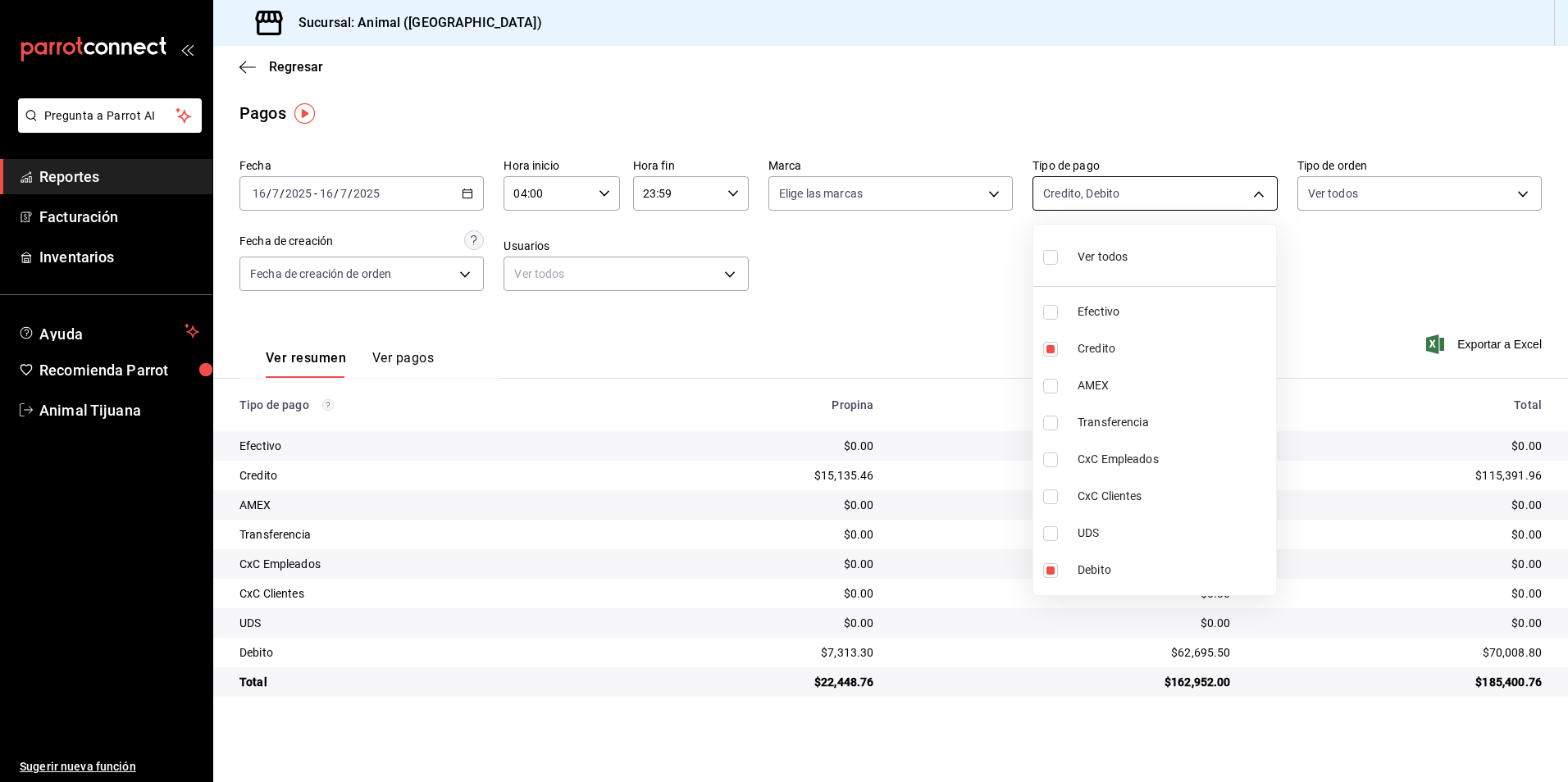 click on "Pregunta a Parrot AI Reportes   Facturación   Inventarios   Ayuda Recomienda Parrot   Animal Tijuana   Sugerir nueva función   Sucursal: Animal (Tijuana) Regresar Pagos Fecha [DATE] [DATE] - [DATE] [DATE] Hora inicio 04:00 Hora inicio Hora fin 23:59 Hora fin Marca Elige las marcas Tipo de pago Credito, Debito 235ce608-f464-428a-9a71-314f665367d1,c7b29183-a811-4137-9cfa-21a61cd2bc4a Tipo de orden Ver todos Fecha de creación   Fecha de creación de orden ORDER Usuarios Ver todos null Ver resumen Ver pagos Exportar a Excel Tipo de pago   Propina Total sin propina Total Efectivo $0.00 $0.00 $0.00 Credito $15,135.46 $100,256.50 $115,391.96 AMEX $0.00 $0.00 $0.00 Transferencia $0.00 $0.00 $0.00 CxC Empleados $0.00 $0.00 $0.00 CxC Clientes $0.00 $0.00 $0.00 UDS $0.00 $0.00 $0.00 Debito $7,313.30 $62,695.50 $70,008.80 Total $22,448.76 $162,952.00 $185,400.76 Pregunta a Parrot AI Reportes   Facturación   Inventarios   Ayuda Recomienda Parrot   Animal Tijuana   Sugerir nueva función   Credito" at bounding box center (784, 391) 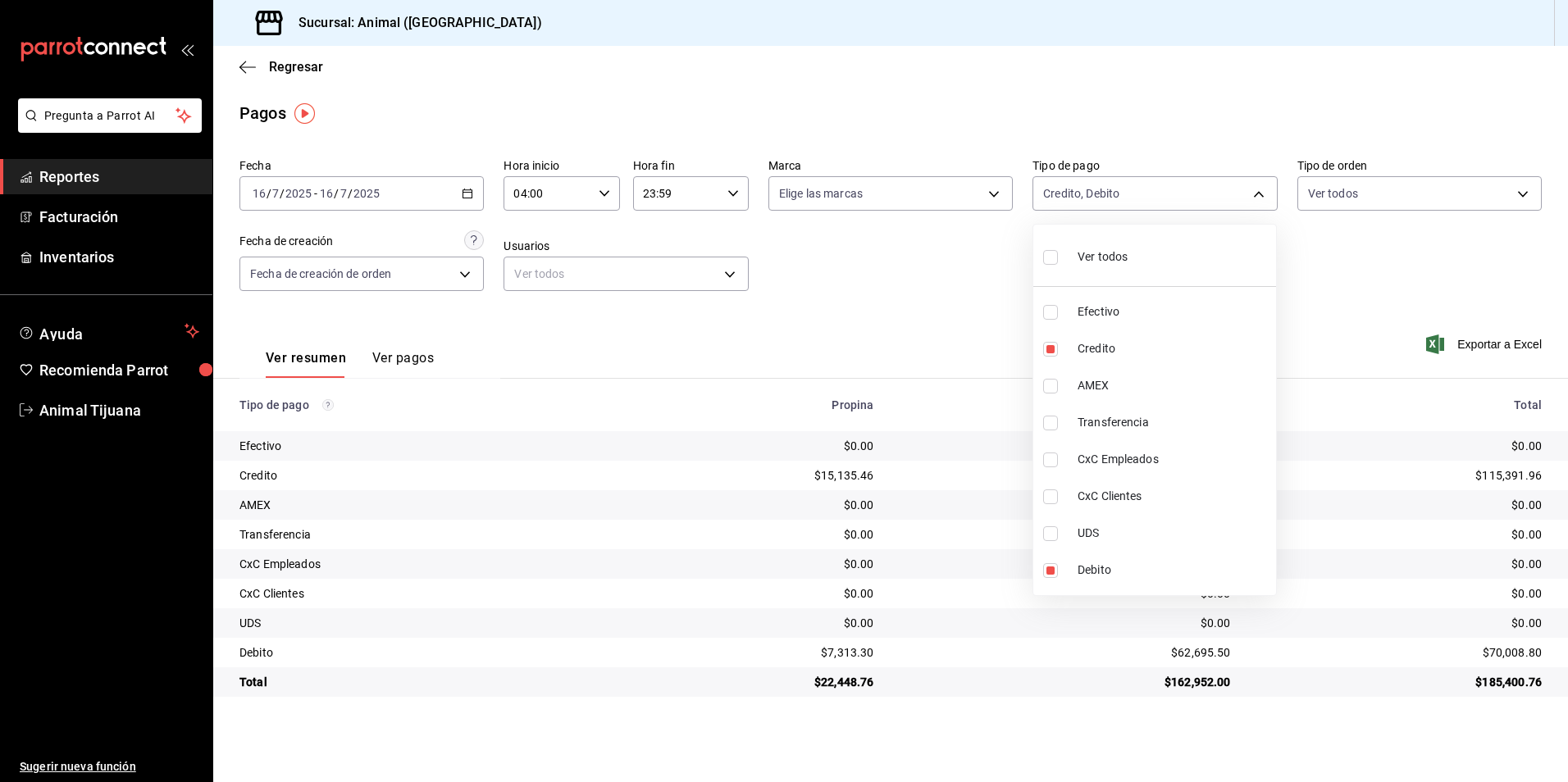 click on "Ver todos" at bounding box center [1085, 255] 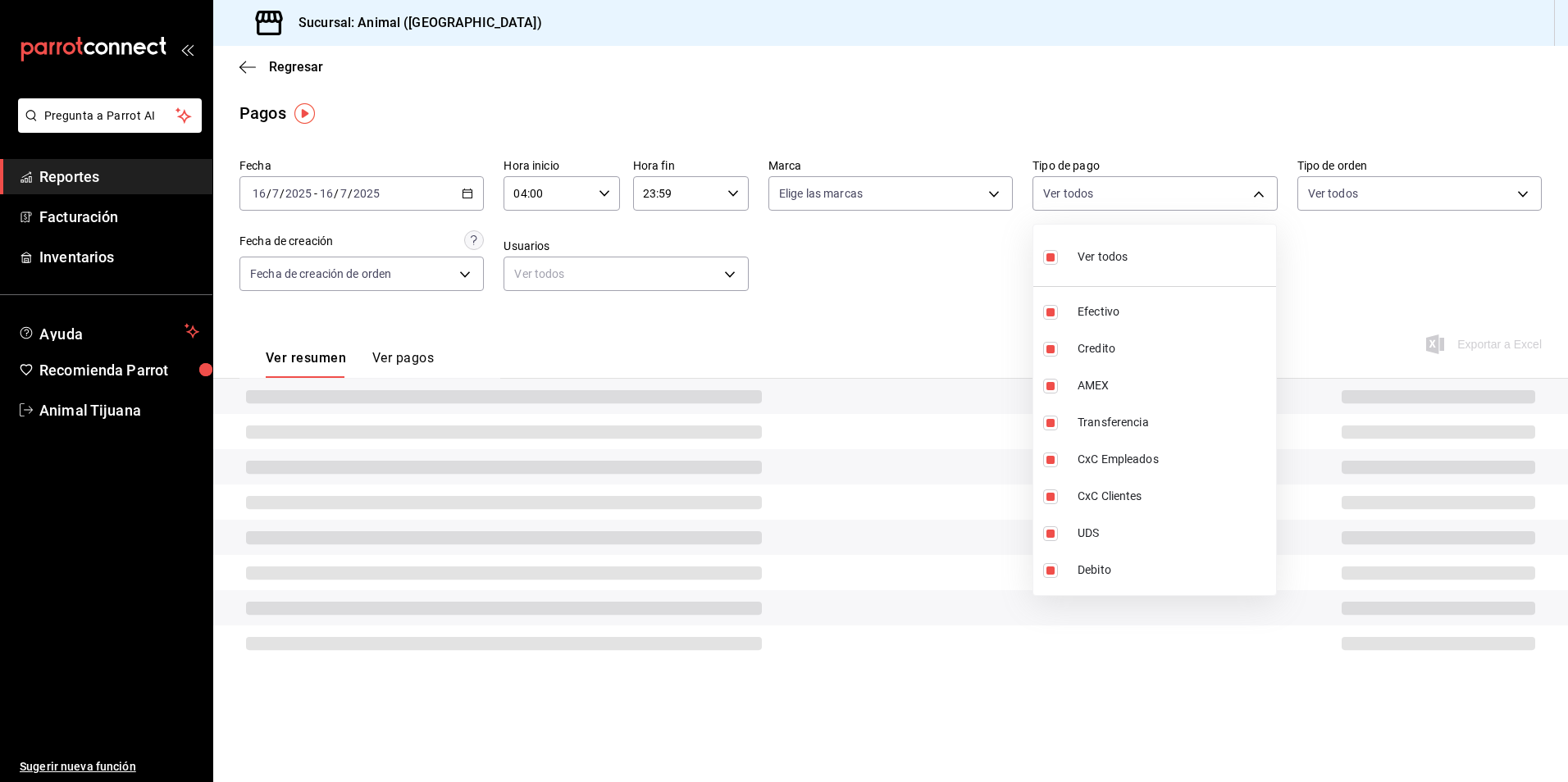click on "Ver todos" at bounding box center (1085, 255) 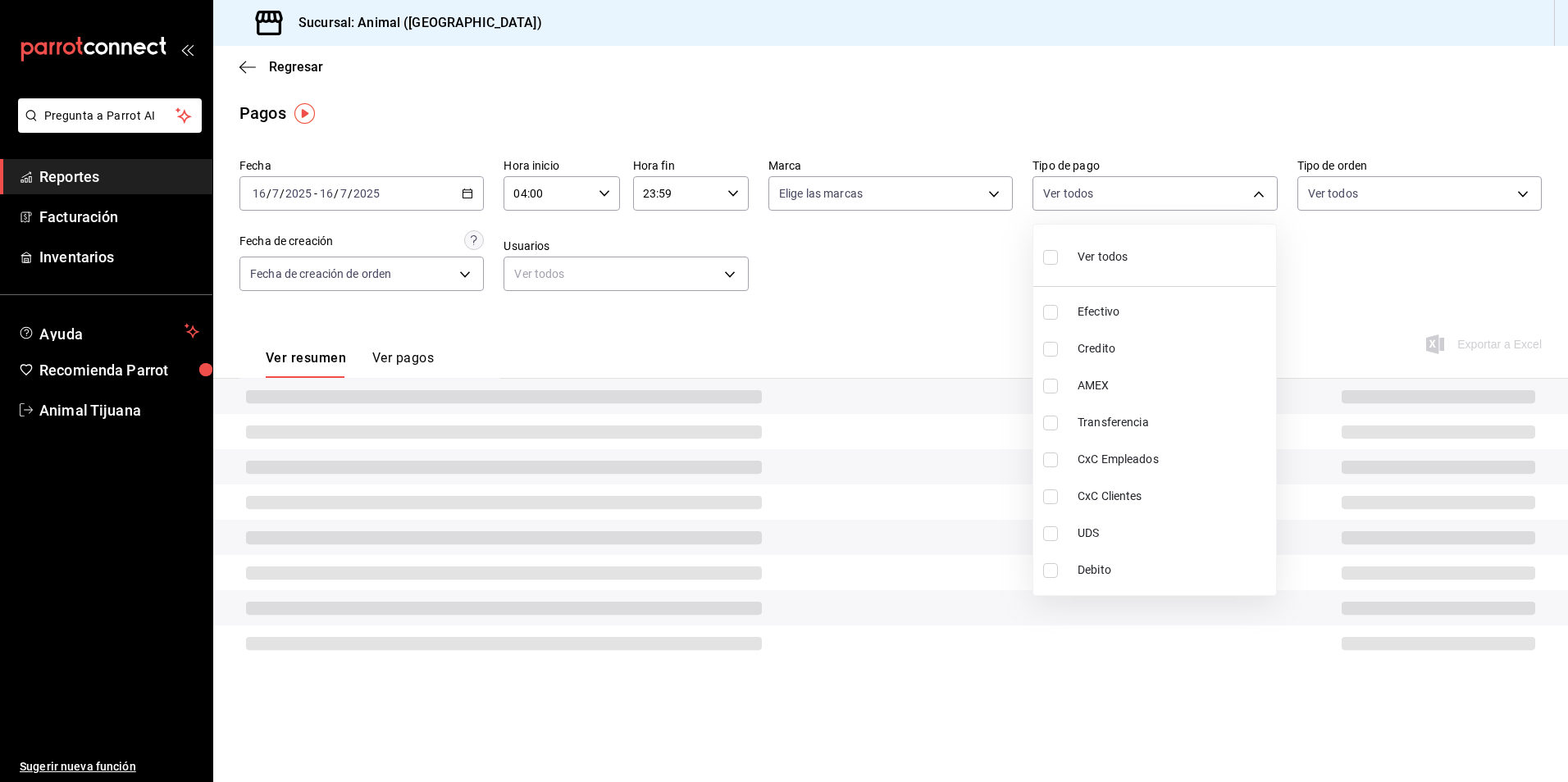type 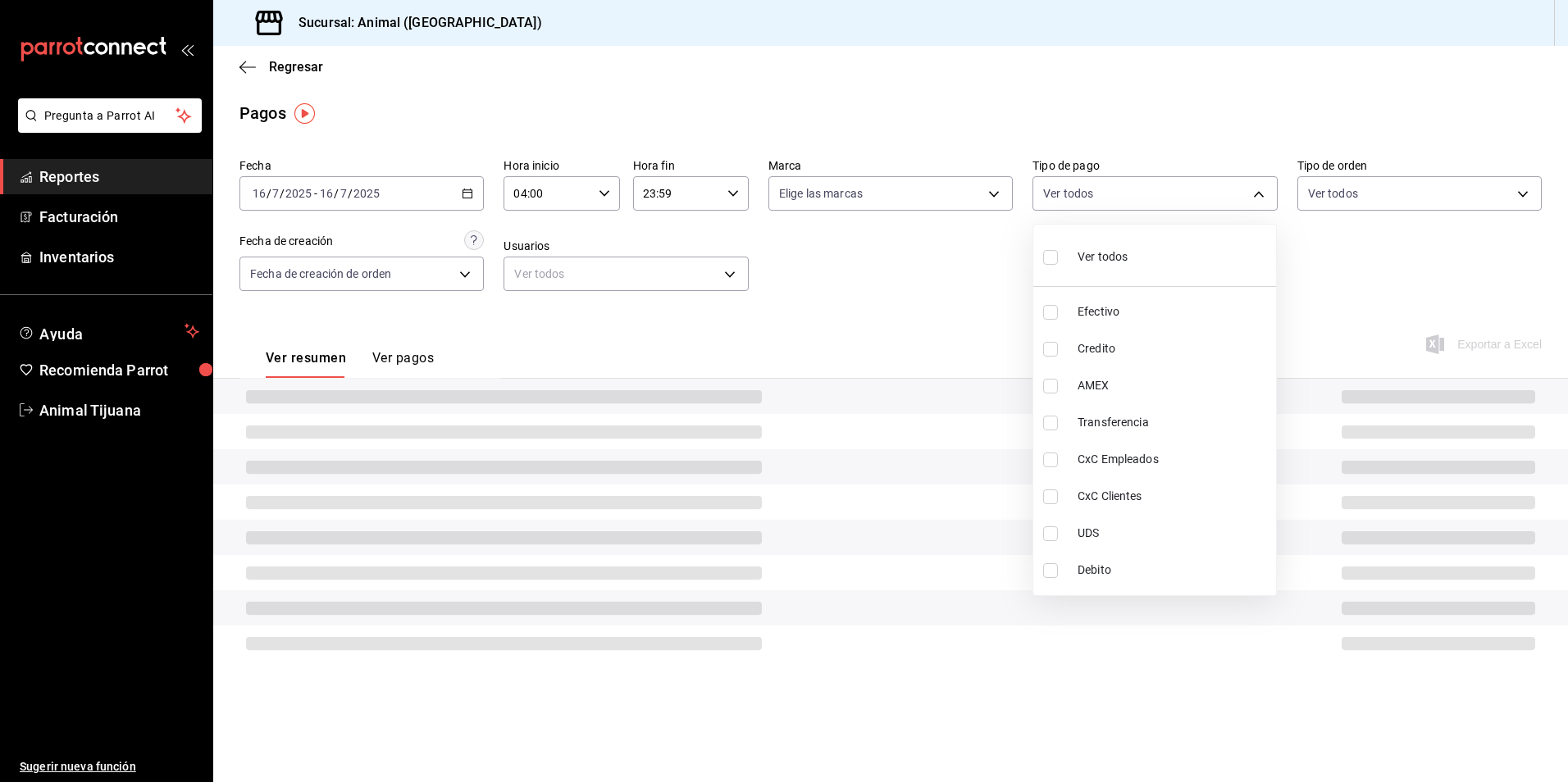 checkbox on "false" 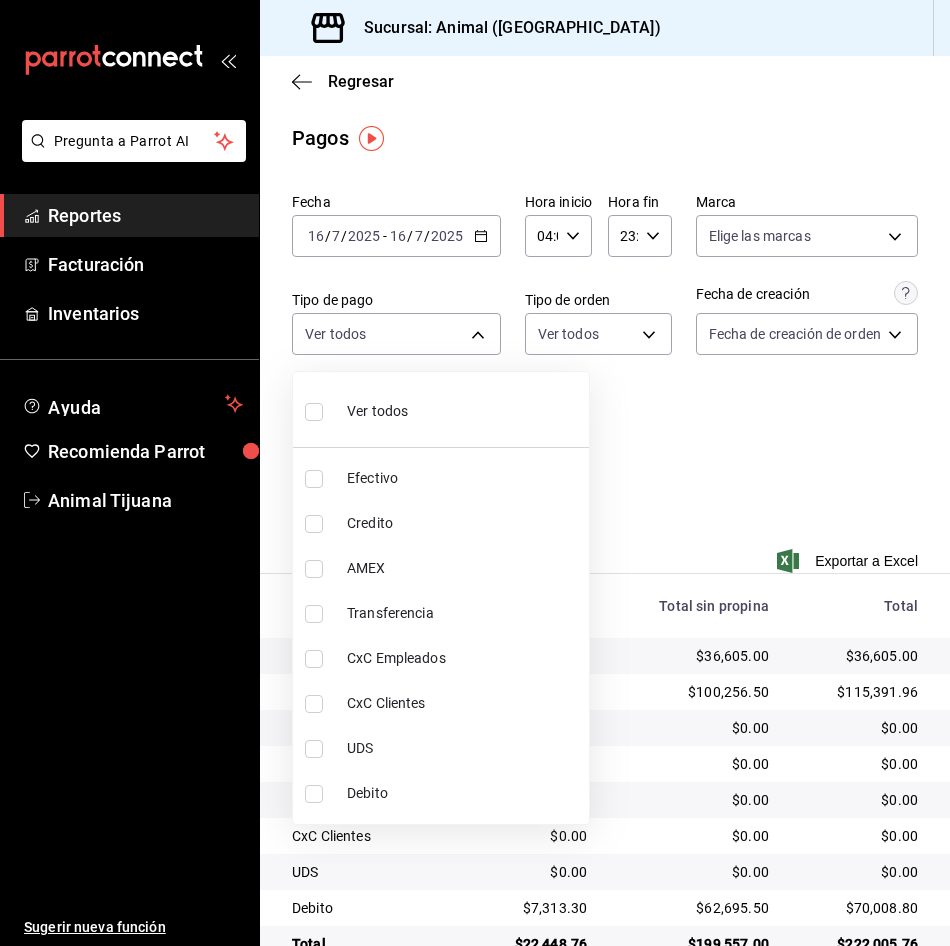 click at bounding box center (475, 473) 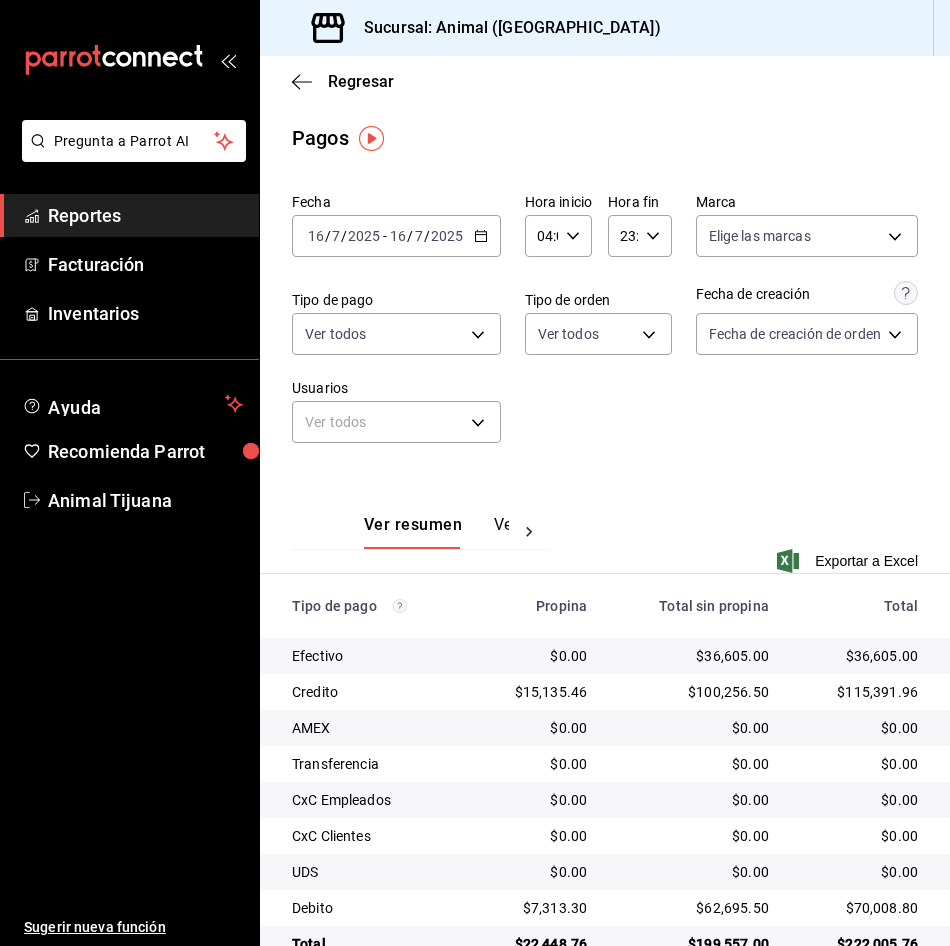 click 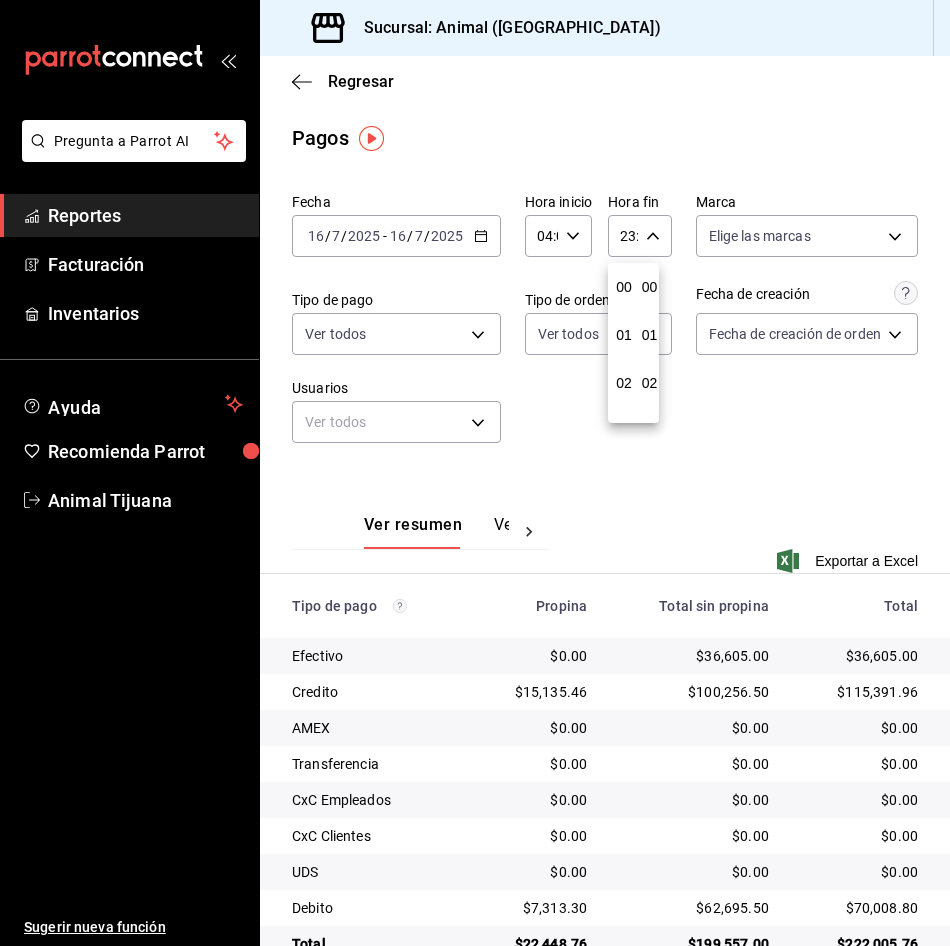 scroll, scrollTop: 1007, scrollLeft: 0, axis: vertical 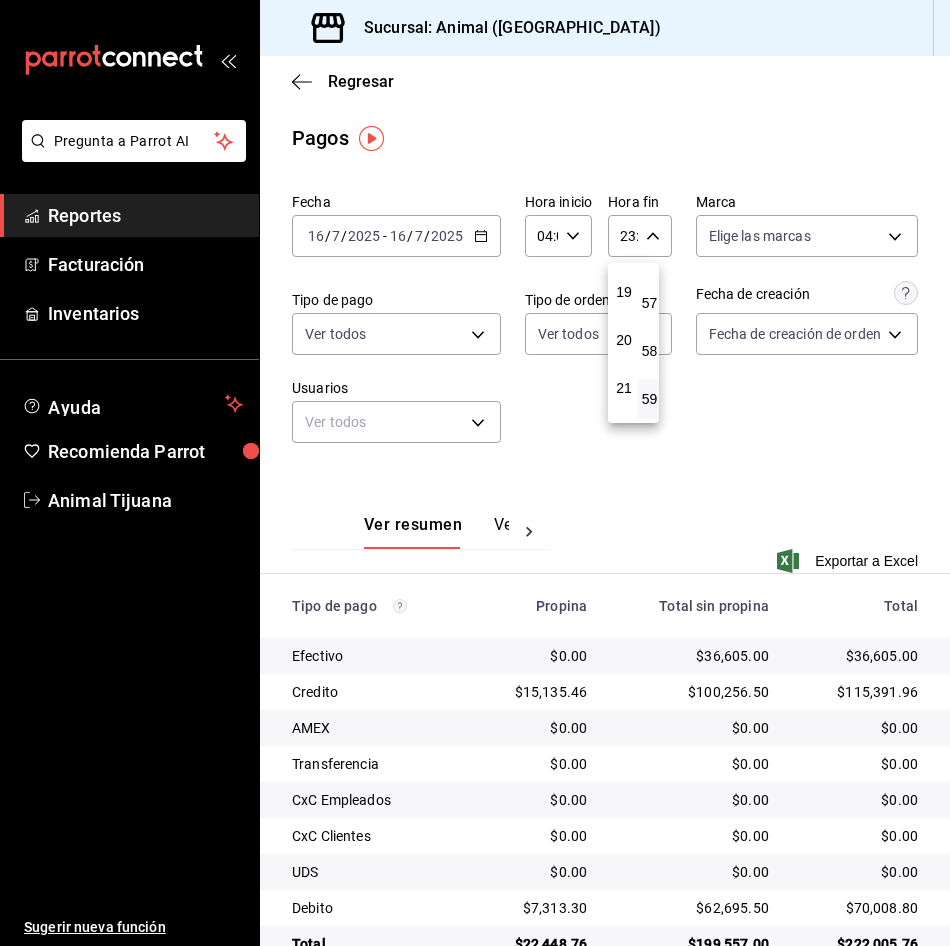 click at bounding box center [475, 473] 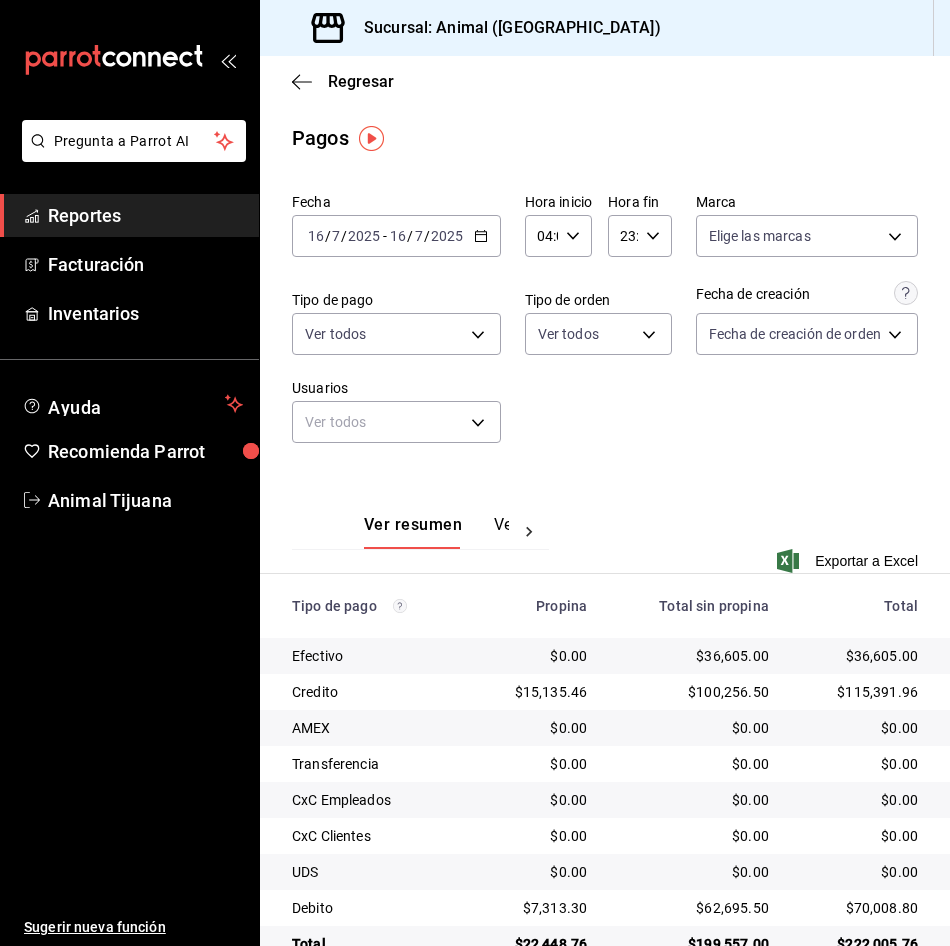 click on "Regresar Pagos Fecha [DATE] [DATE] - [DATE] [DATE] Hora inicio 04:00 Hora inicio Hora fin 23:59 Hora fin Marca Elige las marcas Tipo de pago Ver todos Tipo de orden Ver todos Fecha de creación   Fecha de creación de orden ORDER Usuarios Ver todos null Ver resumen Ver pagos Exportar a Excel Tipo de pago   Propina Total sin propina Total Efectivo $0.00 $36,605.00 $36,605.00 Credito $15,135.46 $100,256.50 $115,391.96 AMEX $0.00 $0.00 $0.00 Transferencia $0.00 $0.00 $0.00 CxC Empleados $0.00 $0.00 $0.00 CxC Clientes $0.00 $0.00 $0.00 UDS $0.00 $0.00 $0.00 Debito $7,313.30 $62,695.50 $70,008.80 Total $22,448.76 $199,557.00 $222,005.76" at bounding box center [605, 525] 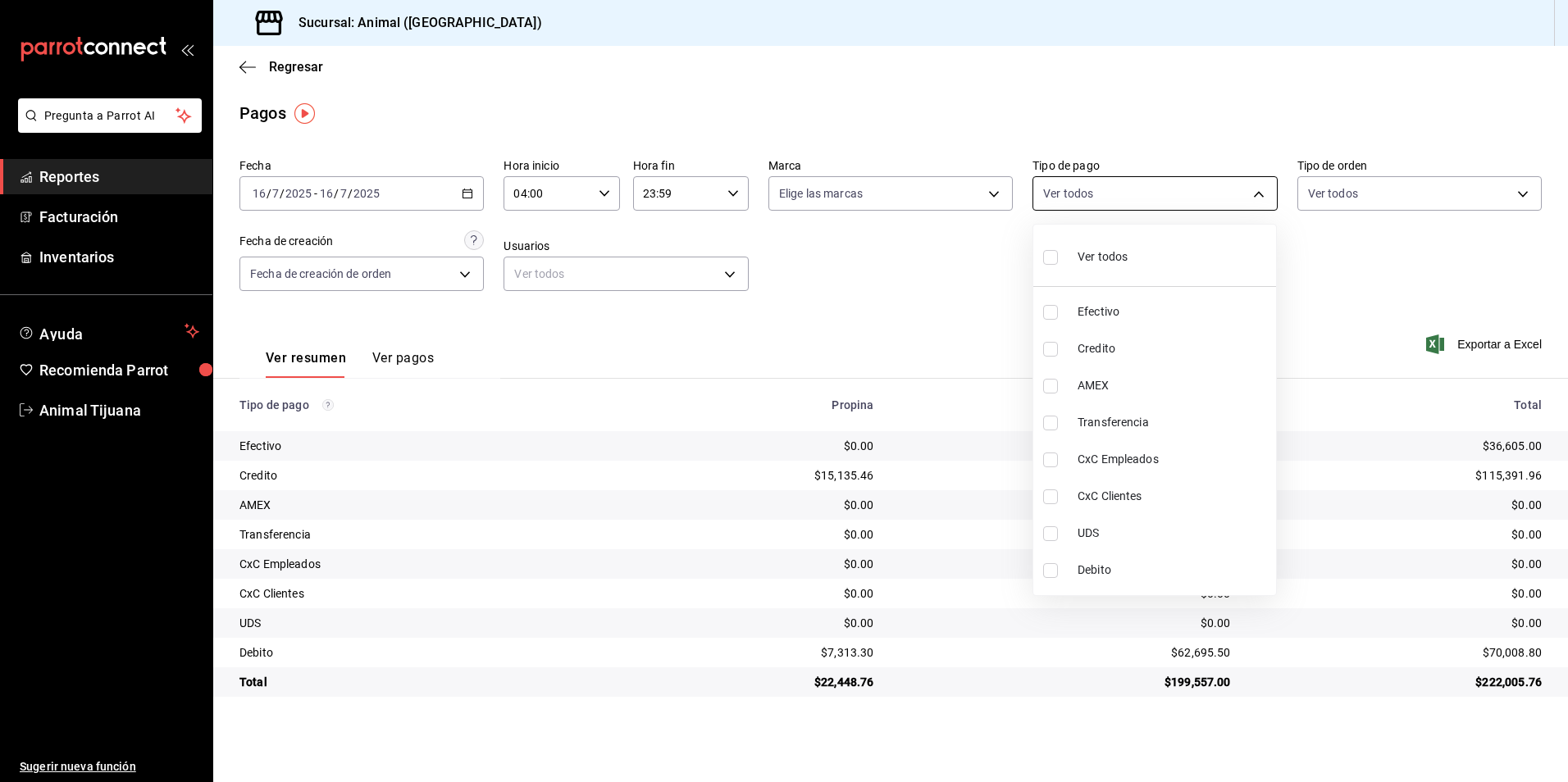 click on "Pregunta a Parrot AI Reportes   Facturación   Inventarios   Ayuda Recomienda Parrot   Animal Tijuana   Sugerir nueva función   Sucursal: Animal (Tijuana) Regresar Pagos Fecha [DATE] [DATE] - [DATE] [DATE] Hora inicio 04:00 Hora inicio Hora fin 23:59 Hora fin Marca Elige las marcas Tipo de pago Ver todos Tipo de orden Ver todos Fecha de creación   Fecha de creación de orden ORDER Usuarios Ver todos null Ver resumen Ver pagos Exportar a Excel Tipo de pago   Propina Total sin propina Total Efectivo $0.00 $36,605.00 $36,605.00 Credito $15,135.46 $100,256.50 $115,391.96 AMEX $0.00 $0.00 $0.00 Transferencia $0.00 $0.00 $0.00 CxC Empleados $0.00 $0.00 $0.00 CxC Clientes $0.00 $0.00 $0.00 UDS $0.00 $0.00 $0.00 Debito $7,313.30 $62,695.50 $70,008.80 Total $22,448.76 $199,557.00 $222,005.76 Pregunta a Parrot AI Reportes   Facturación   Inventarios   Ayuda Recomienda Parrot   Animal Tijuana   Sugerir nueva función   GANA 1 MES GRATIS EN TU SUSCRIPCIÓN AQUÍ Ver video tutorial Ir a video AMEX" at bounding box center [784, 391] 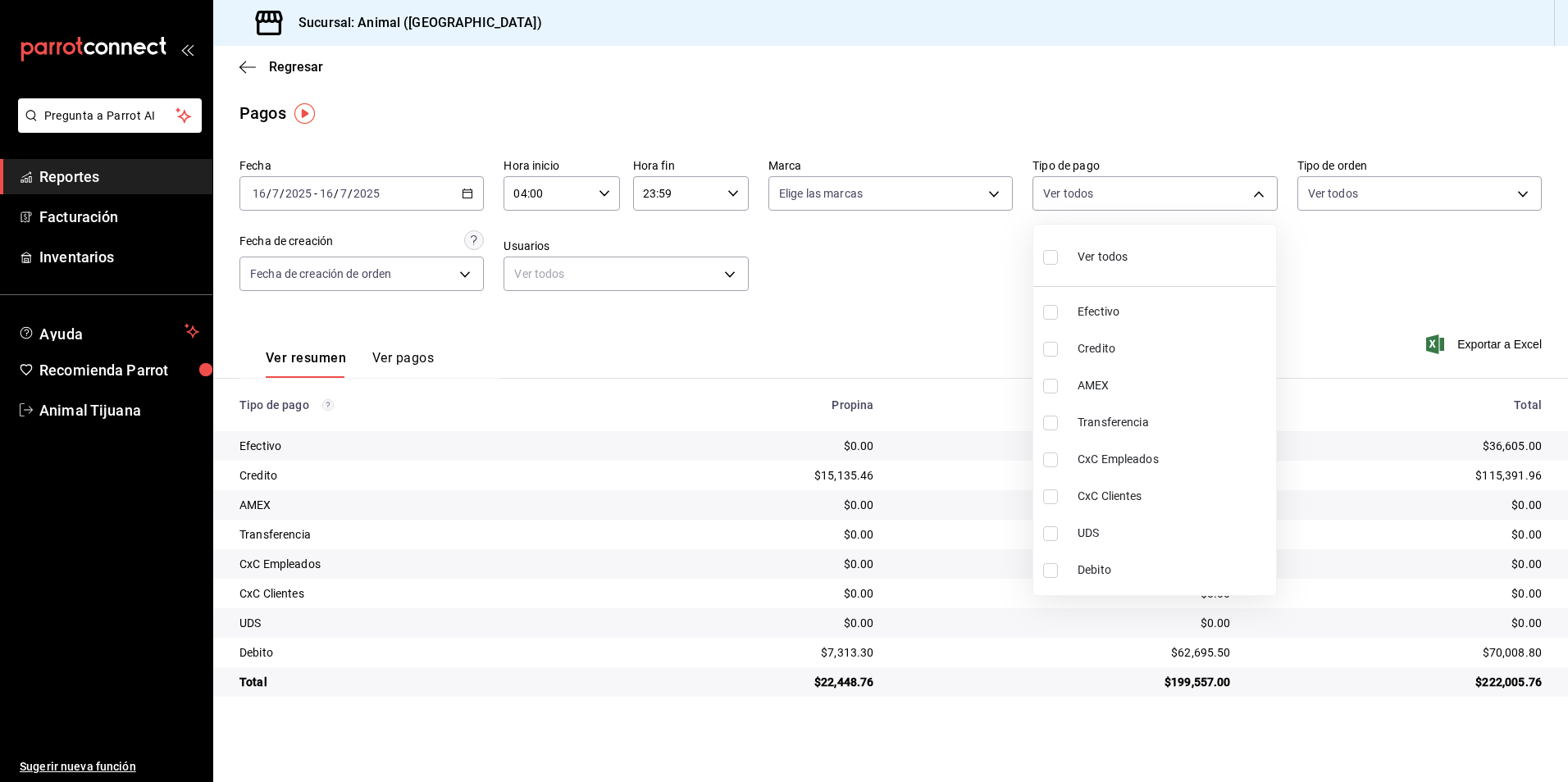 click on "Ver todos" at bounding box center (1155, 255) 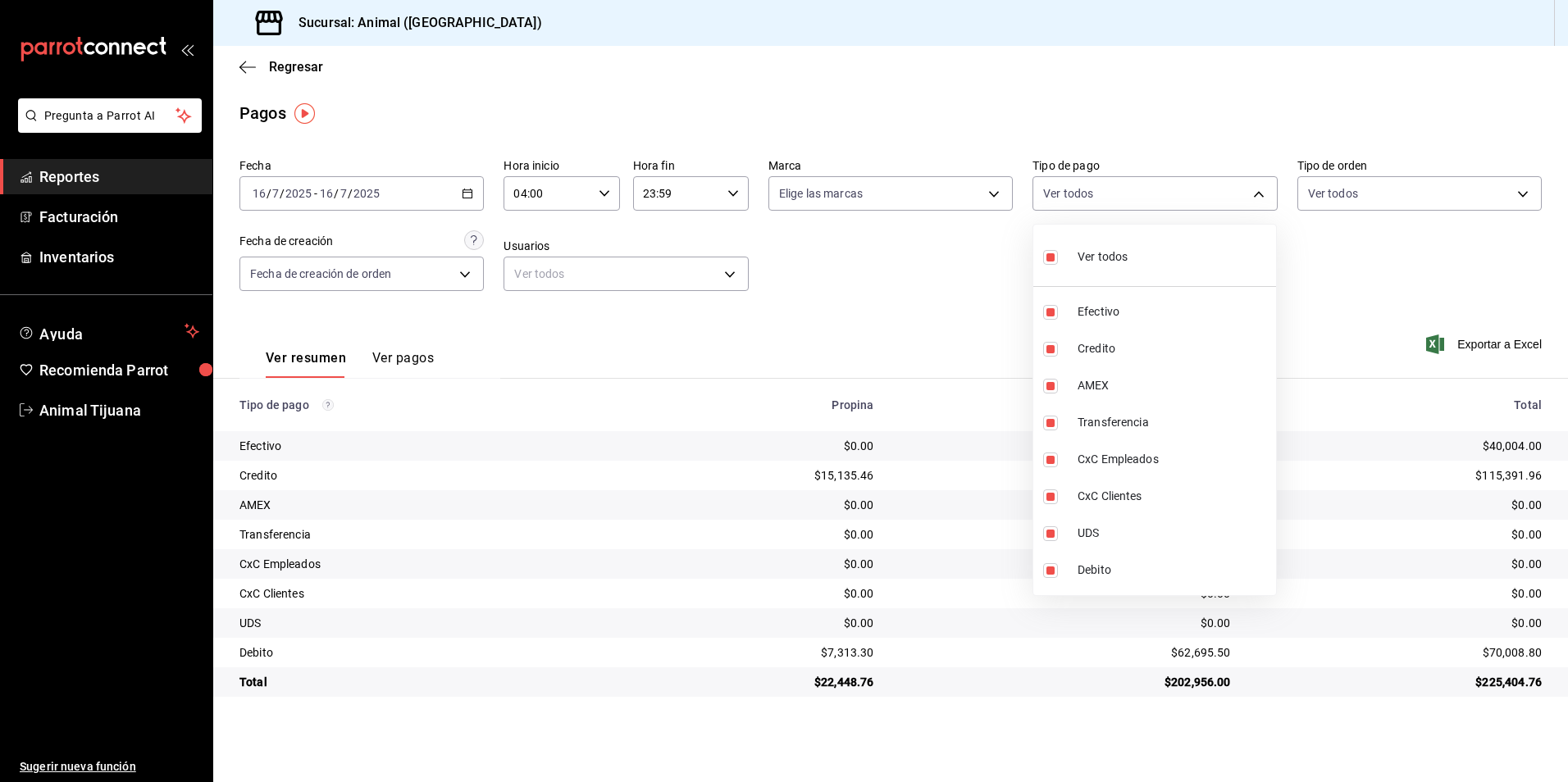 click on "Ver todos" at bounding box center [1155, 255] 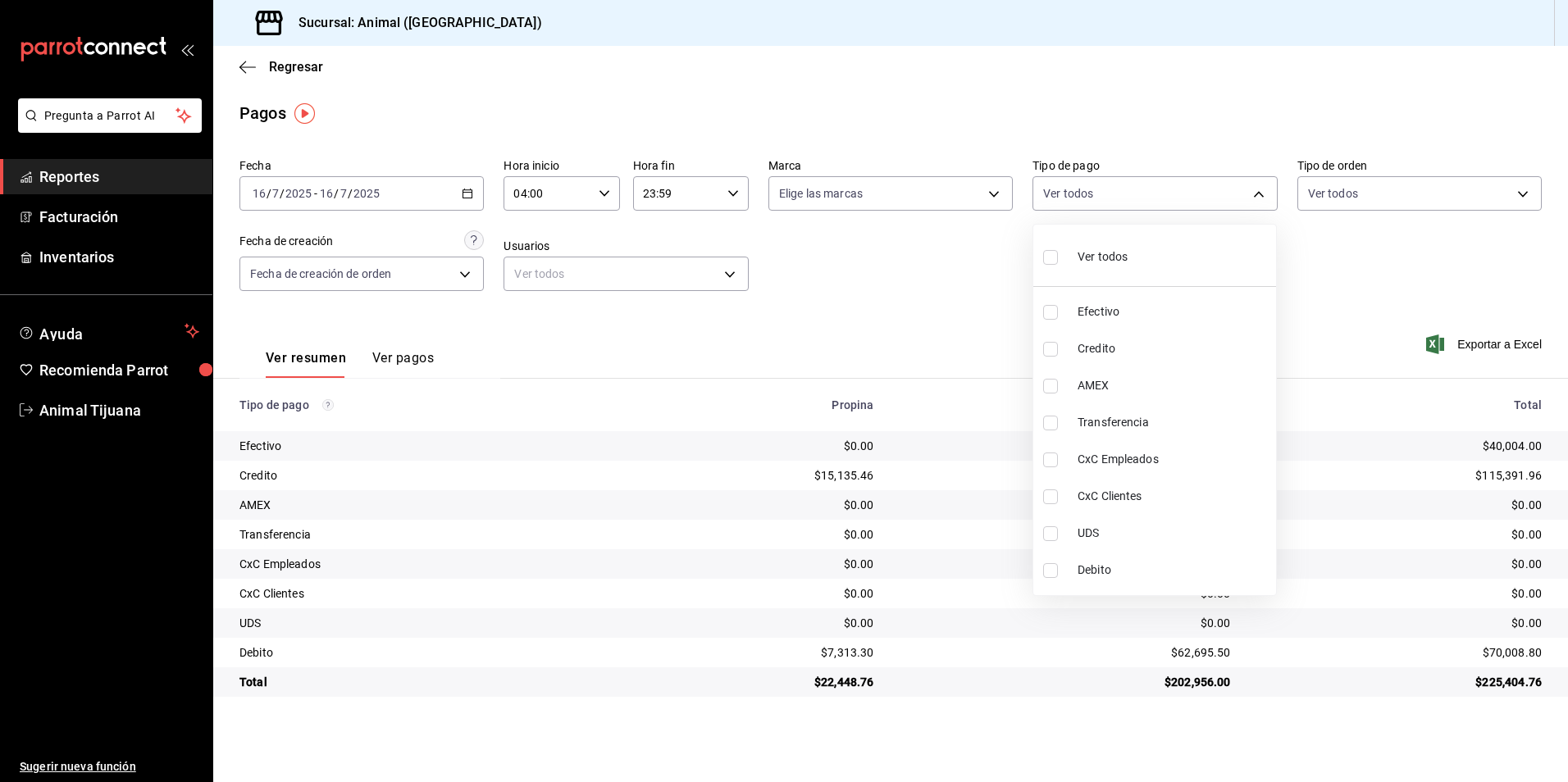 click at bounding box center (784, 391) 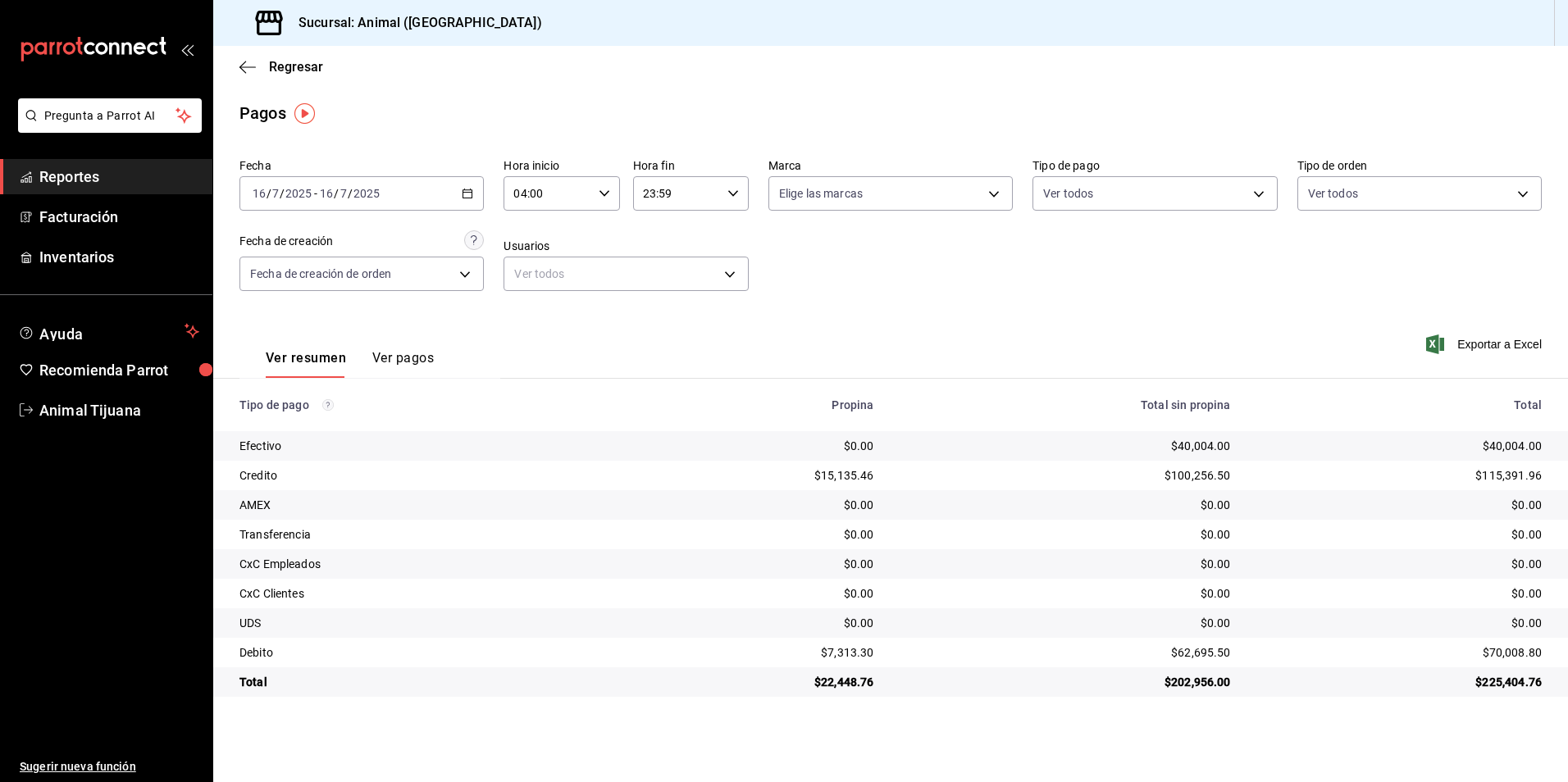 click 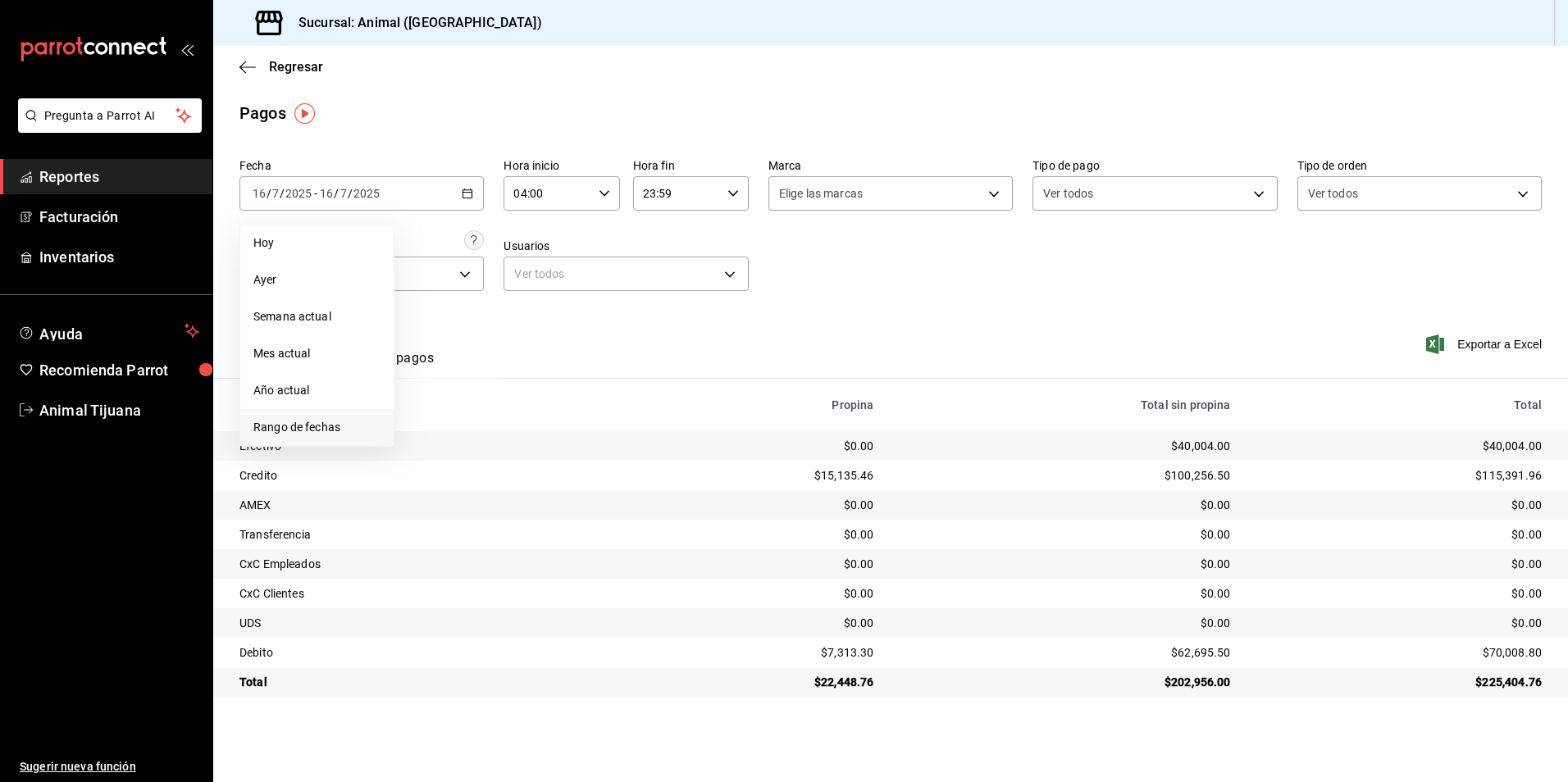 click on "Rango de fechas" at bounding box center [317, 427] 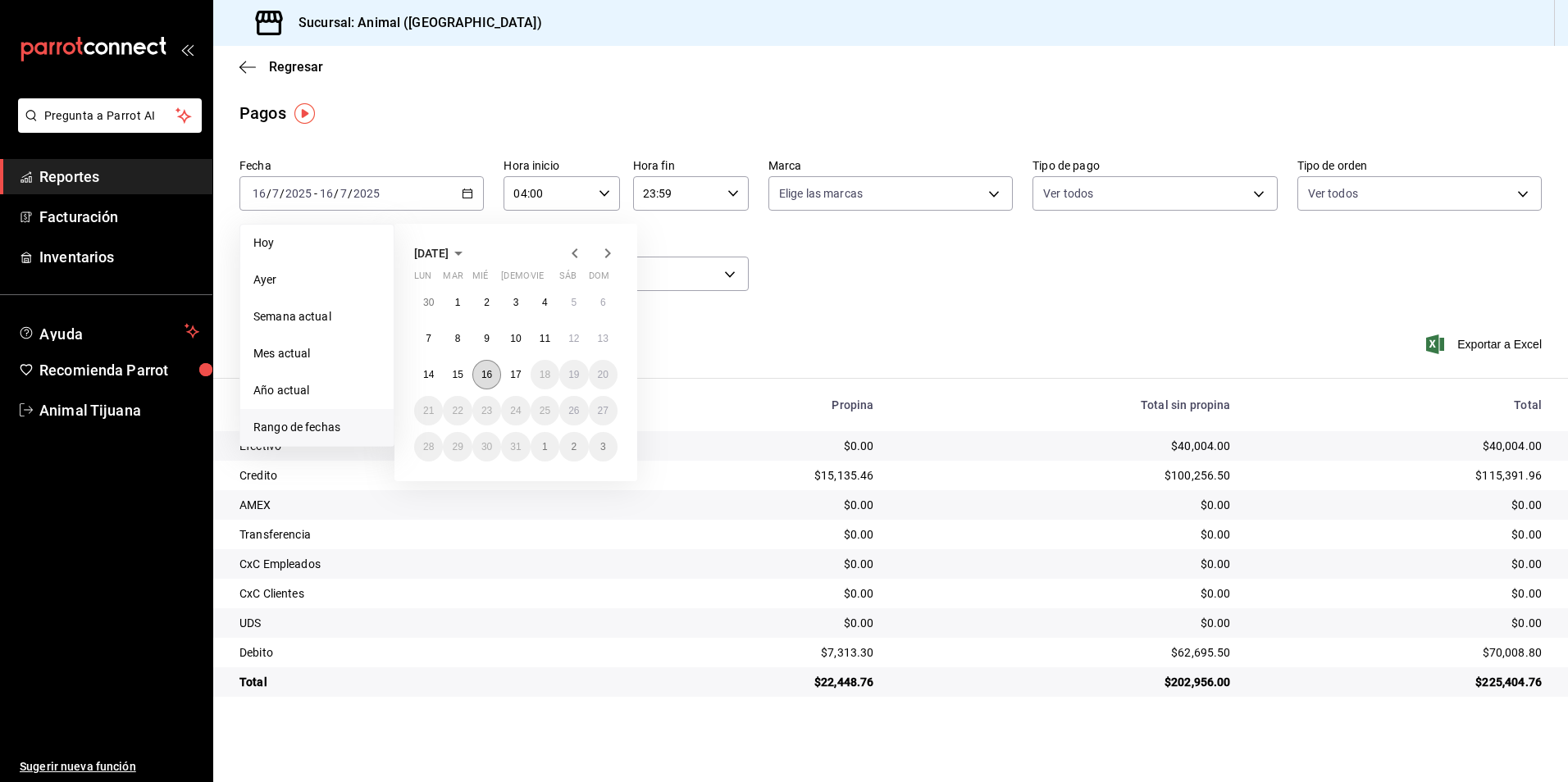 click on "16" at bounding box center (486, 375) 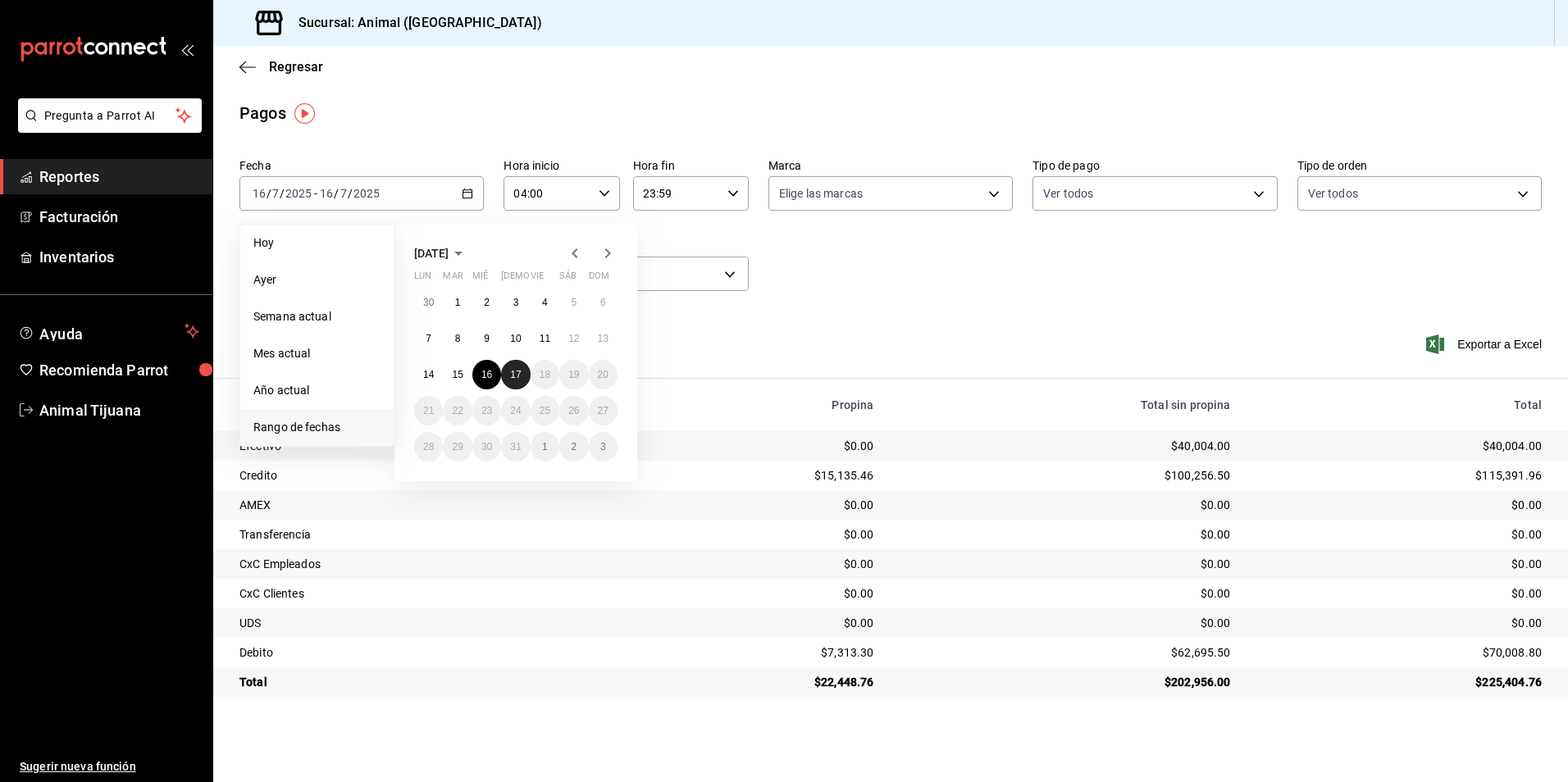 click on "17" at bounding box center (515, 375) 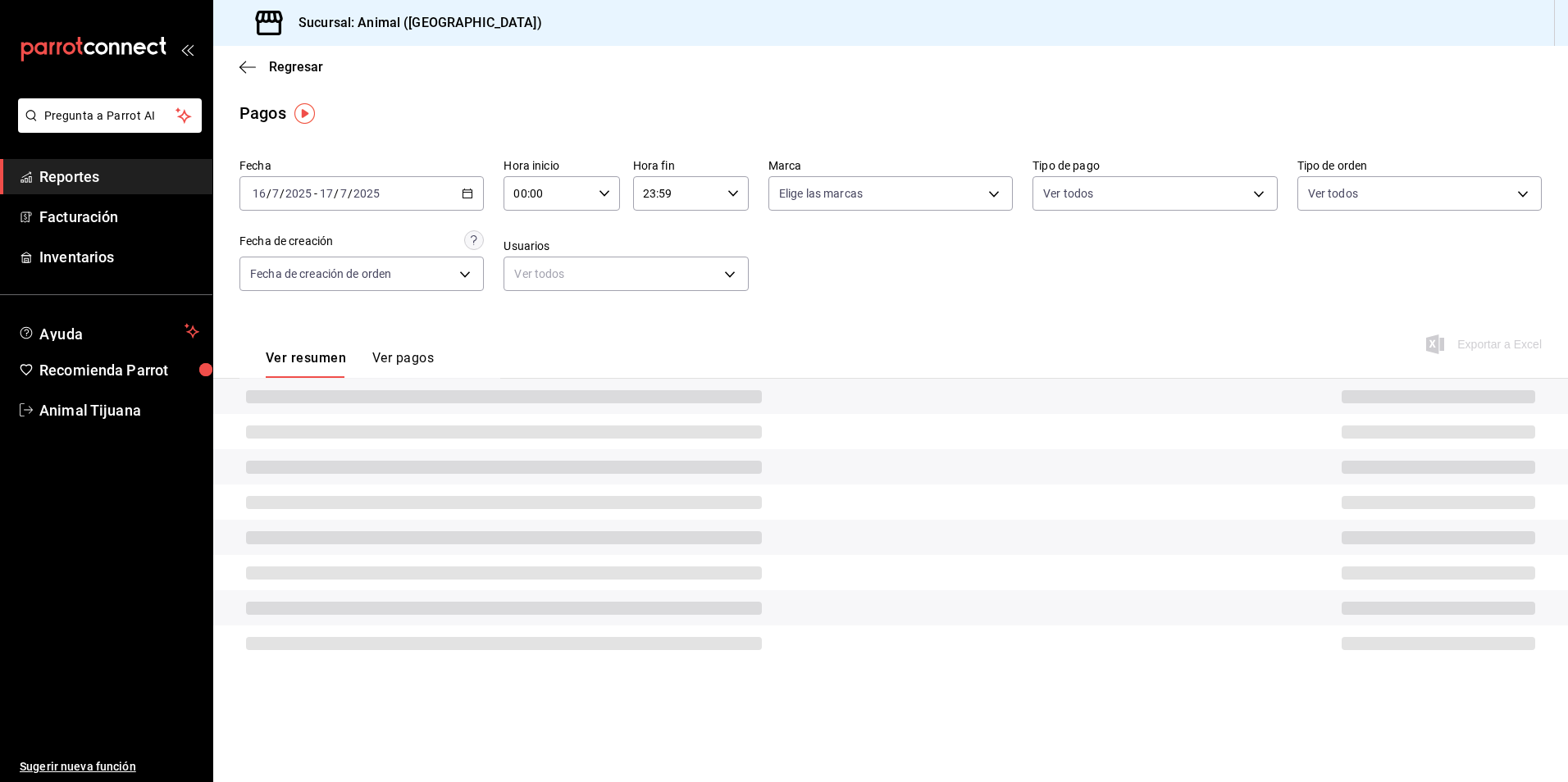 click 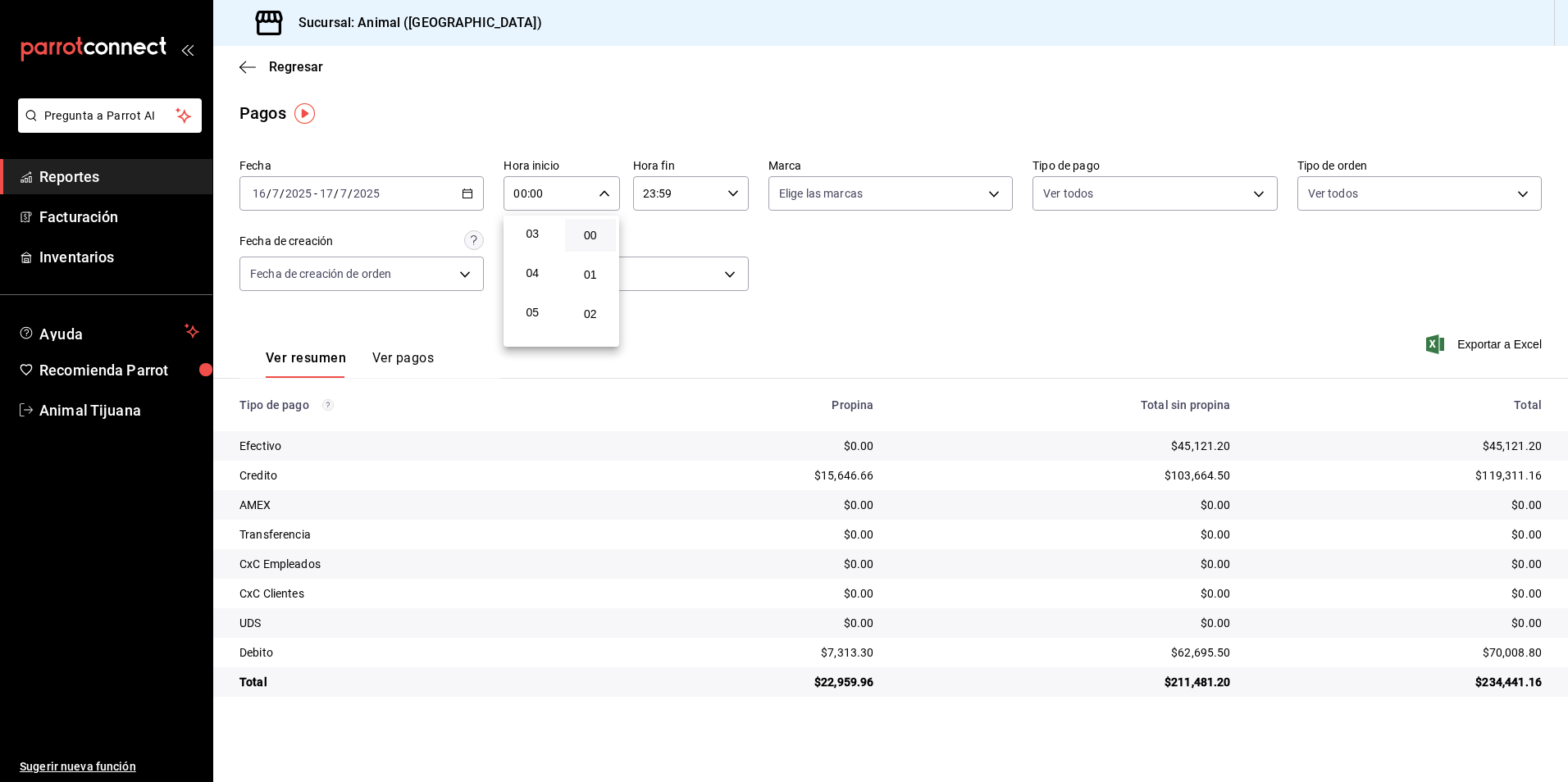 scroll, scrollTop: 164, scrollLeft: 0, axis: vertical 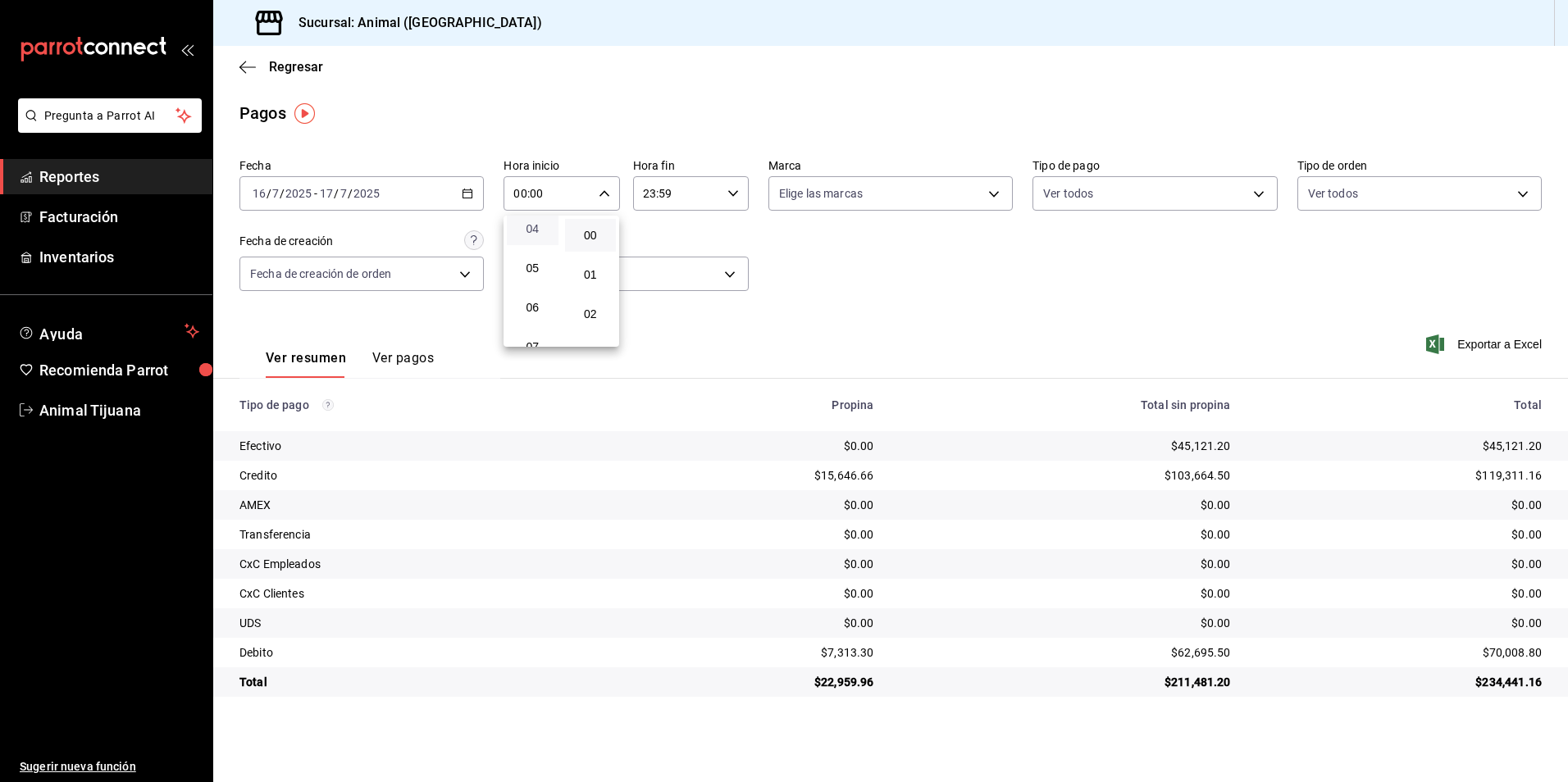 click on "04" at bounding box center (532, 229) 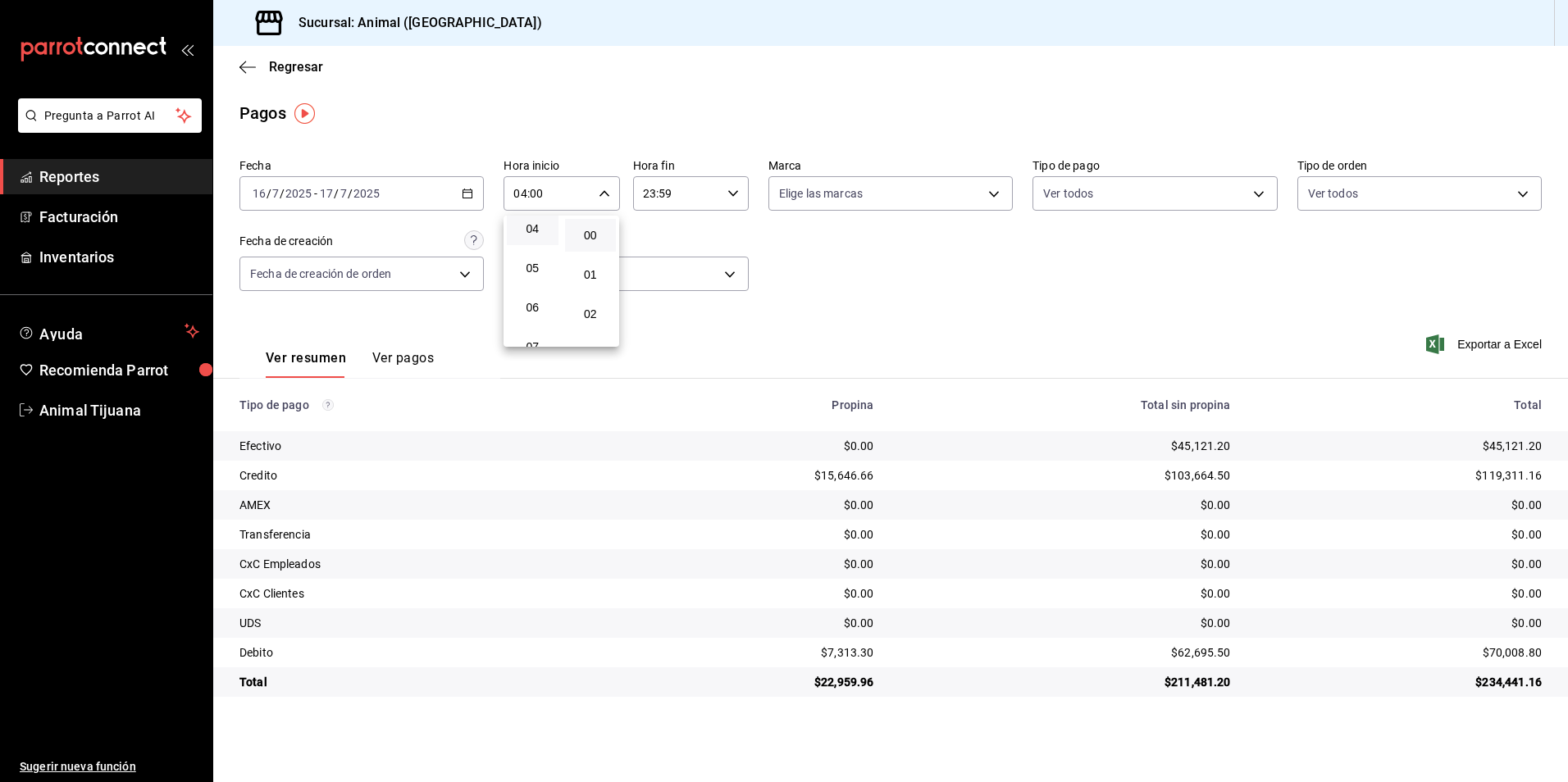 click at bounding box center (784, 391) 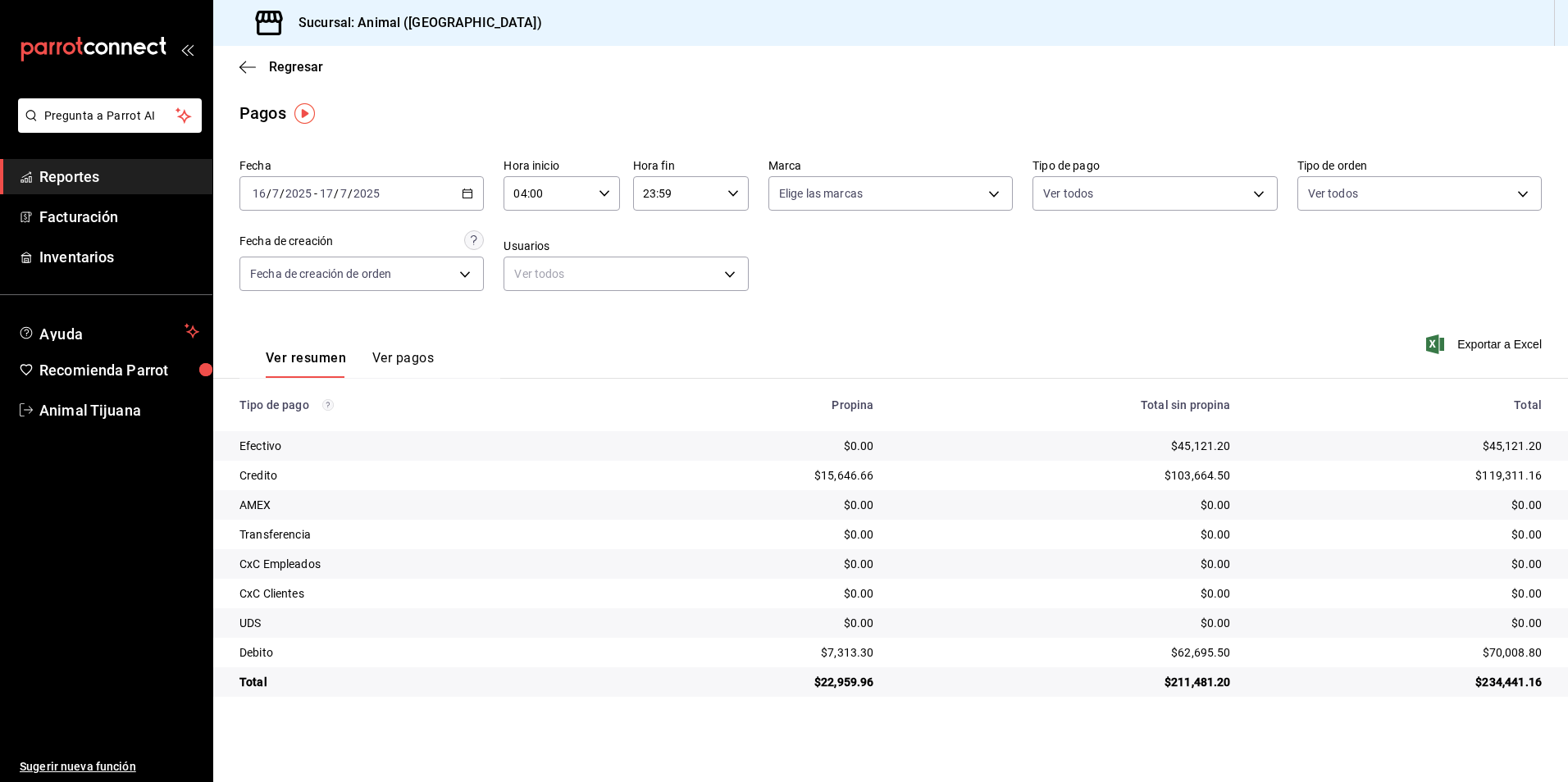 click on "23:59 Hora fin" at bounding box center [691, 193] 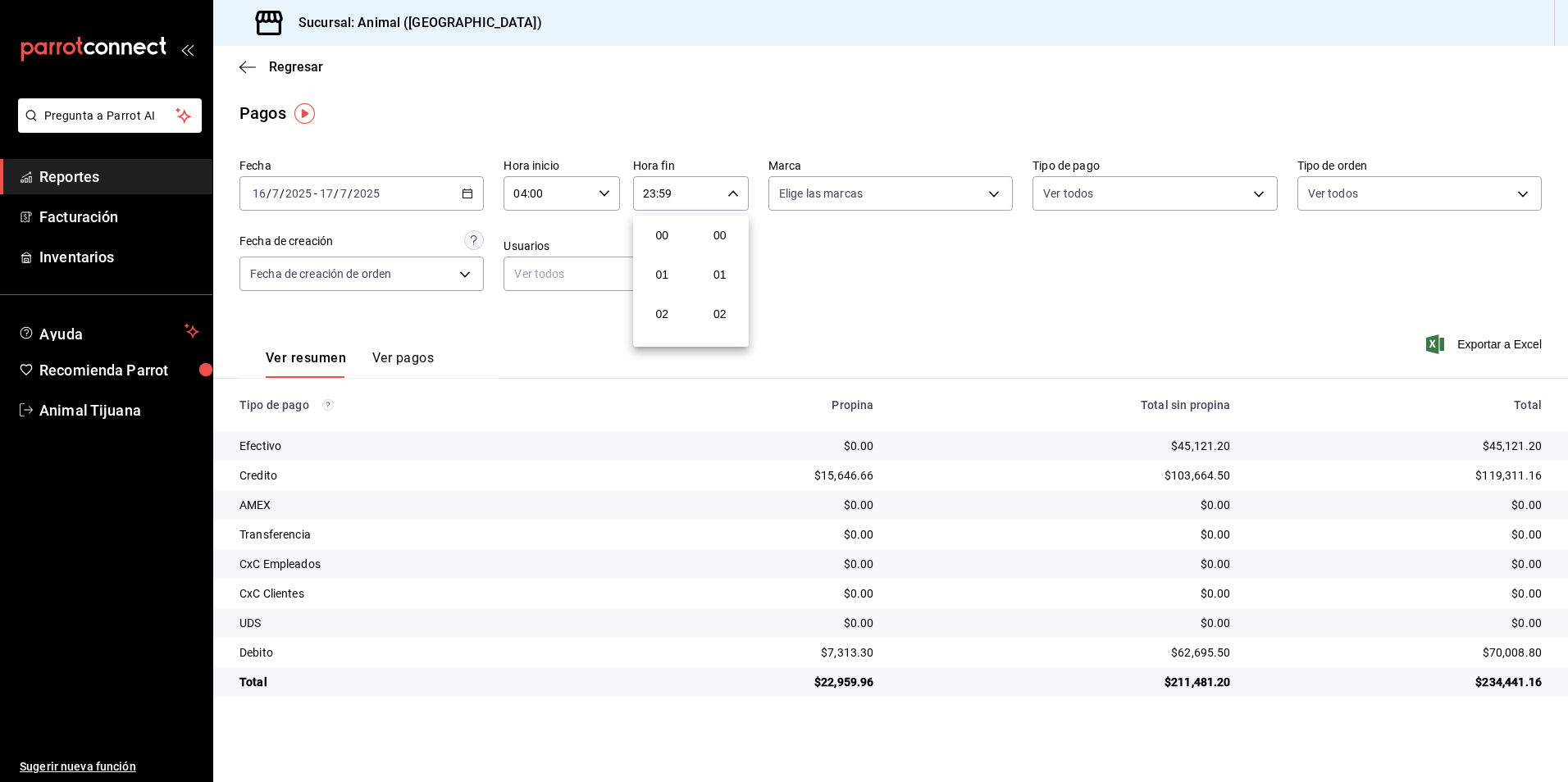scroll, scrollTop: 813, scrollLeft: 0, axis: vertical 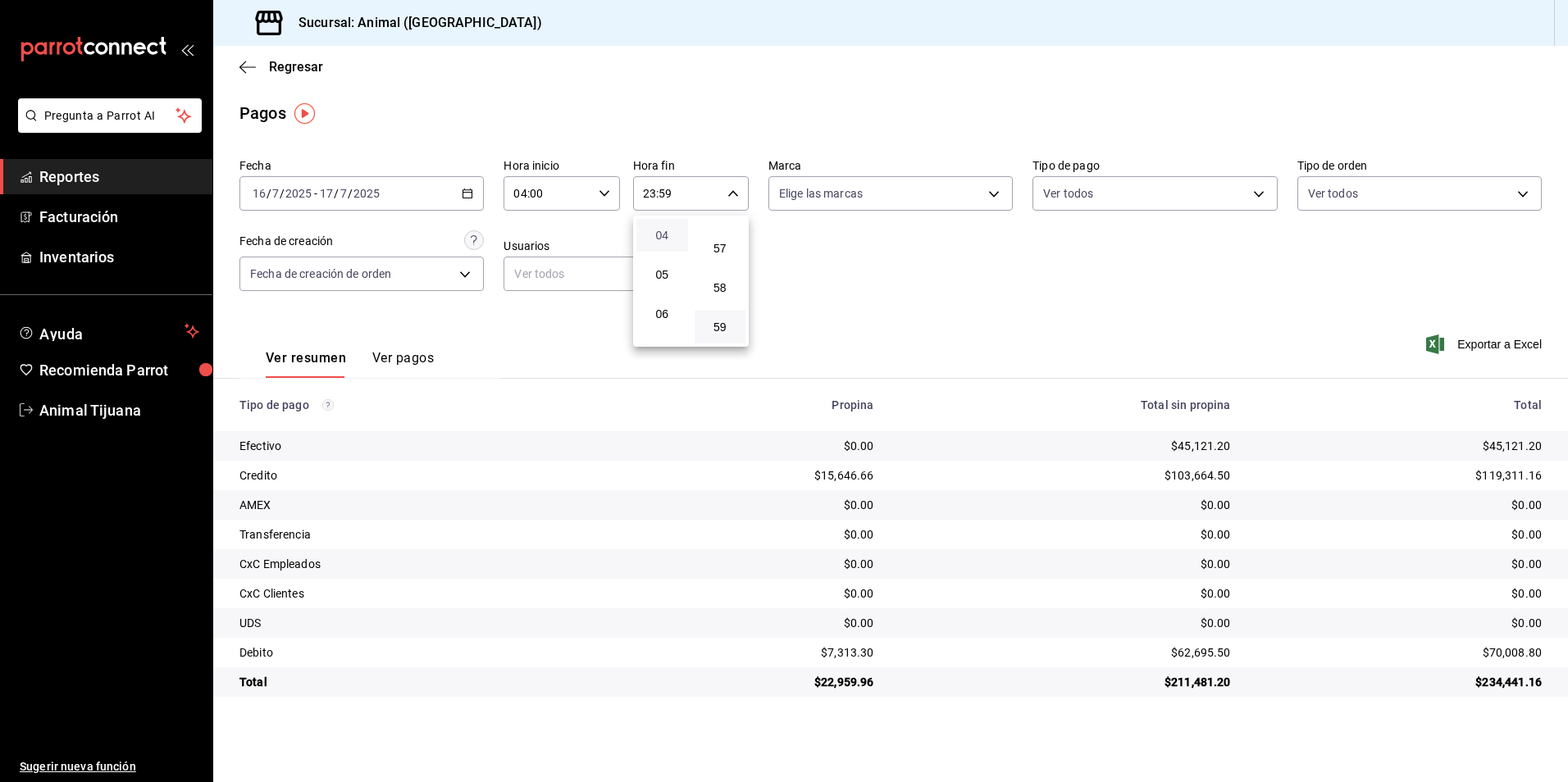 click on "04" at bounding box center [662, 235] 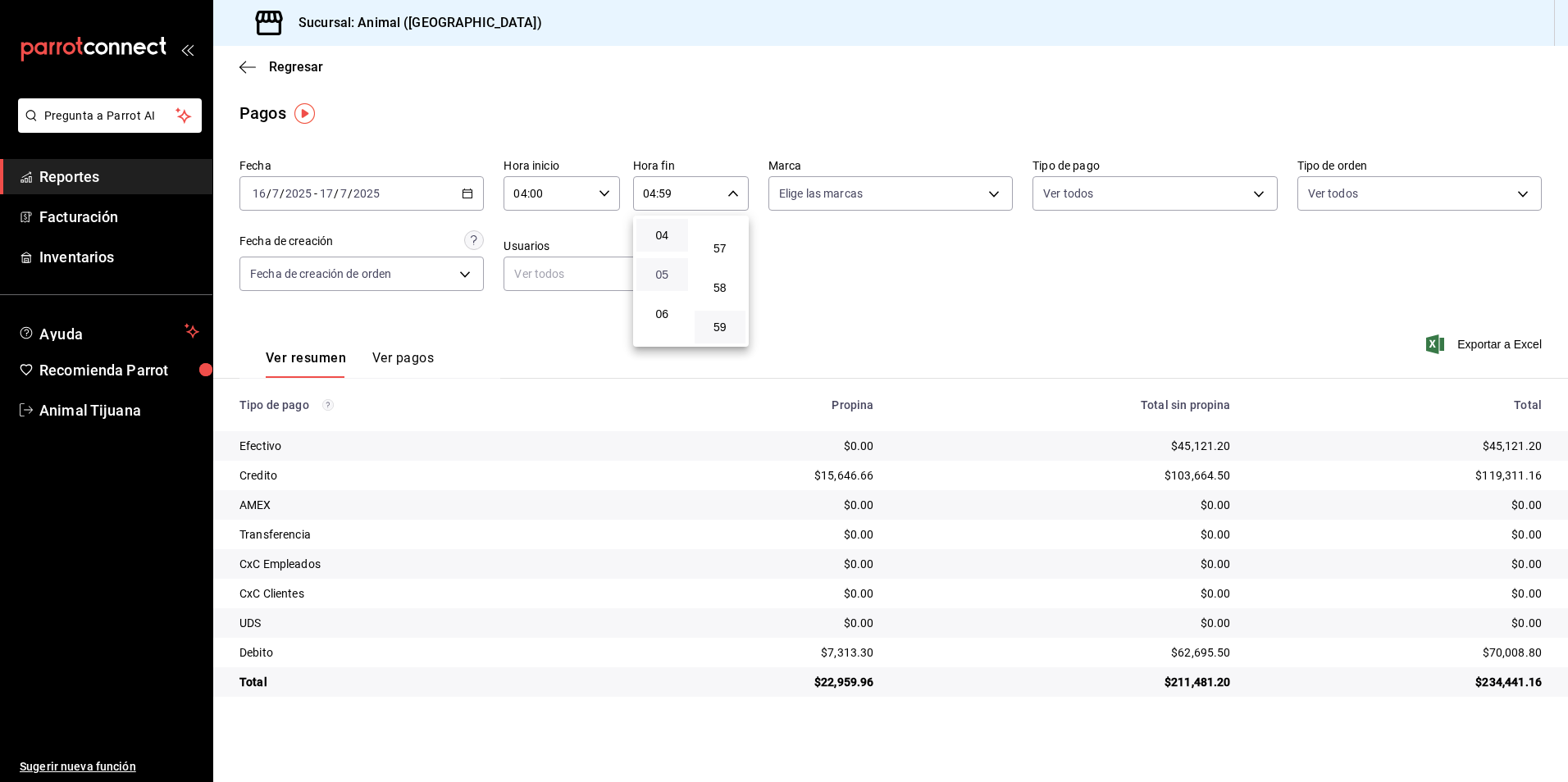scroll, scrollTop: 75, scrollLeft: 0, axis: vertical 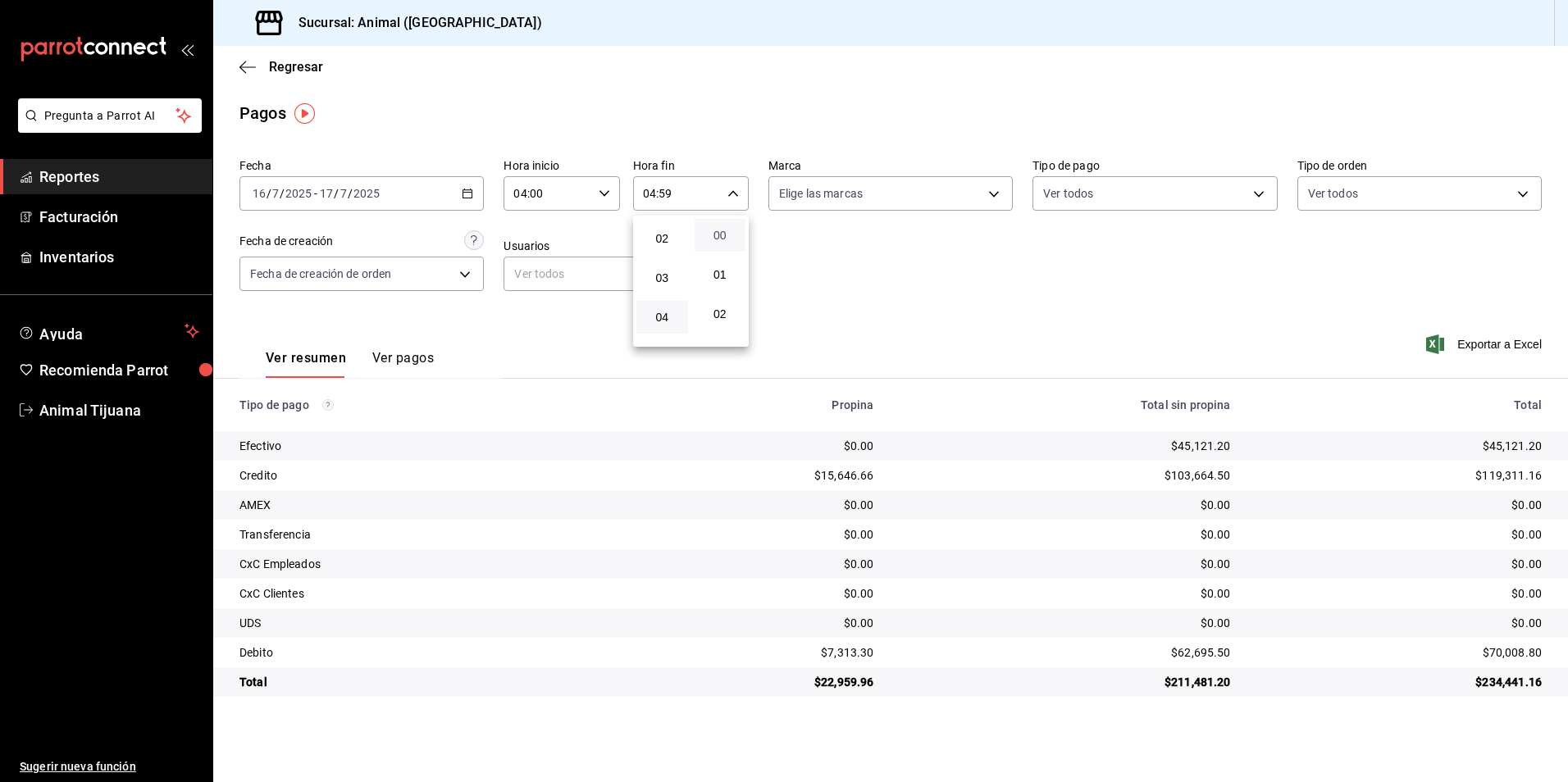 click on "00" at bounding box center (720, 235) 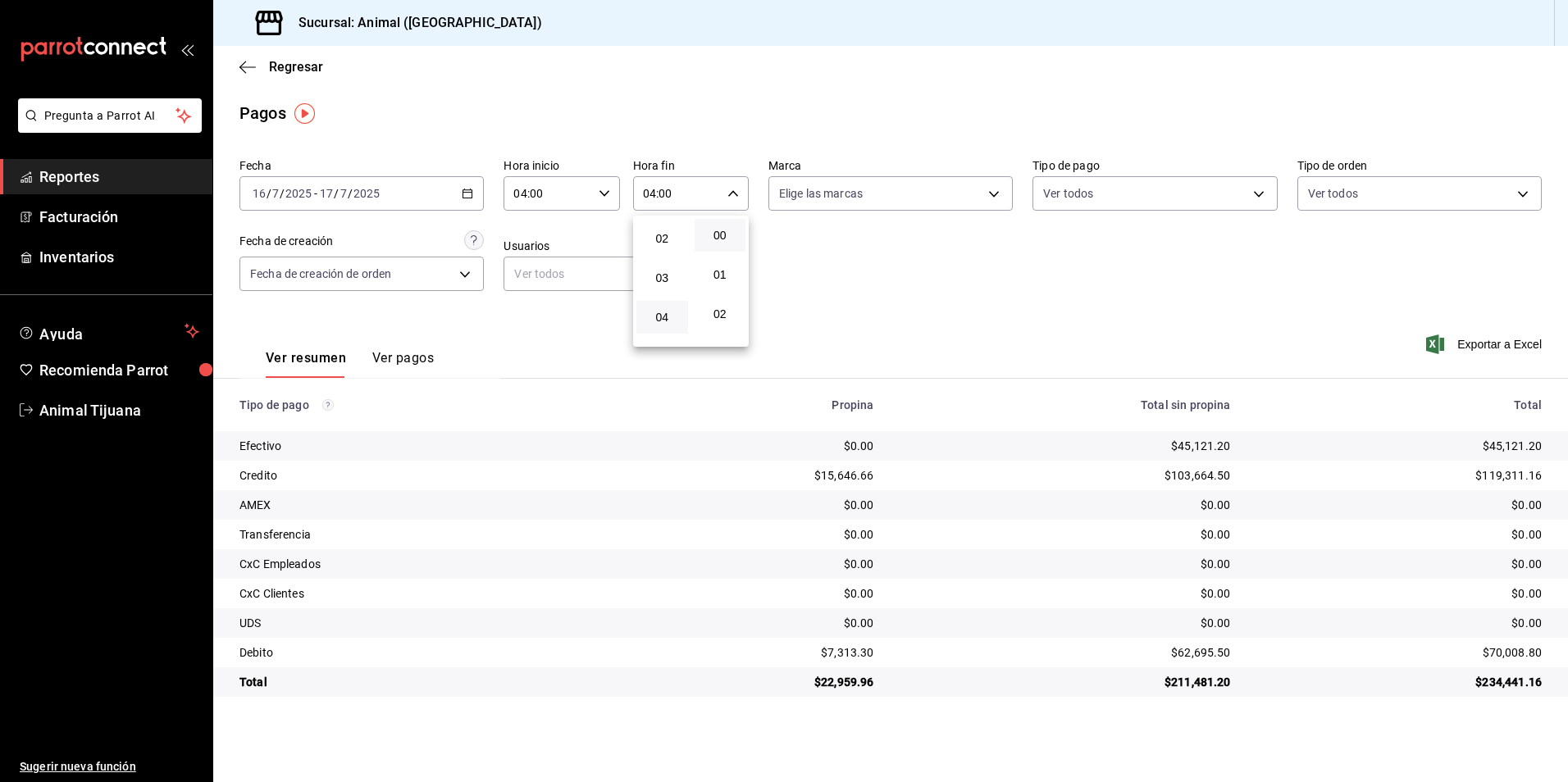 click at bounding box center (784, 391) 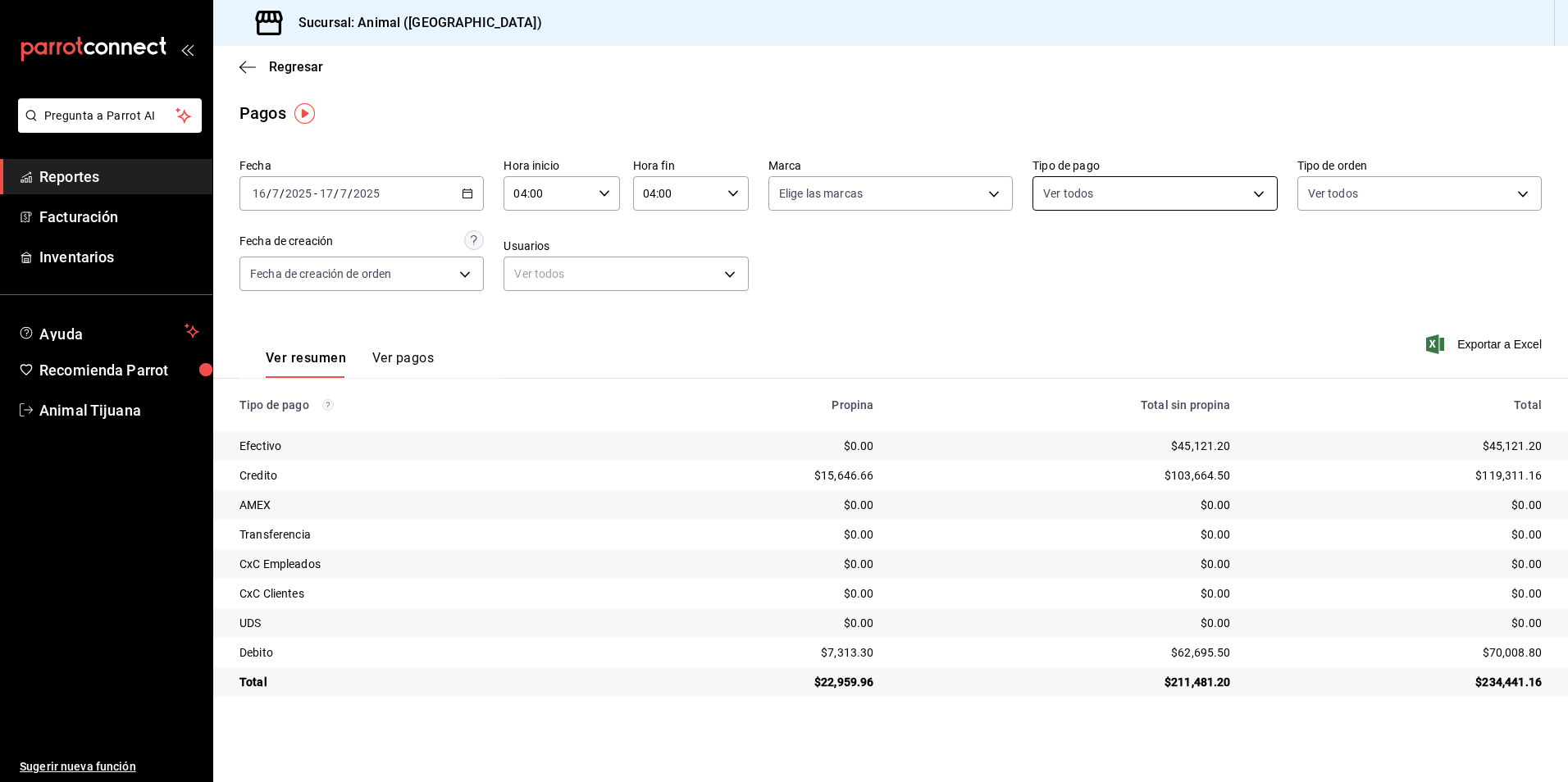 click on "Pregunta a Parrot AI Reportes   Facturación   Inventarios   Ayuda Recomienda Parrot   Animal Tijuana   Sugerir nueva función   Sucursal: Animal (Tijuana) Regresar Pagos Fecha [DATE] [DATE] - [DATE] [DATE] Hora inicio 04:00 Hora inicio Hora fin 04:00 Hora fin Marca Elige las marcas Tipo de pago Ver todos Tipo de orden Ver todos Fecha de creación   Fecha de creación de orden ORDER Usuarios Ver todos null Ver resumen Ver pagos Exportar a Excel Tipo de pago   Propina Total sin propina Total Efectivo $0.00 $45,121.20 $45,121.20 Credito $15,646.66 $103,664.50 $119,311.16 AMEX $0.00 $0.00 $0.00 Transferencia $0.00 $0.00 $0.00 CxC Empleados $0.00 $0.00 $0.00 CxC Clientes $0.00 $0.00 $0.00 UDS $0.00 $0.00 $0.00 Debito $7,313.30 $62,695.50 $70,008.80 Total $22,959.96 $211,481.20 $234,441.16 Pregunta a Parrot AI Reportes   Facturación   Inventarios   Ayuda Recomienda Parrot   Animal Tijuana   Sugerir nueva función   GANA 1 MES GRATIS EN TU SUSCRIPCIÓN AQUÍ Ver video tutorial Ir a video" at bounding box center [784, 391] 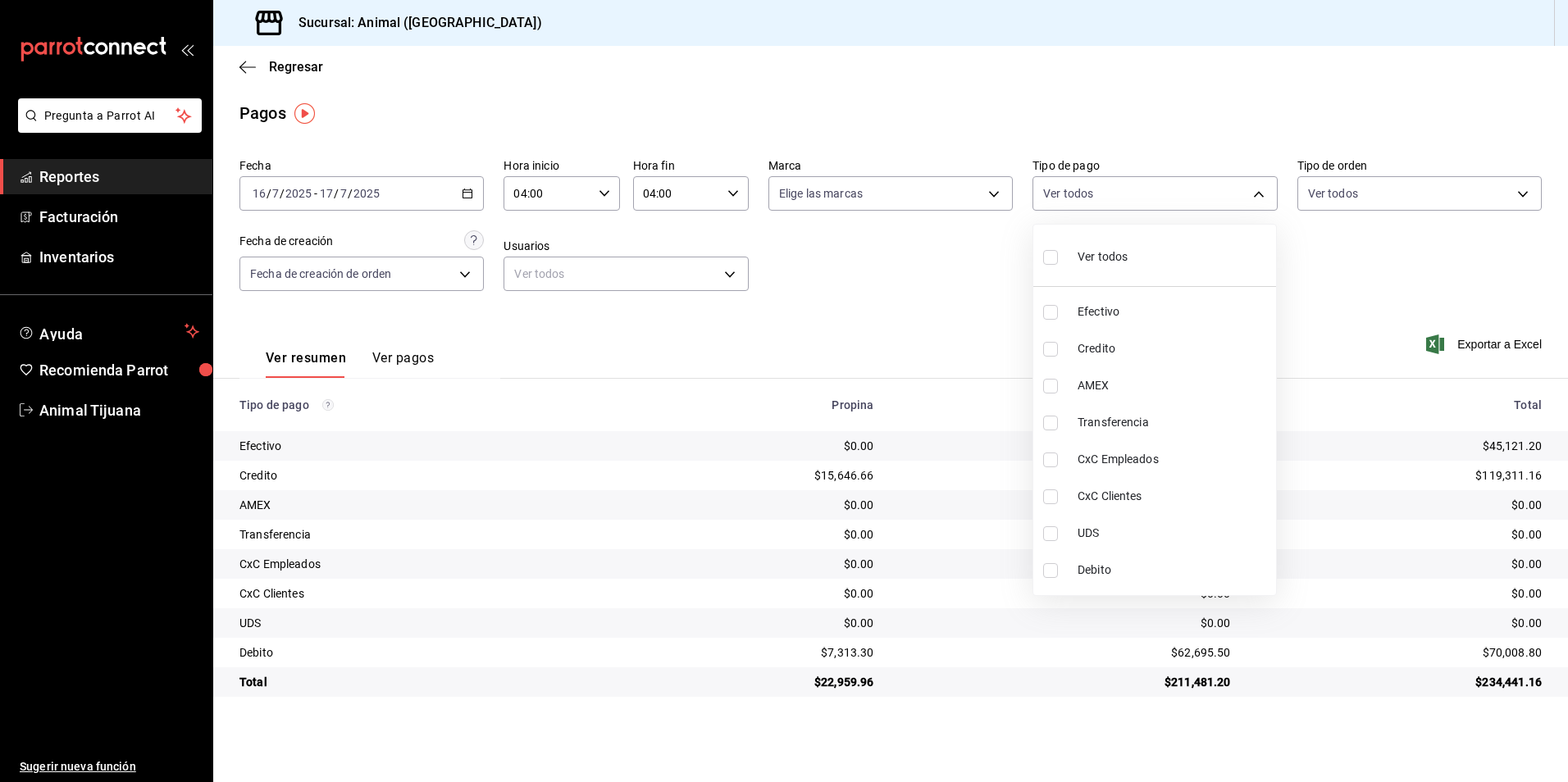 click on "Ver todos" at bounding box center (1102, 257) 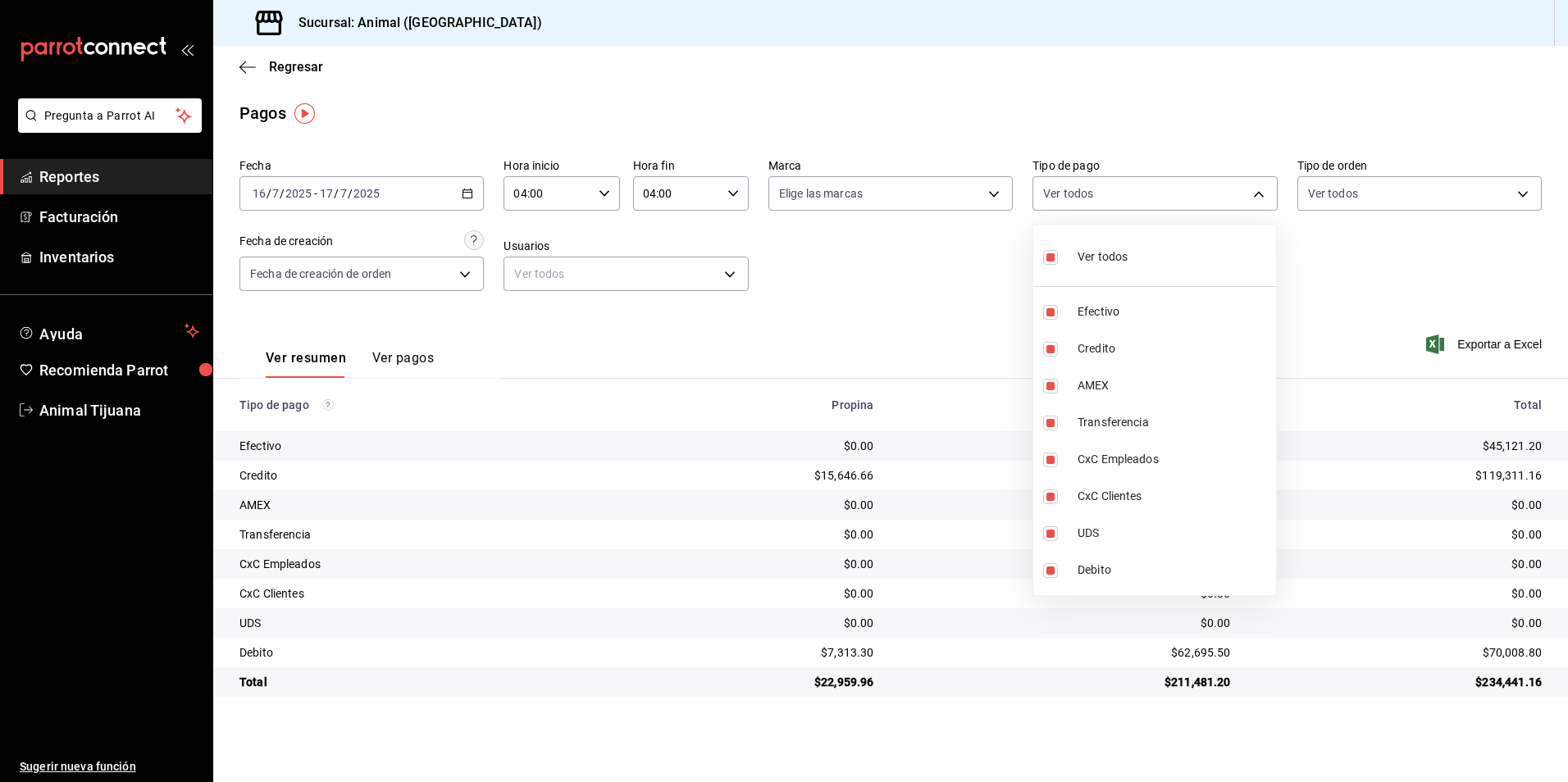 click on "Ver todos" at bounding box center (1102, 257) 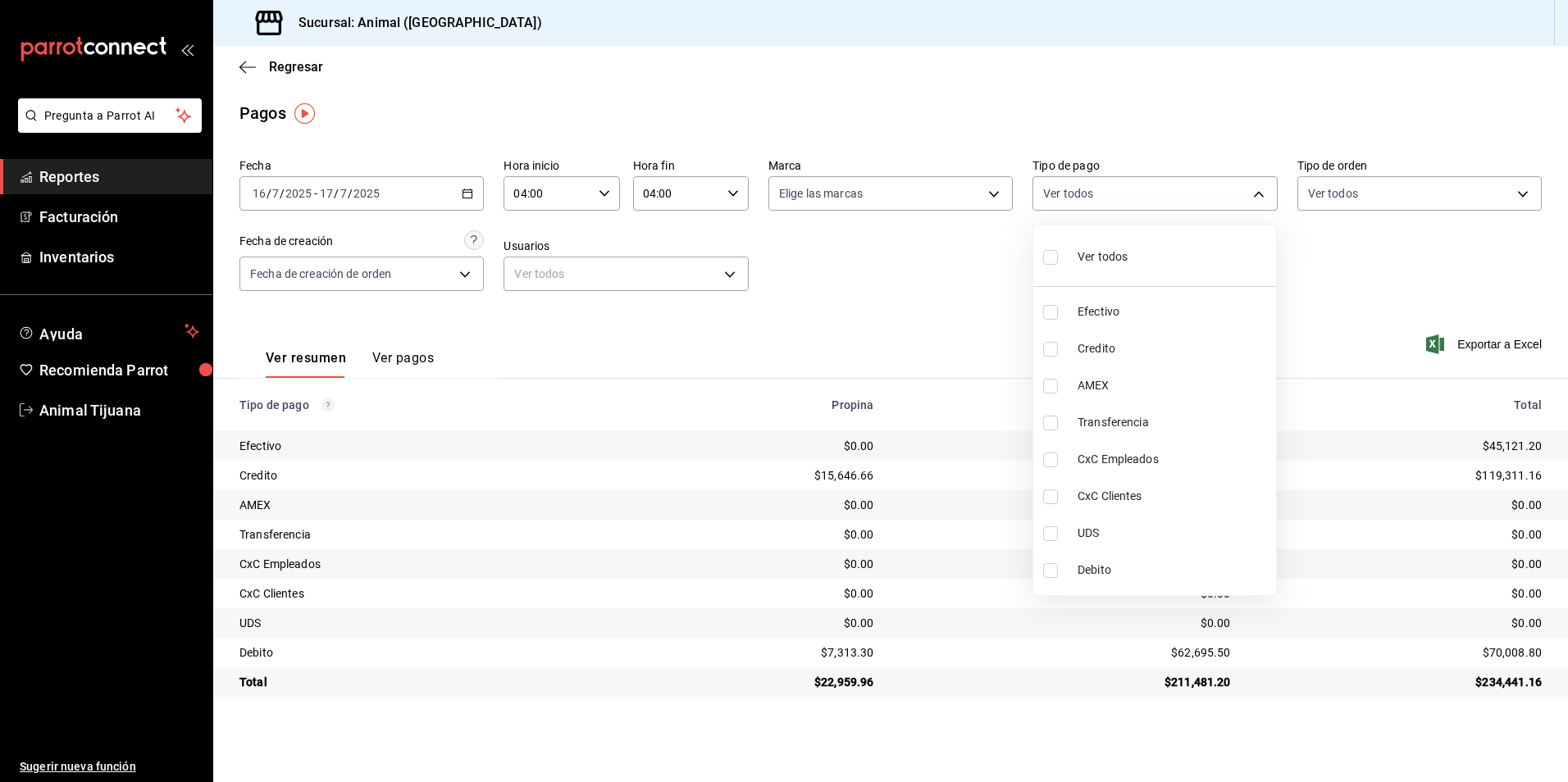 click on "Credito" at bounding box center (1174, 348) 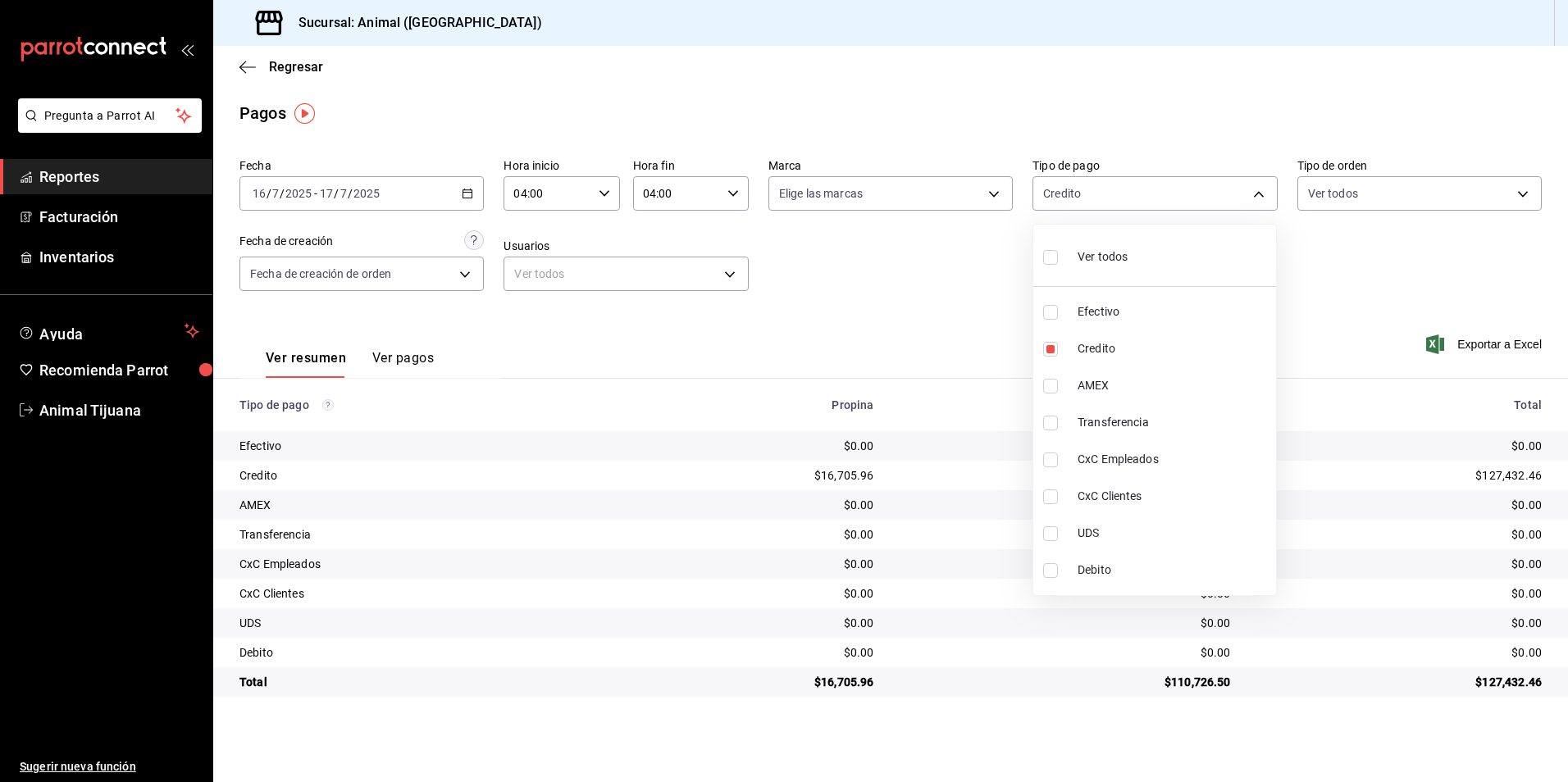 click on "Debito" at bounding box center [1155, 570] 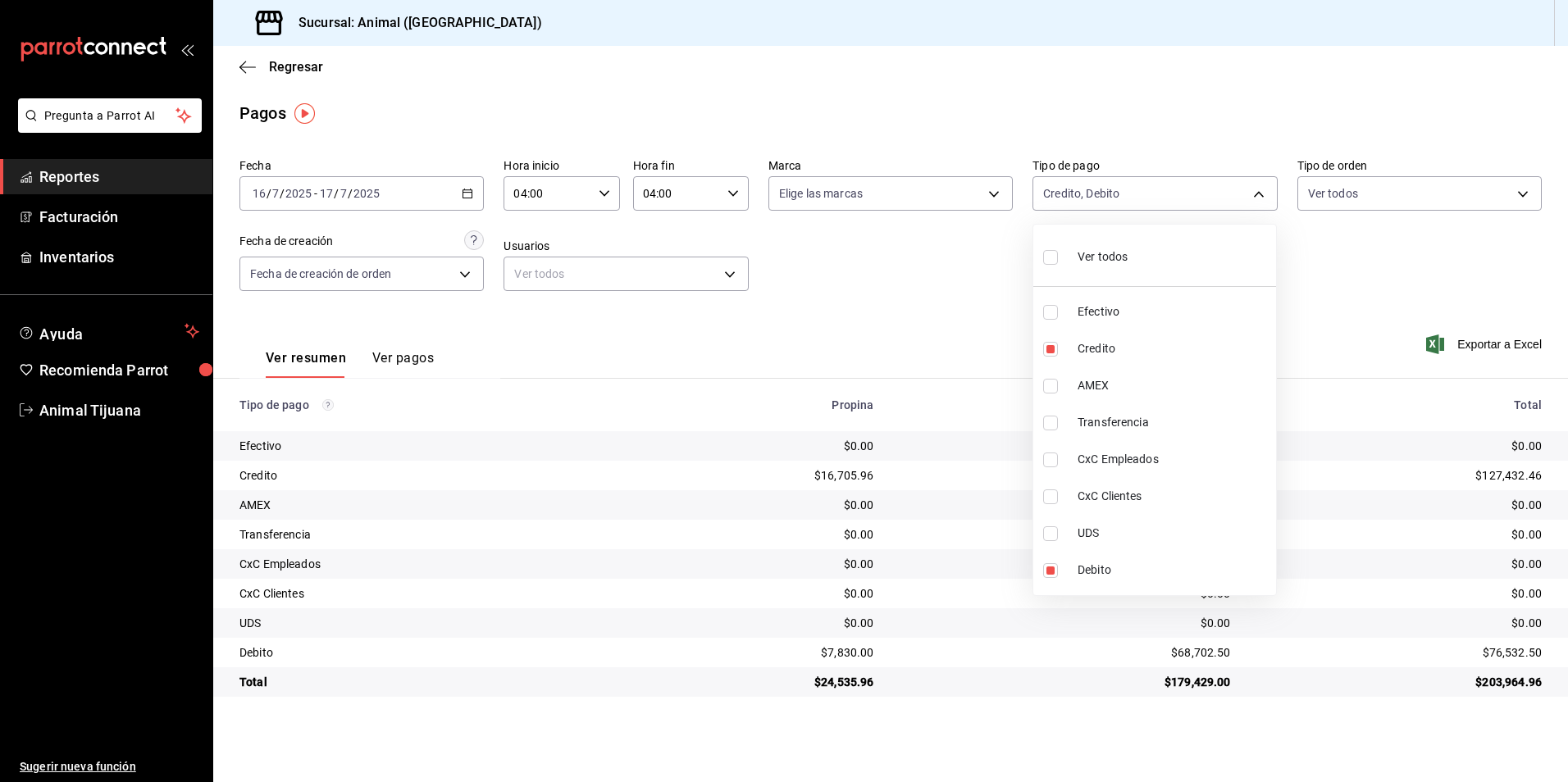 click on "Ver todos" at bounding box center (1155, 255) 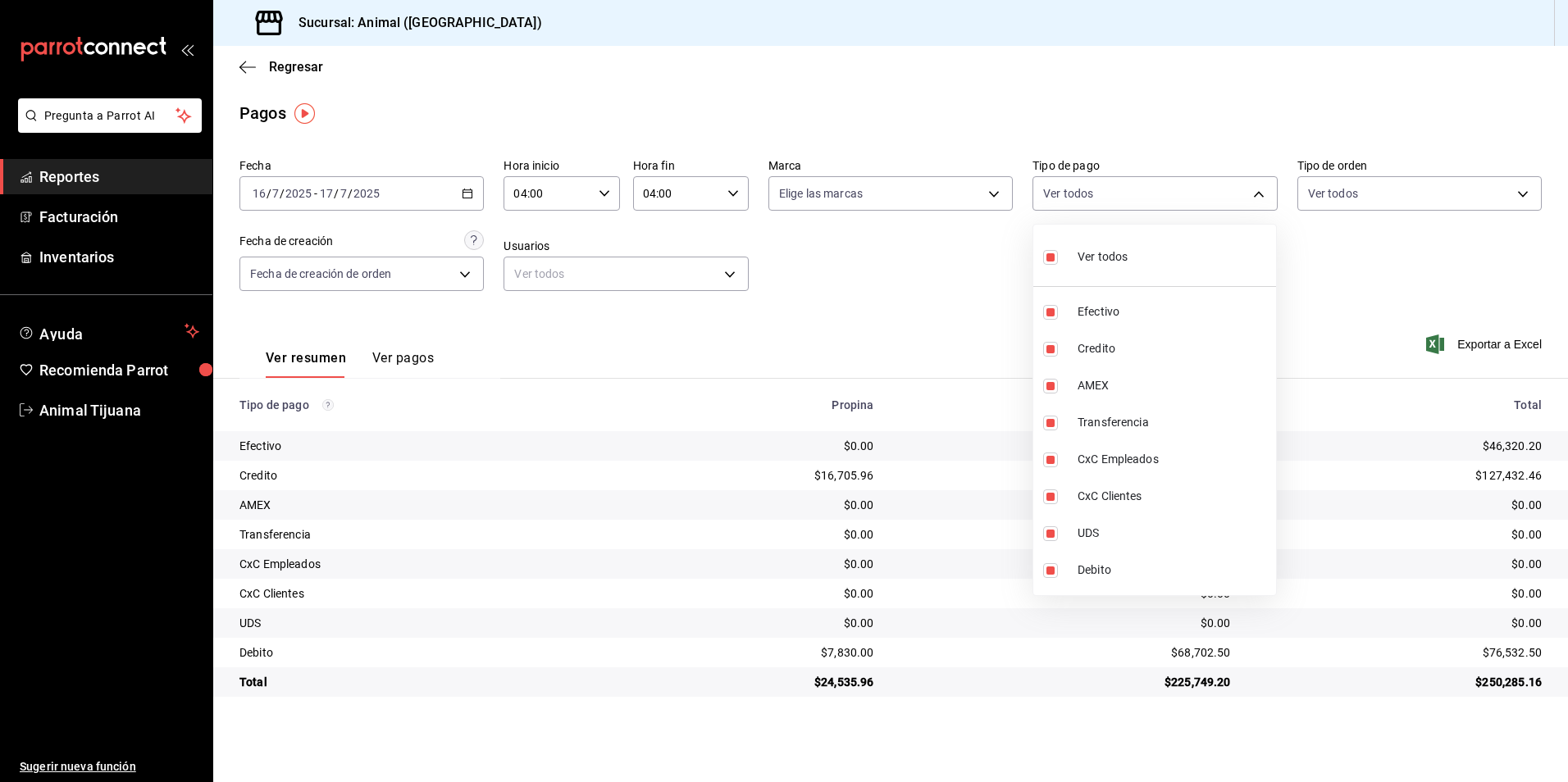 click on "Ver todos" at bounding box center [1155, 255] 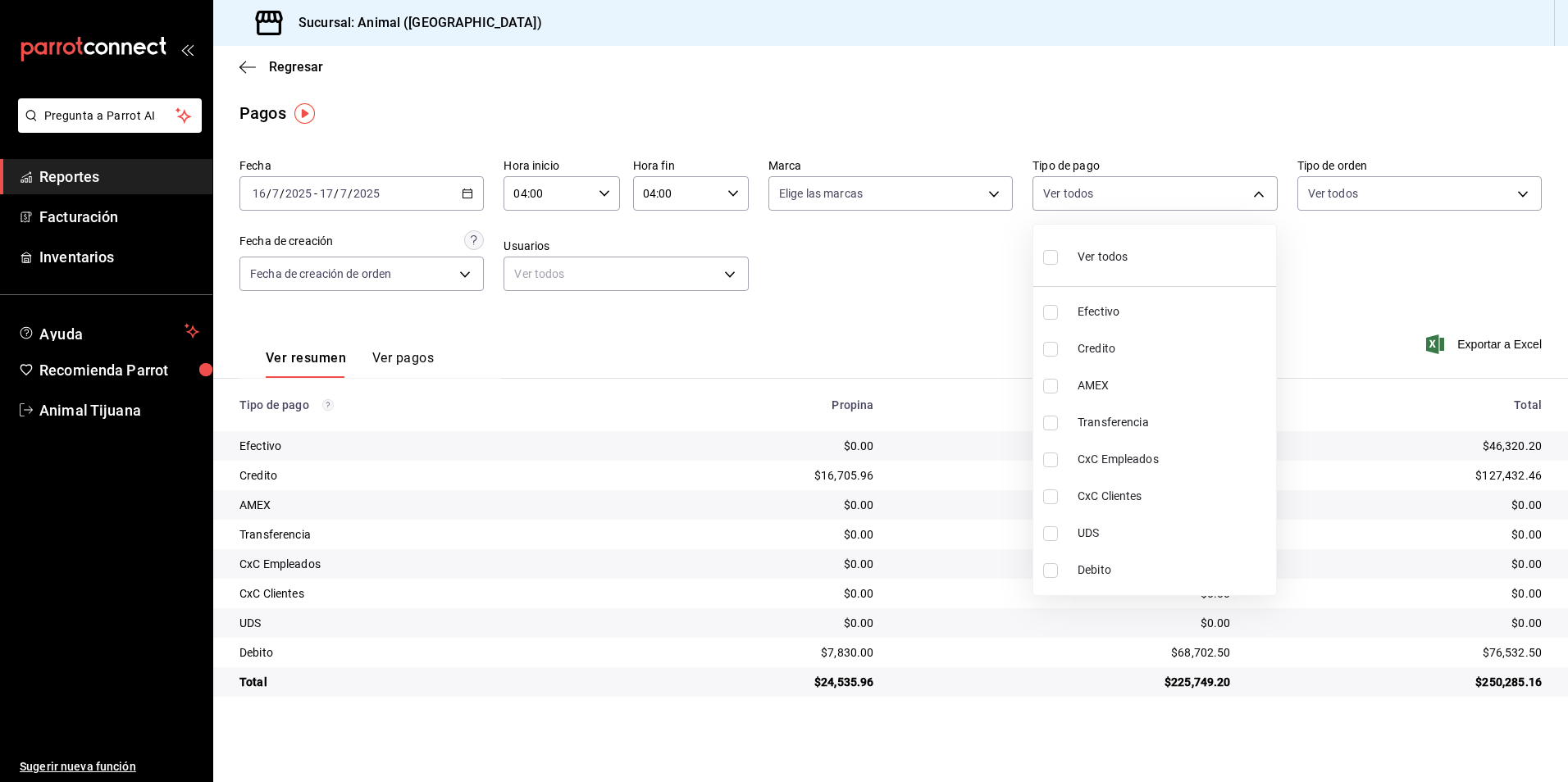 click on "Credito" at bounding box center (1174, 348) 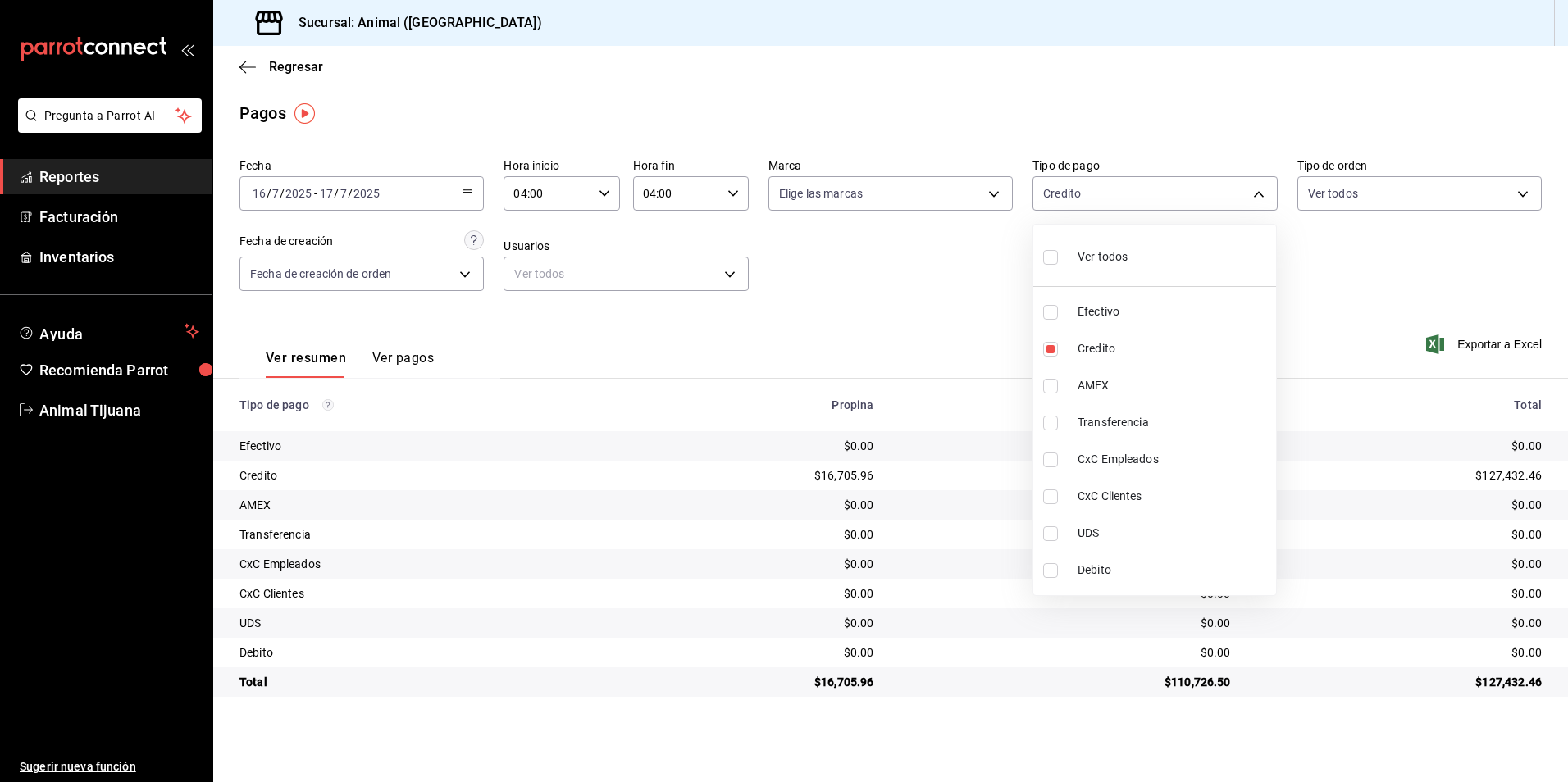 click on "Debito" at bounding box center (1174, 570) 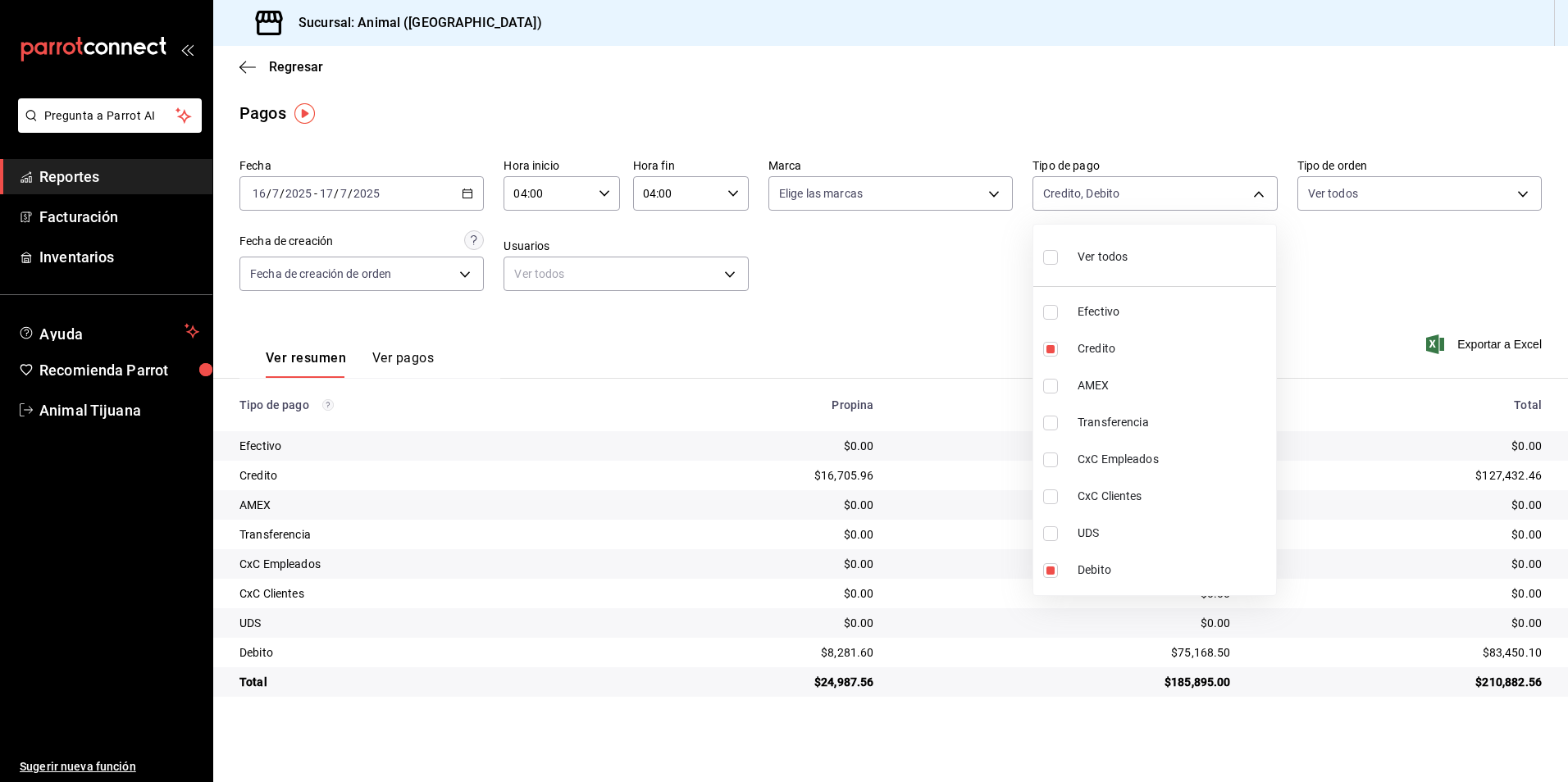 click on "Ver todos" at bounding box center [1102, 257] 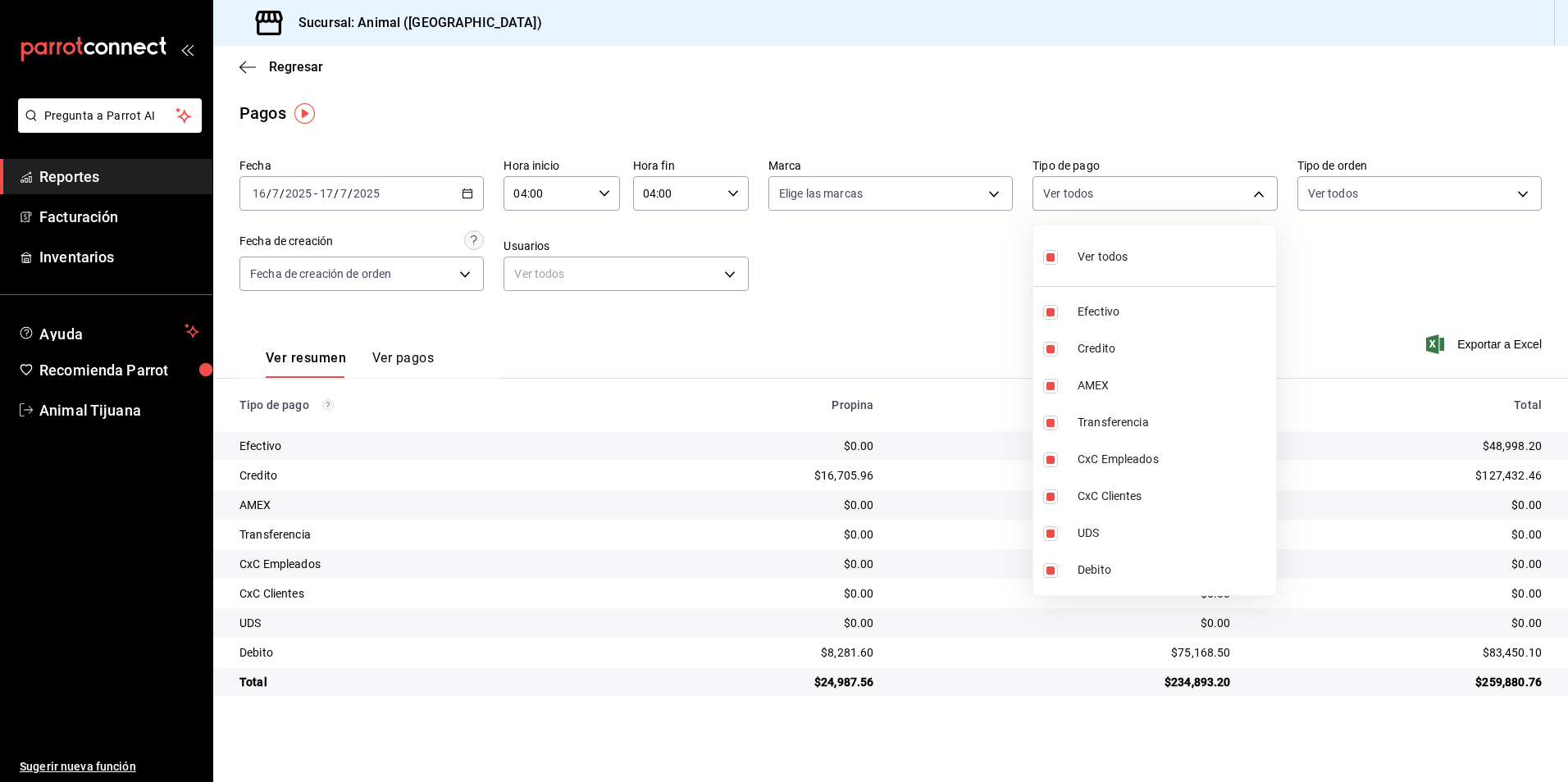 click on "Ver todos" at bounding box center (1155, 255) 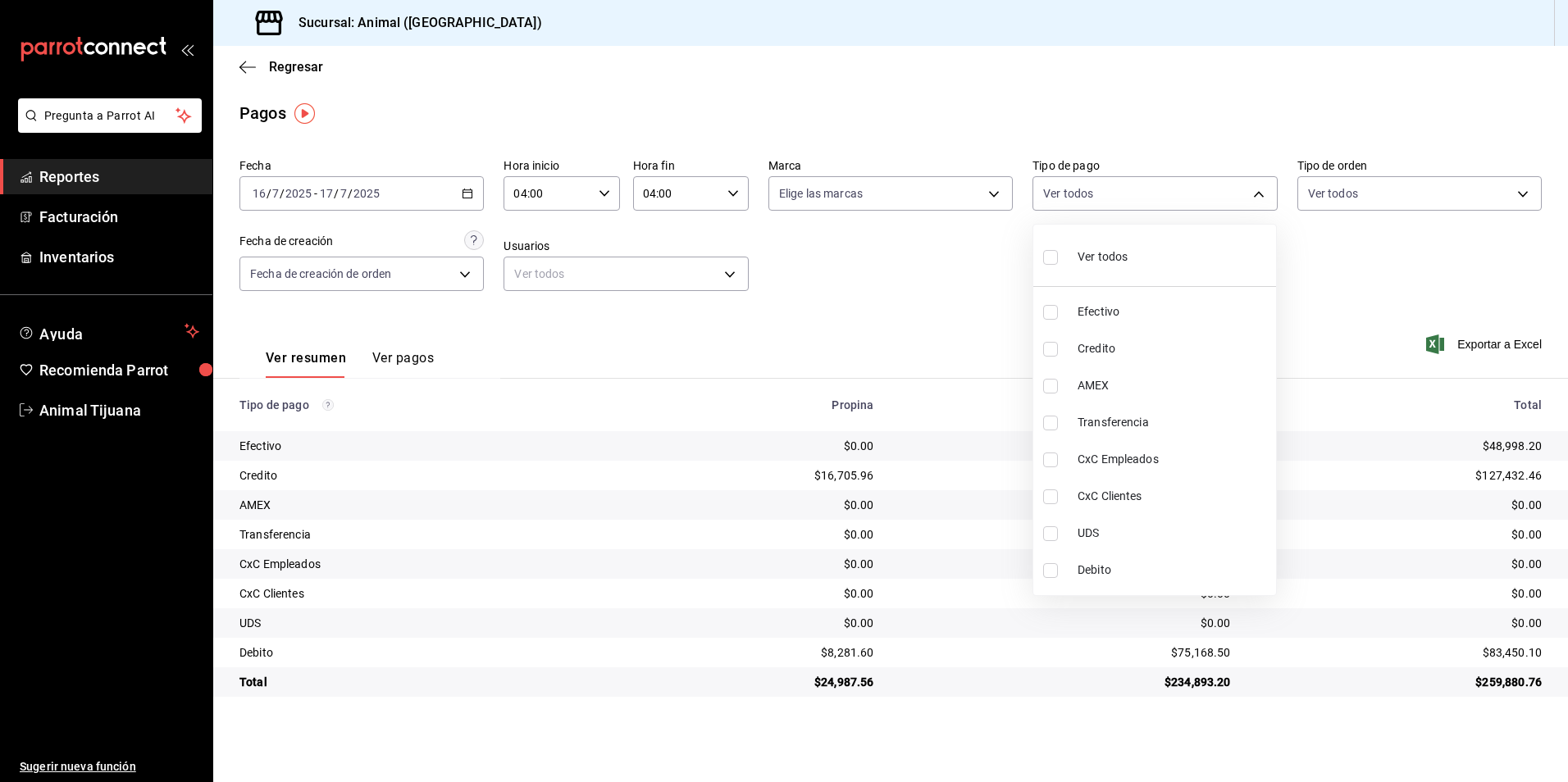 click on "Ver todos" at bounding box center (1155, 255) 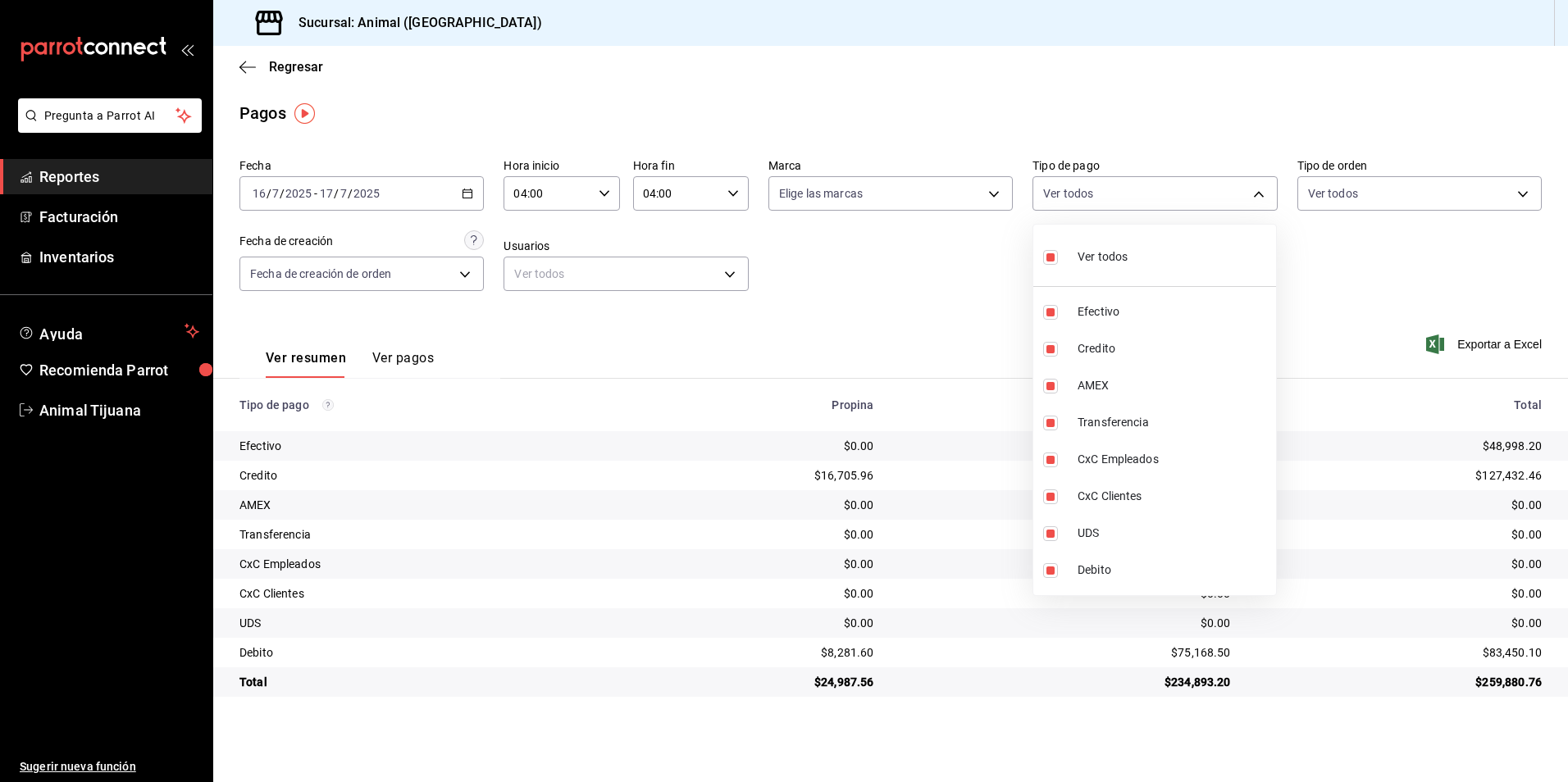 click at bounding box center (784, 391) 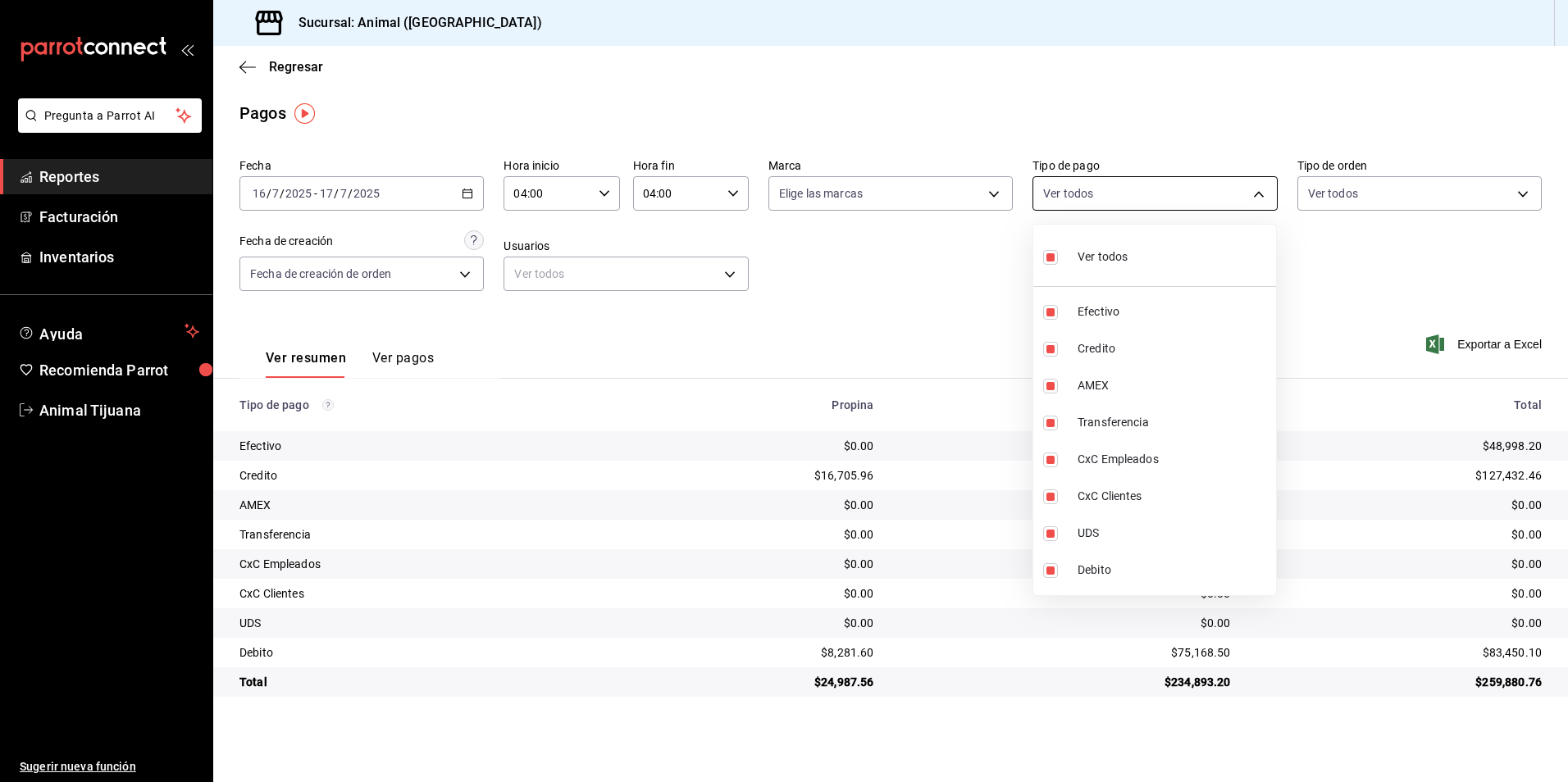 click on "Pregunta a Parrot AI Reportes   Facturación   Inventarios   Ayuda Recomienda Parrot   Animal Tijuana   Sugerir nueva función   Sucursal: Animal (Tijuana) Regresar Pagos Fecha [DATE] [DATE] - [DATE] [DATE] Hora inicio 04:00 Hora inicio Hora fin 04:00 Hora fin Marca Elige las marcas Tipo de pago Ver todos b84c62b8-b02c-4970-ab2e-e166616419f2,235ce608-f464-428a-9a71-314f665367d1,53567cc0-287b-4684-a95f-f29da77b8aee,0d094291-e872-4364-a9ff-60e16e86259b,6a0ee9a7-a1a1-4323-a579-7cd9ade5af56,6c2c4eef-27ab-4c8c-8fe2-8a5d5eee22bf,e2ee48f9-33b4-4b57-b66f-f45886aba7f4,c7b29183-a811-4137-9cfa-21a61cd2bc4a Tipo de orden Ver todos Fecha de creación   Fecha de creación de orden ORDER Usuarios Ver todos null Ver resumen Ver pagos Exportar a Excel Tipo de pago   Propina Total sin propina Total Efectivo $0.00 $48,998.20 $48,998.20 Credito $16,705.96 $110,726.50 $127,432.46 AMEX $0.00 $0.00 $0.00 Transferencia $0.00 $0.00 $0.00 CxC Empleados $0.00 $0.00 $0.00 CxC Clientes $0.00 $0.00 $0.00 UDS $0.00" at bounding box center (784, 391) 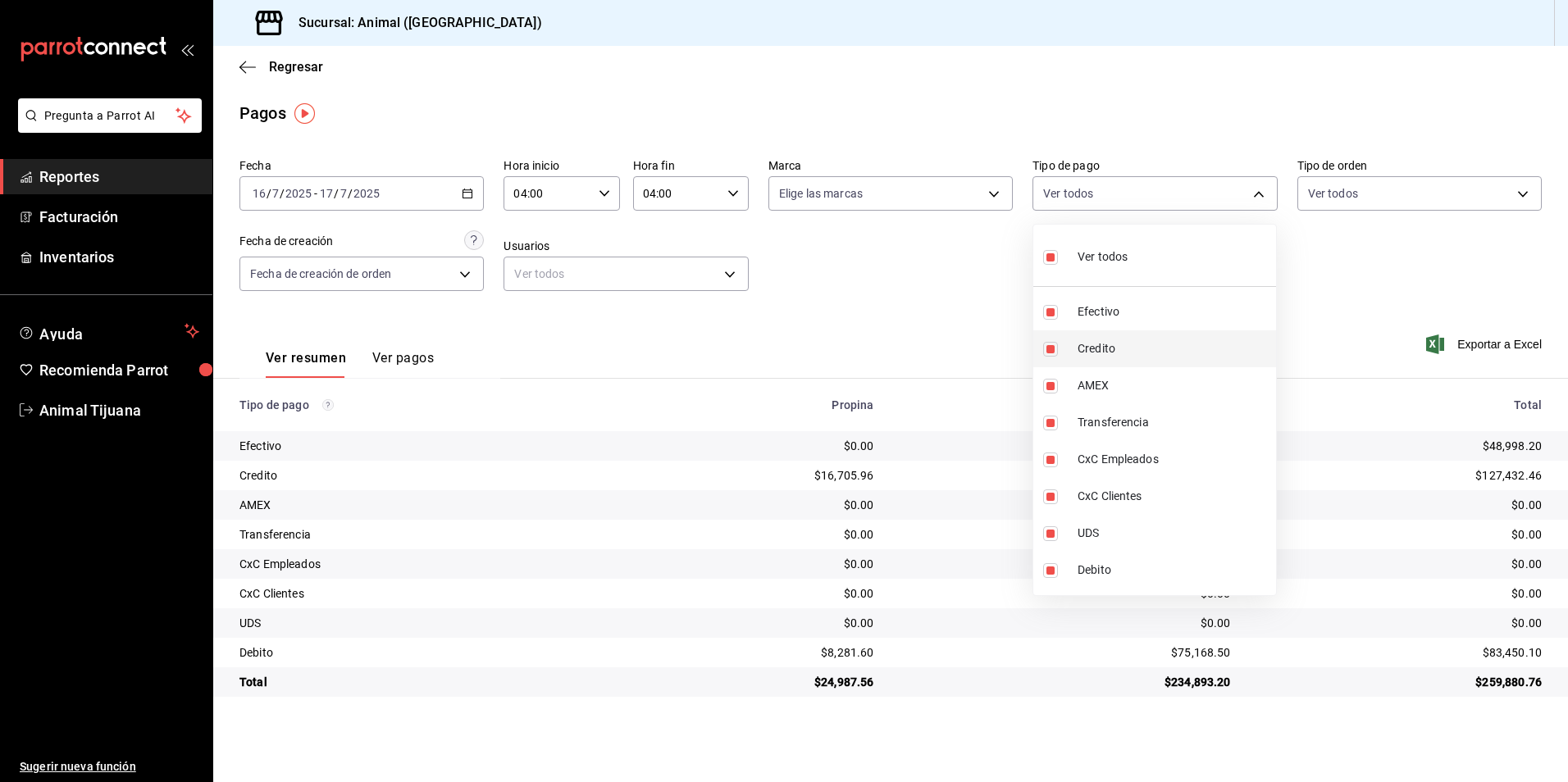 click on "Credito" at bounding box center (1174, 348) 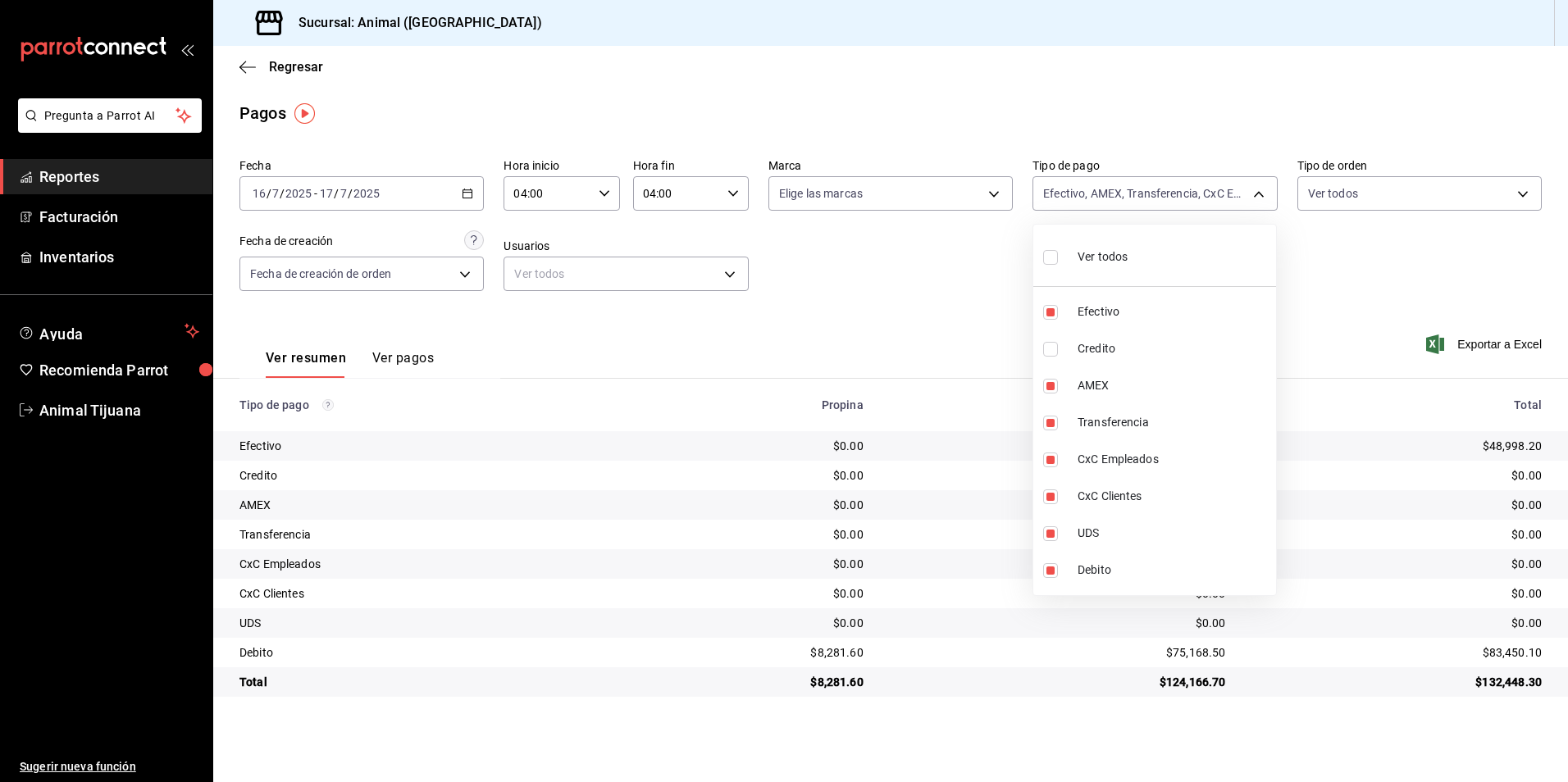 click on "Ver todos" at bounding box center (1102, 257) 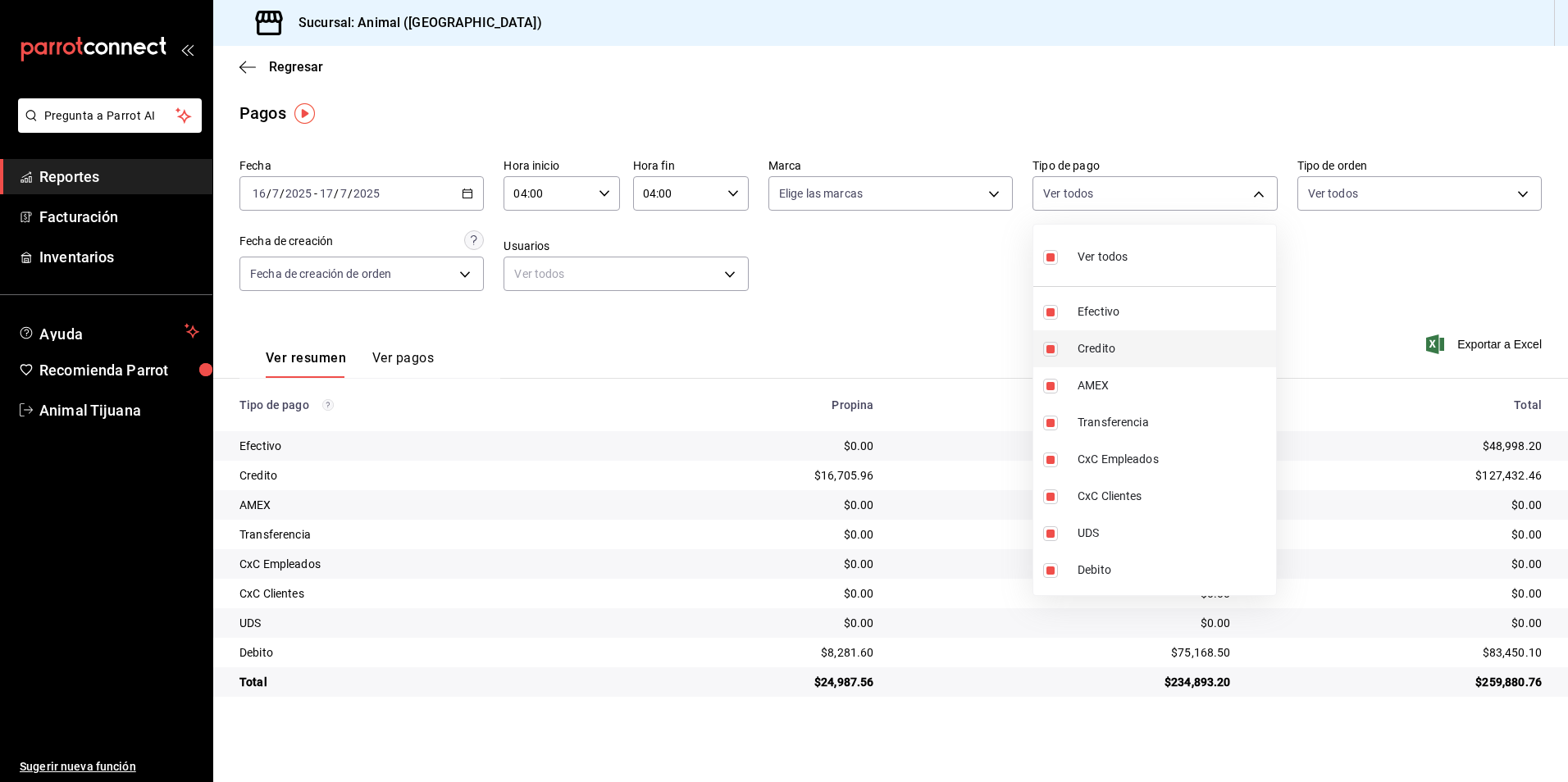 click on "Credito" at bounding box center [1174, 348] 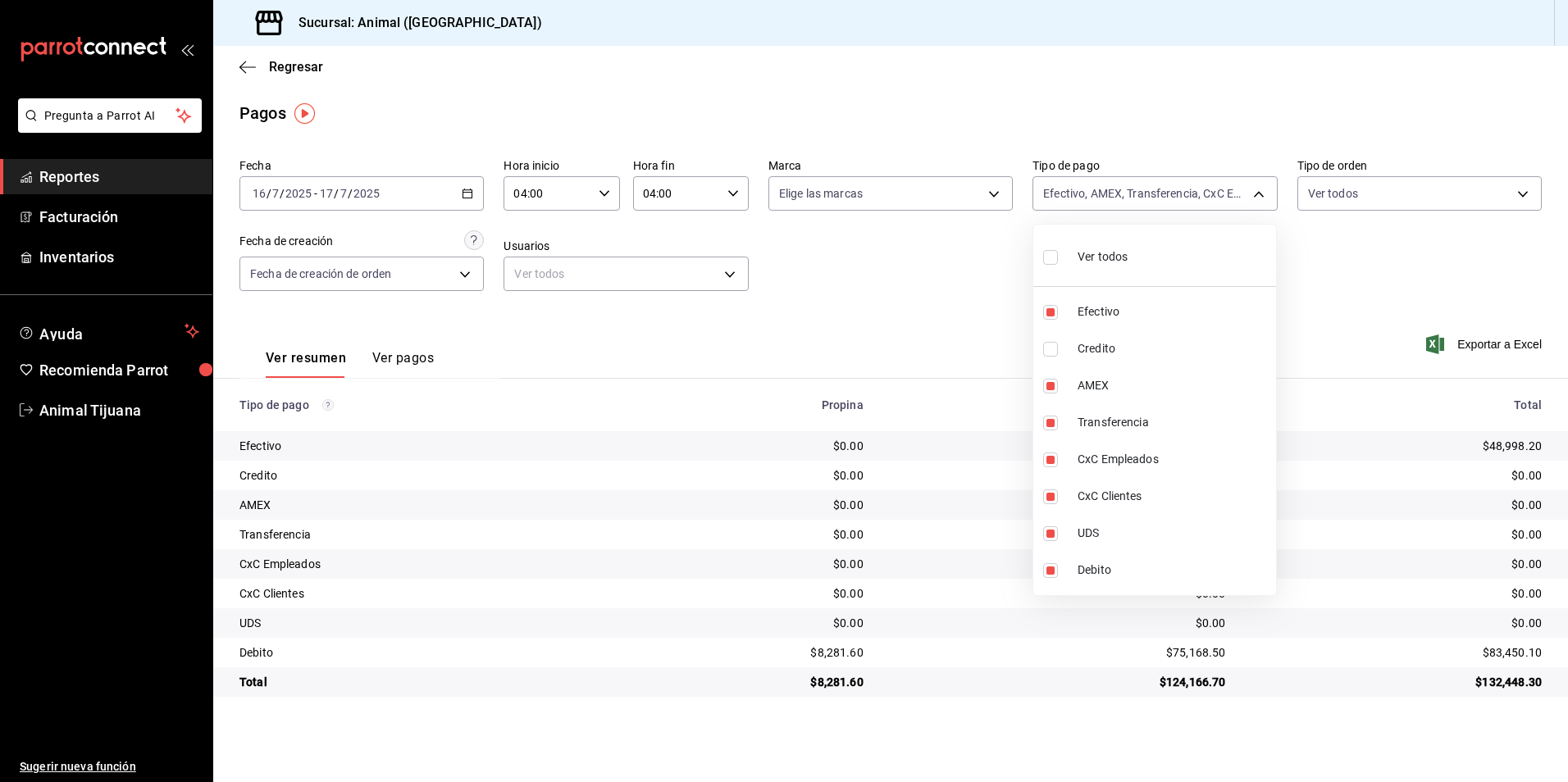click on "Ver todos Efectivo Credito AMEX Transferencia CxC Empleados CxC Clientes UDS Debito" at bounding box center (1155, 410) 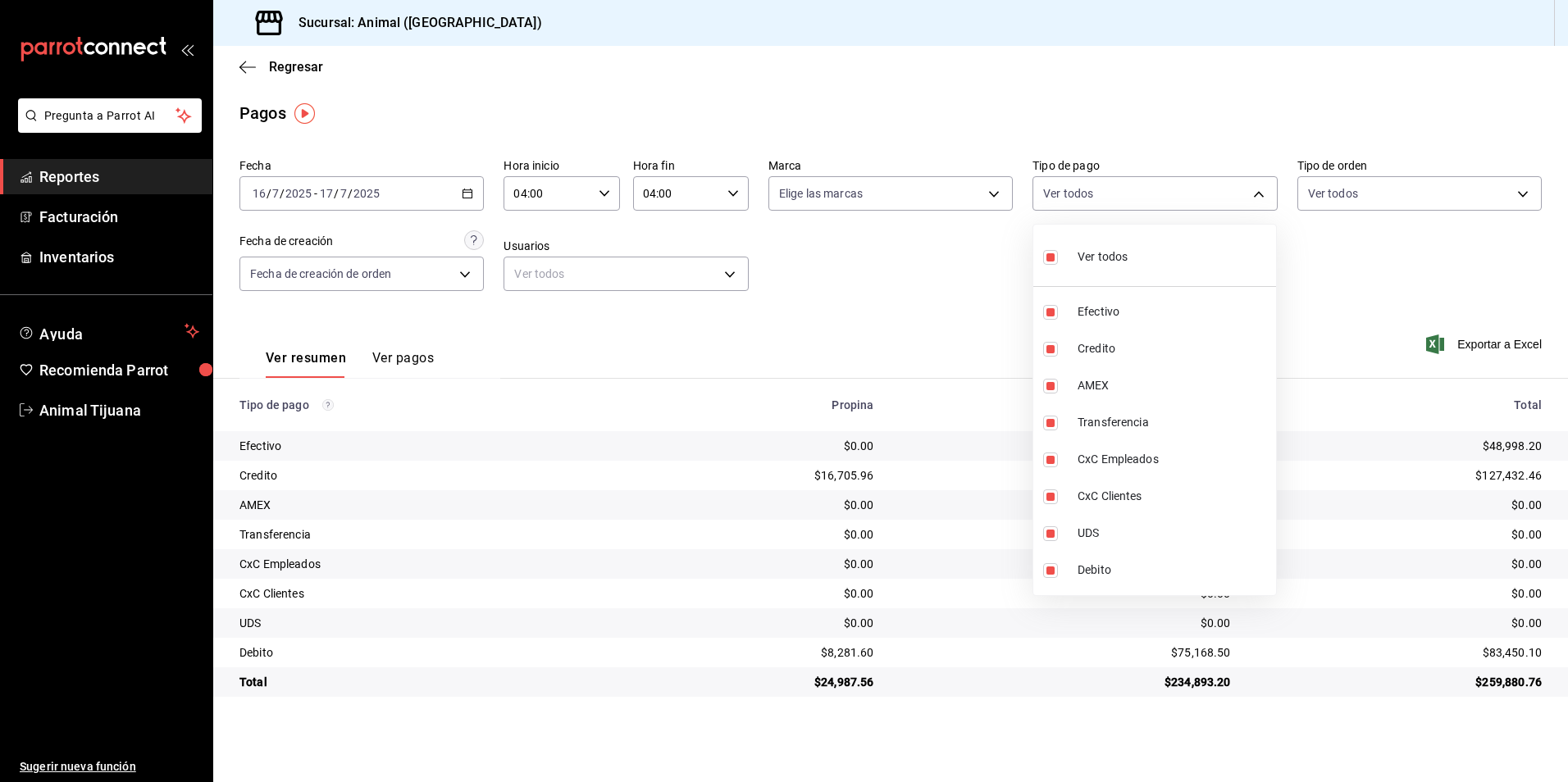 click on "Ver todos" at bounding box center [1102, 257] 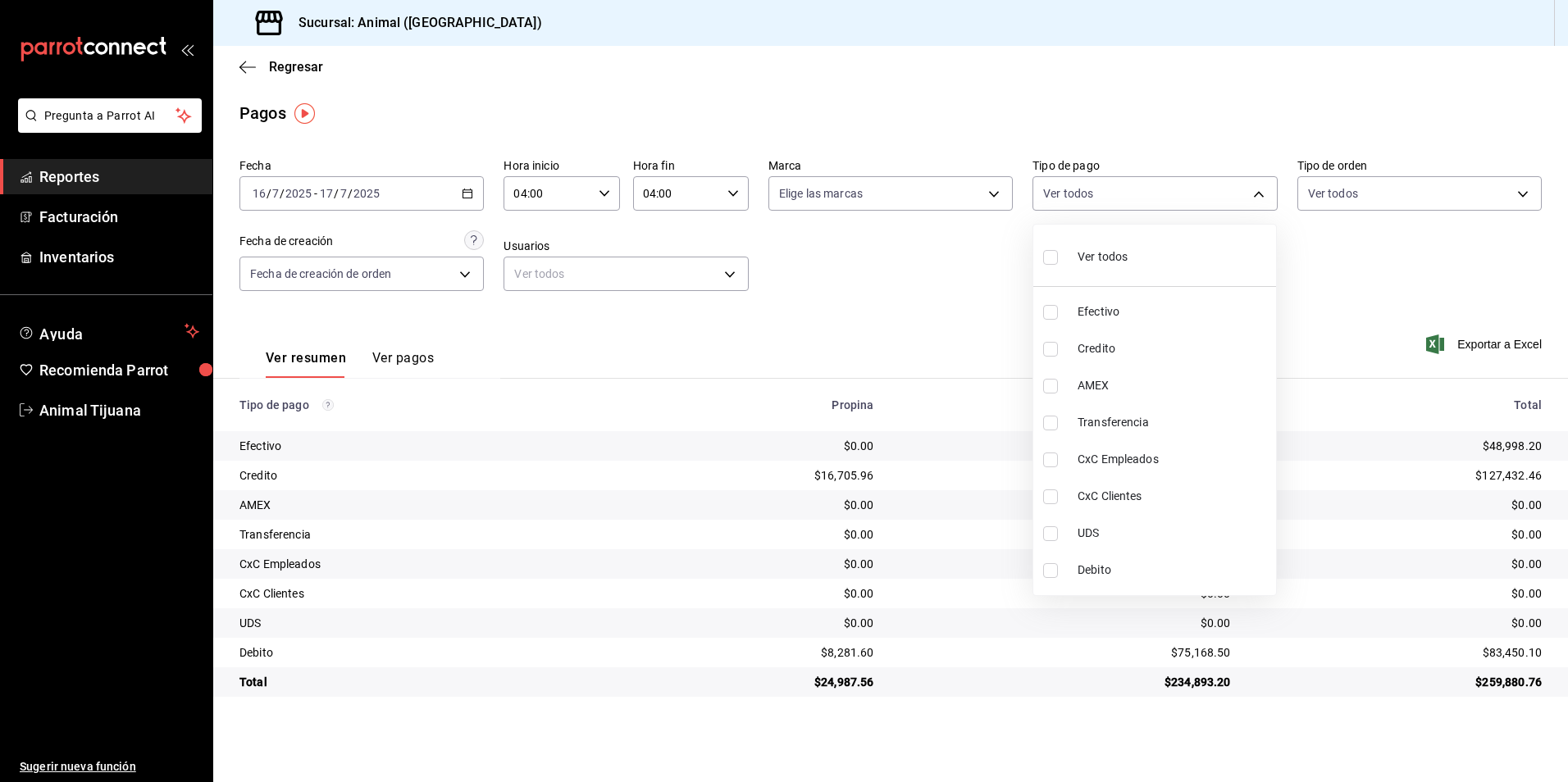 click on "Credito" at bounding box center (1174, 348) 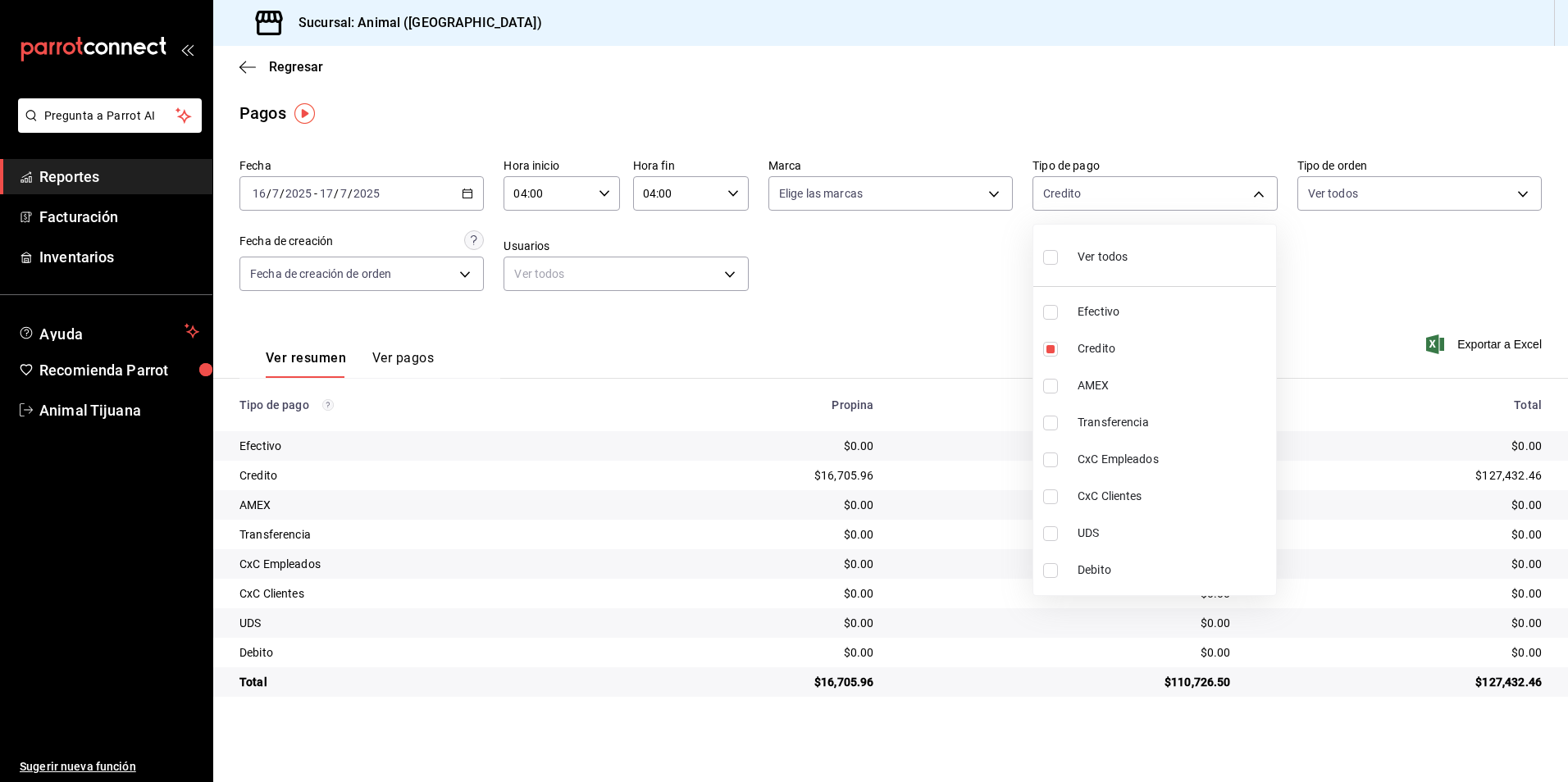 click on "Debito" at bounding box center [1155, 570] 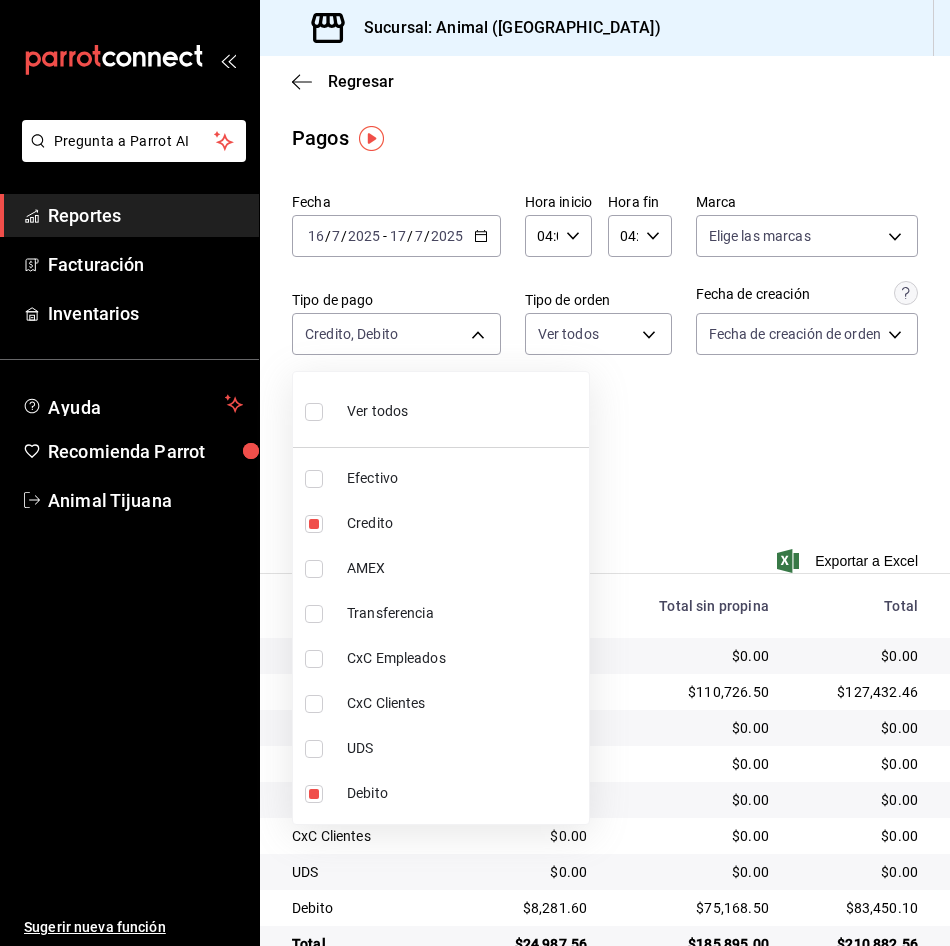 click at bounding box center (475, 473) 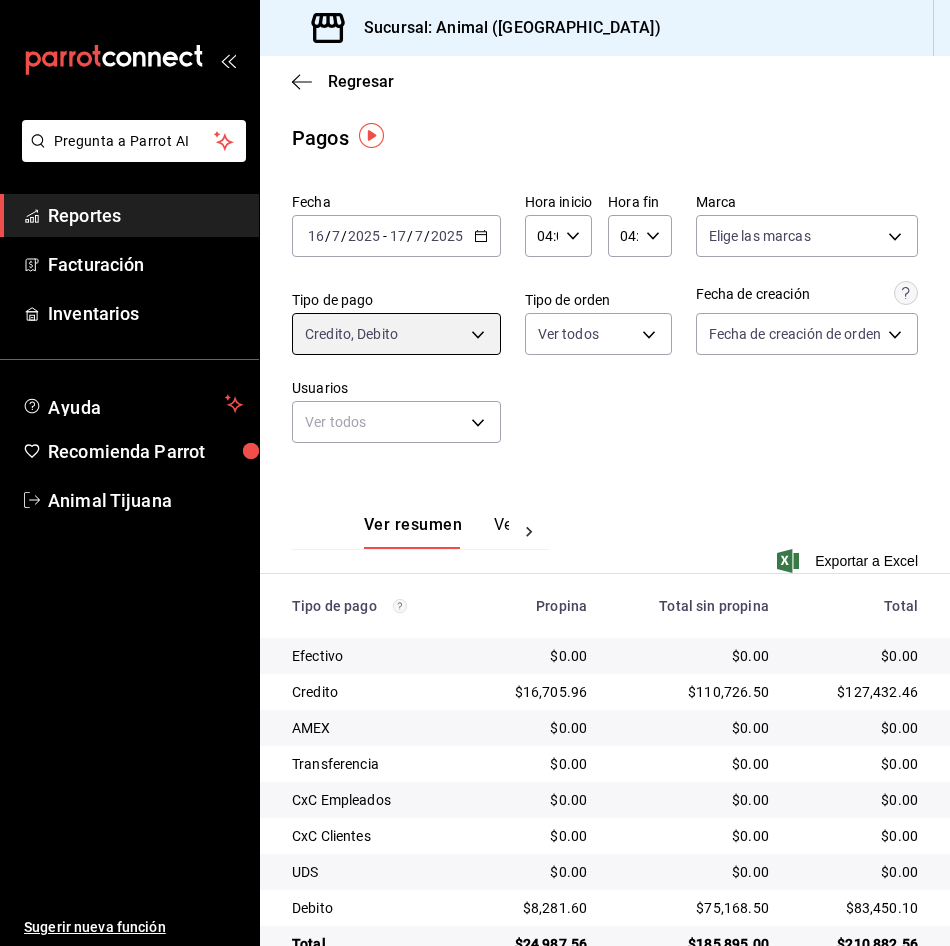 scroll, scrollTop: 49, scrollLeft: 0, axis: vertical 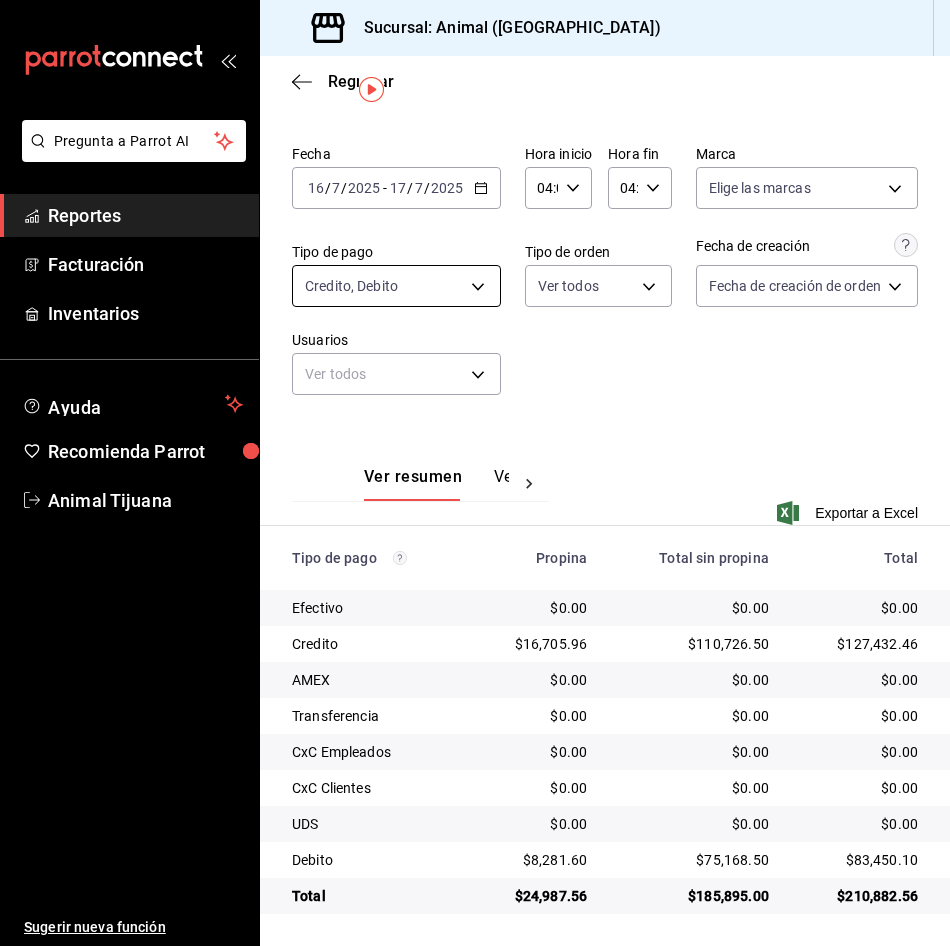 click on "Pregunta a Parrot AI Reportes   Facturación   Inventarios   Ayuda Recomienda Parrot   Animal Tijuana   Sugerir nueva función   Sucursal: Animal (Tijuana) Regresar Pagos Fecha [DATE] [DATE] - [DATE] [DATE] Hora inicio 04:00 Hora inicio Hora fin 04:00 Hora fin Marca Elige las marcas Tipo de pago Credito, Debito 235ce608-f464-428a-9a71-314f665367d1,c7b29183-a811-4137-9cfa-21a61cd2bc4a Tipo de orden Ver todos Fecha de creación   Fecha de creación de orden ORDER Usuarios Ver todos null Ver resumen Ver pagos Exportar a Excel Tipo de pago   Propina Total sin propina Total Efectivo $0.00 $0.00 $0.00 Credito $16,705.96 $110,726.50 $127,432.46 AMEX $0.00 $0.00 $0.00 Transferencia $0.00 $0.00 $0.00 CxC Empleados $0.00 $0.00 $0.00 CxC Clientes $0.00 $0.00 $0.00 UDS $0.00 $0.00 $0.00 Debito $8,281.60 $75,168.50 $83,450.10 Total $24,987.56 $185,895.00 $210,882.56 Pregunta a Parrot AI Reportes   Facturación   Inventarios   Ayuda Recomienda Parrot   Animal Tijuana   Sugerir nueva función" at bounding box center (475, 473) 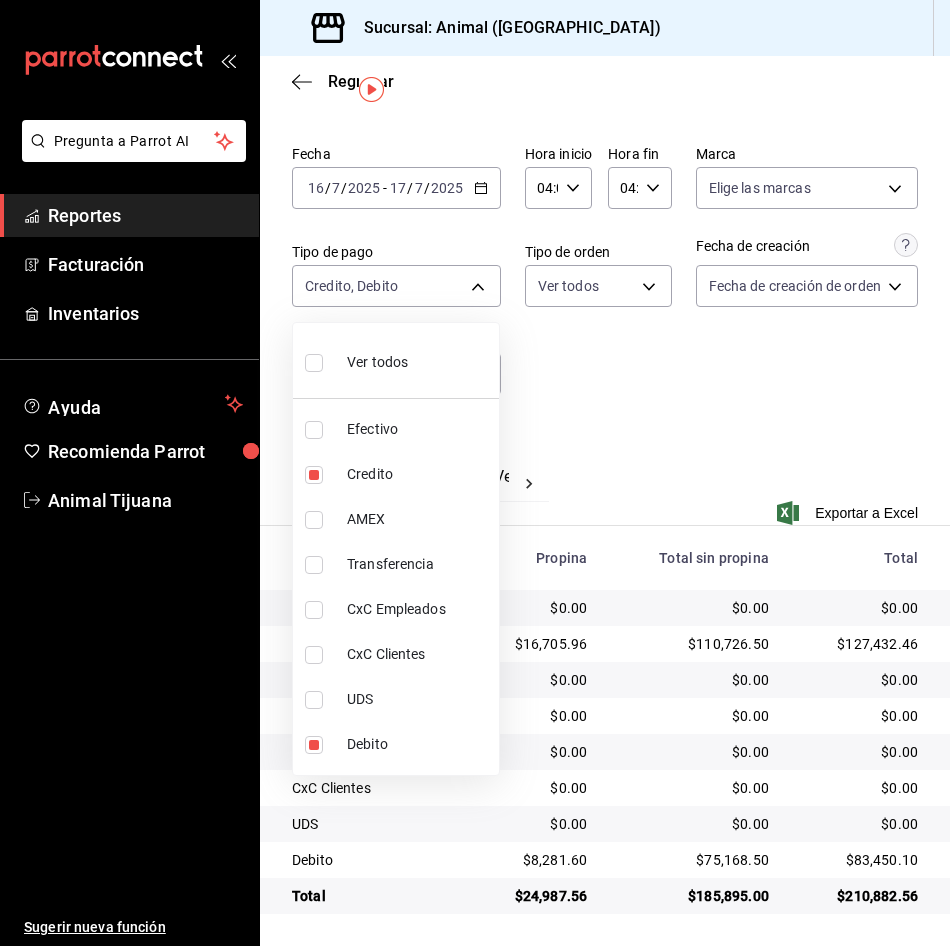 click on "Ver todos" at bounding box center [377, 362] 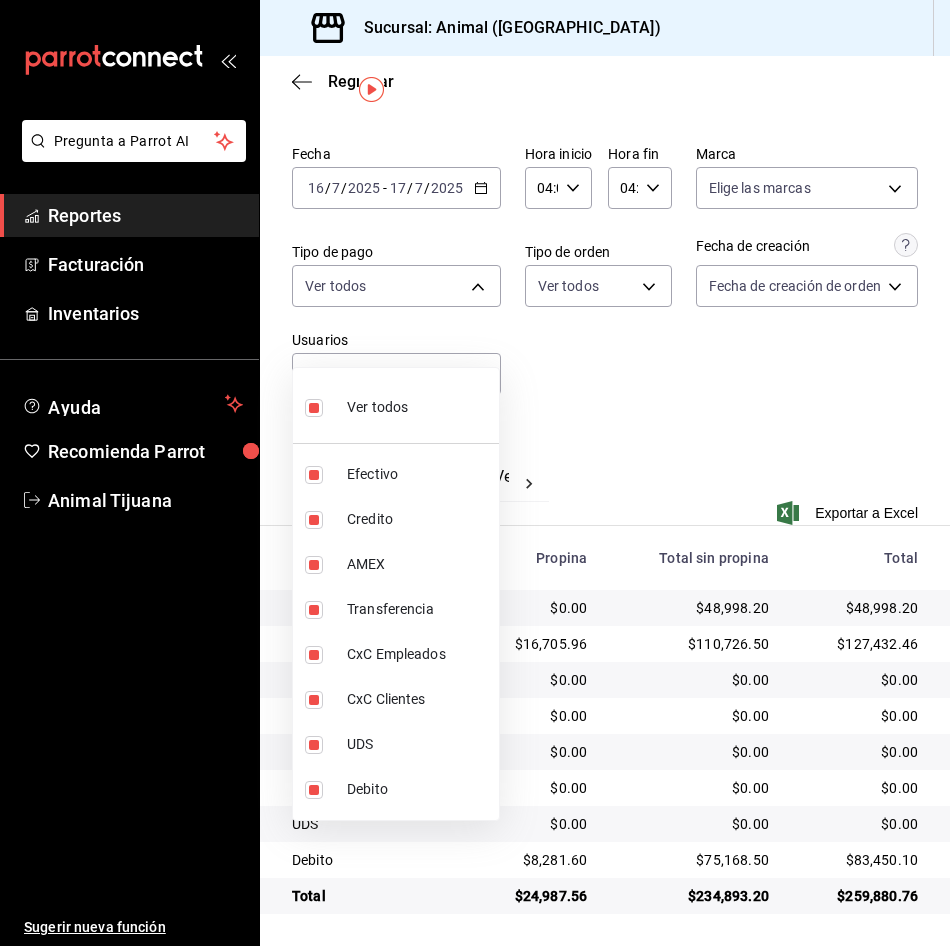 click on "Ver todos" at bounding box center (356, 405) 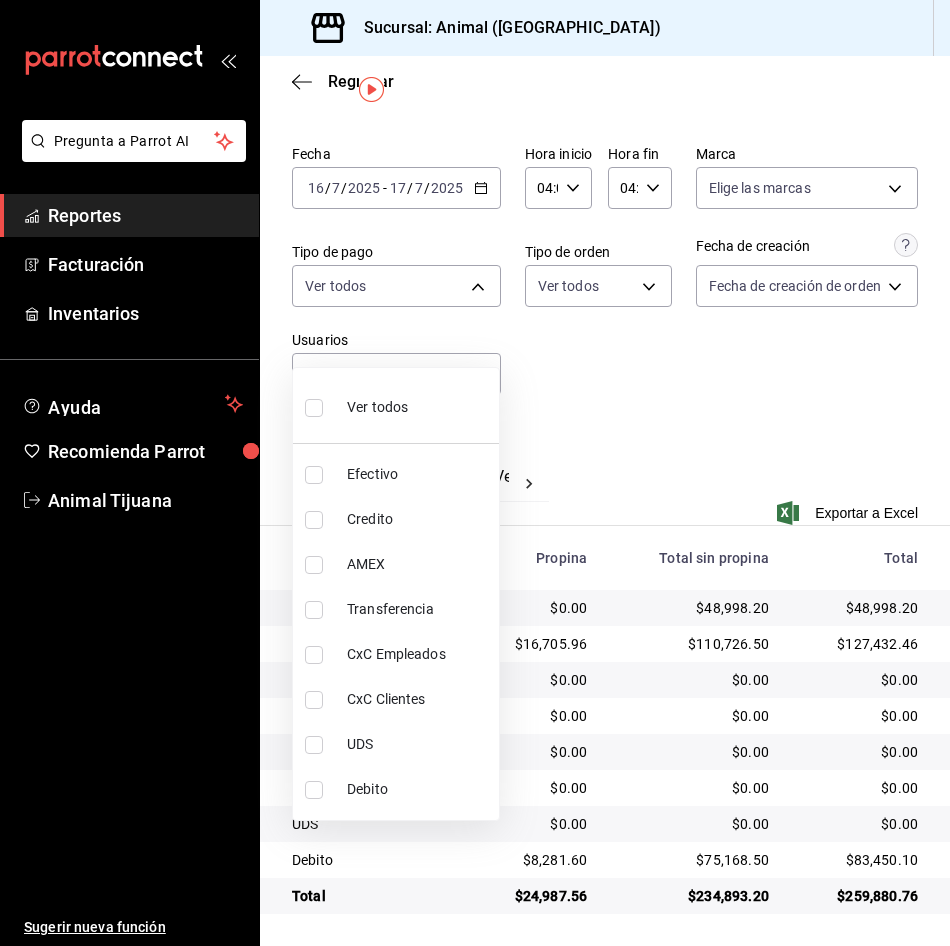click on "Ver todos" at bounding box center [396, 405] 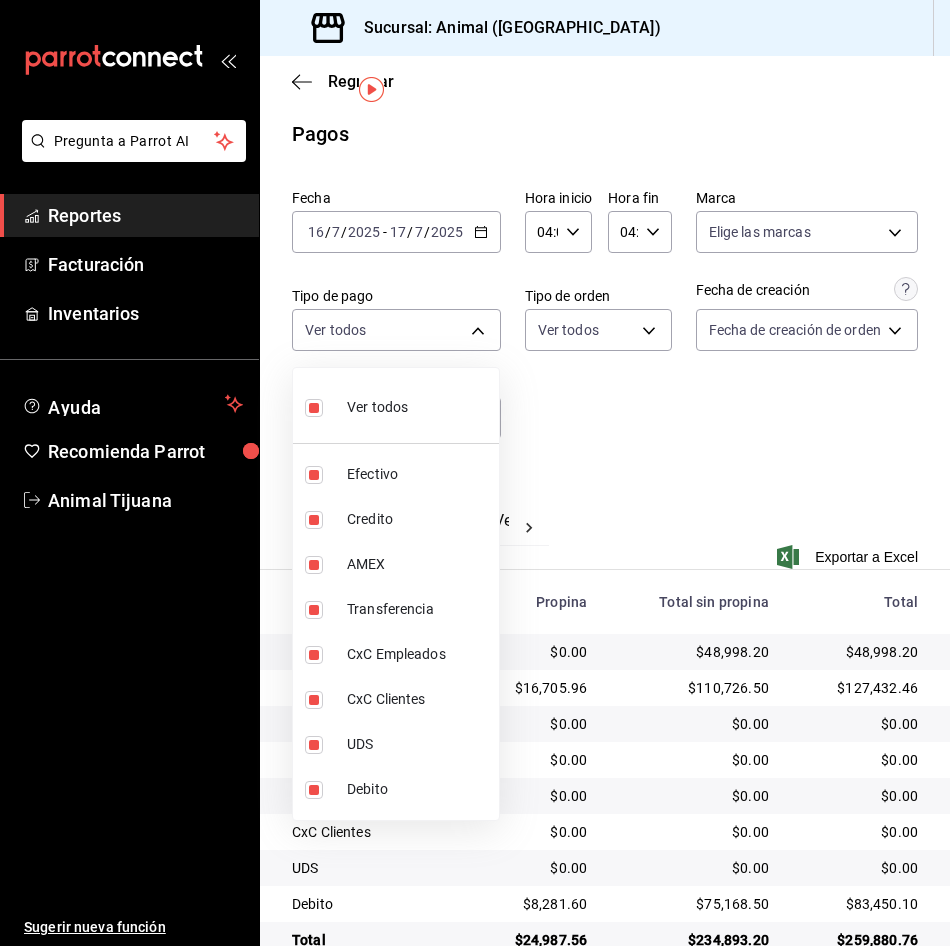 click at bounding box center [475, 473] 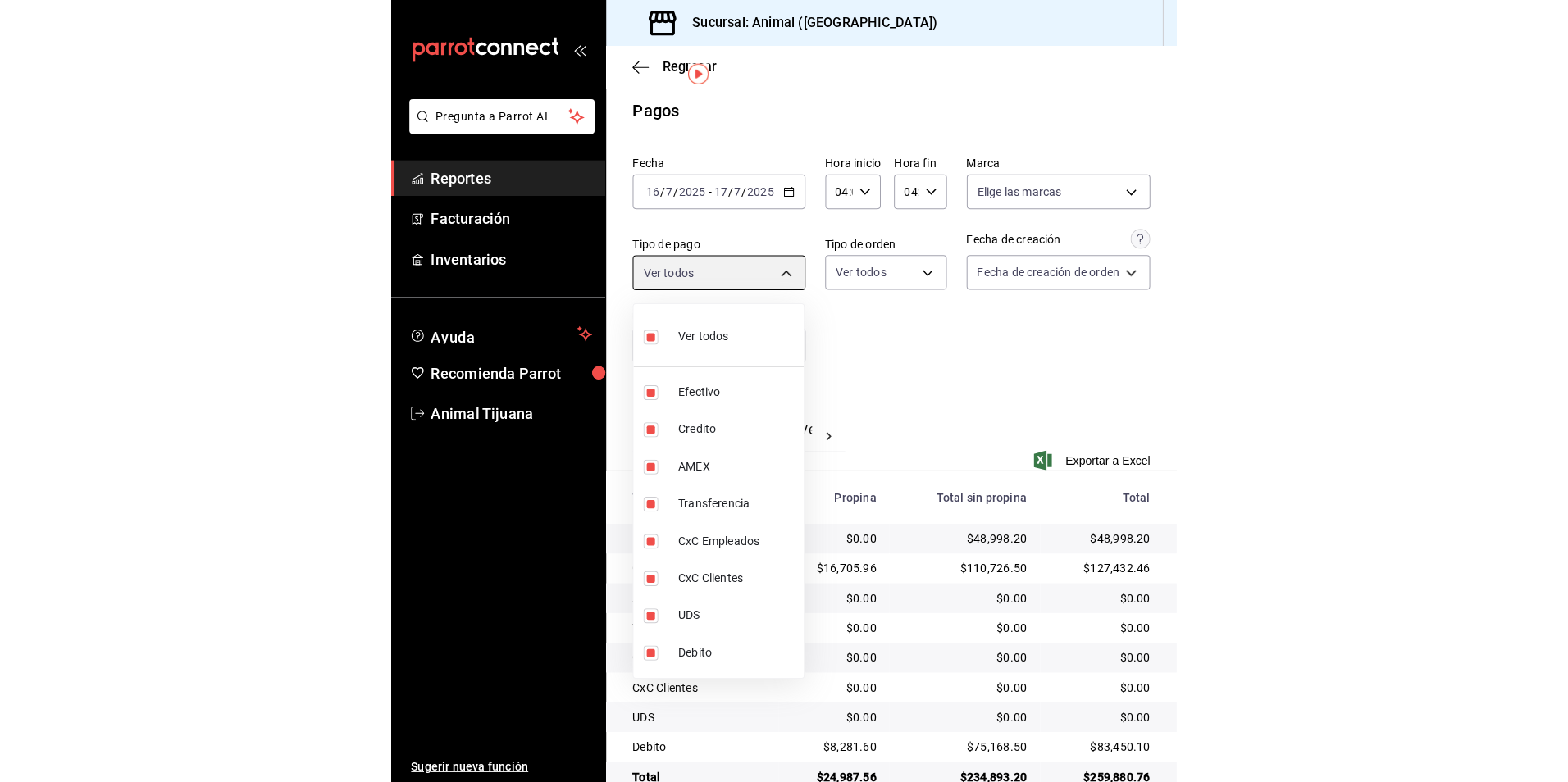 scroll, scrollTop: 40, scrollLeft: 0, axis: vertical 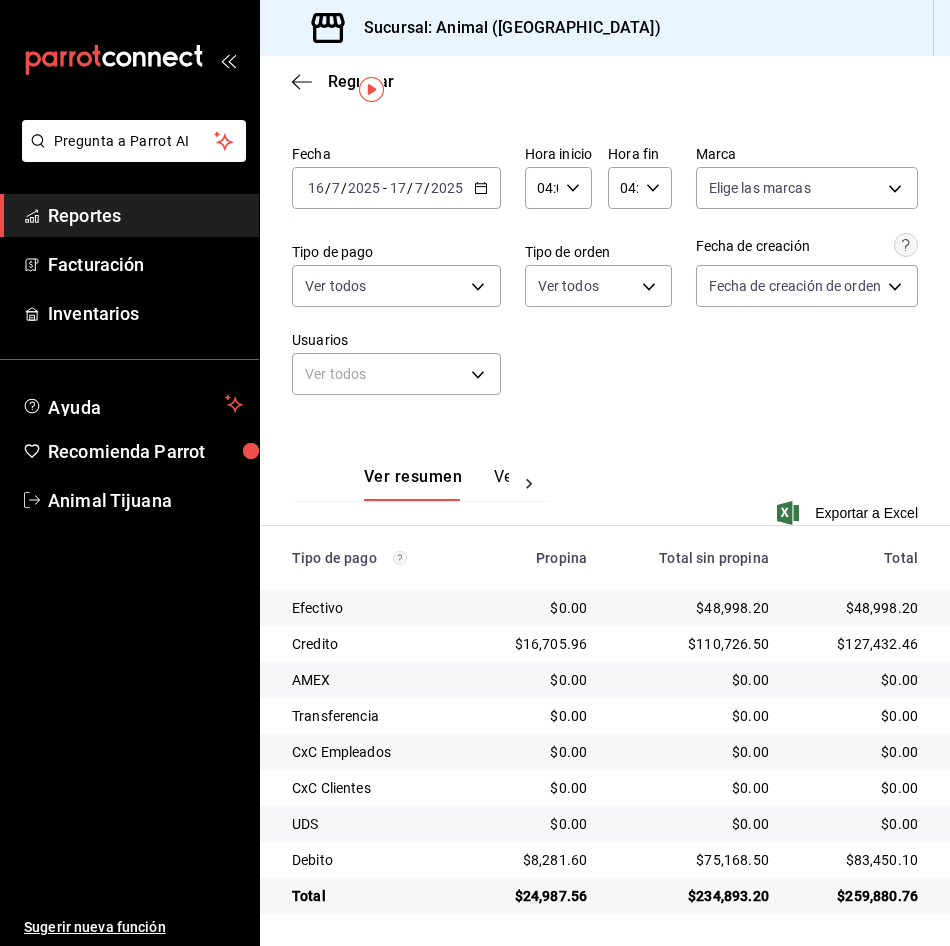 drag, startPoint x: 711, startPoint y: 647, endPoint x: 699, endPoint y: 653, distance: 13.416408 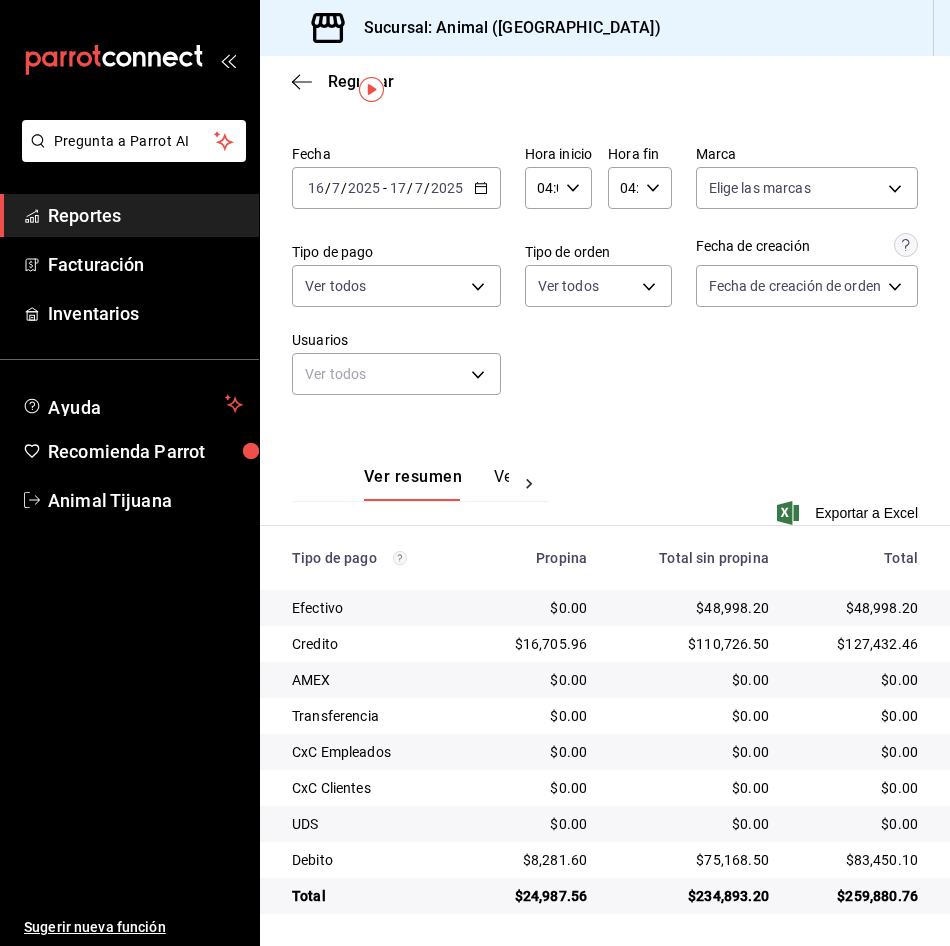click on "Efectivo $0.00 $48,998.20 $48,998.20 Credito $16,705.96 $110,726.50 $127,432.46 AMEX $0.00 $0.00 $0.00 Transferencia $0.00 $0.00 $0.00 CxC Empleados $0.00 $0.00 $0.00 CxC Clientes $0.00 $0.00 $0.00 UDS $0.00 $0.00 $0.00 Debito $8,281.60 $75,168.50 $83,450.10 Total $24,987.56 $234,893.20 $259,880.76" at bounding box center (605, 752) 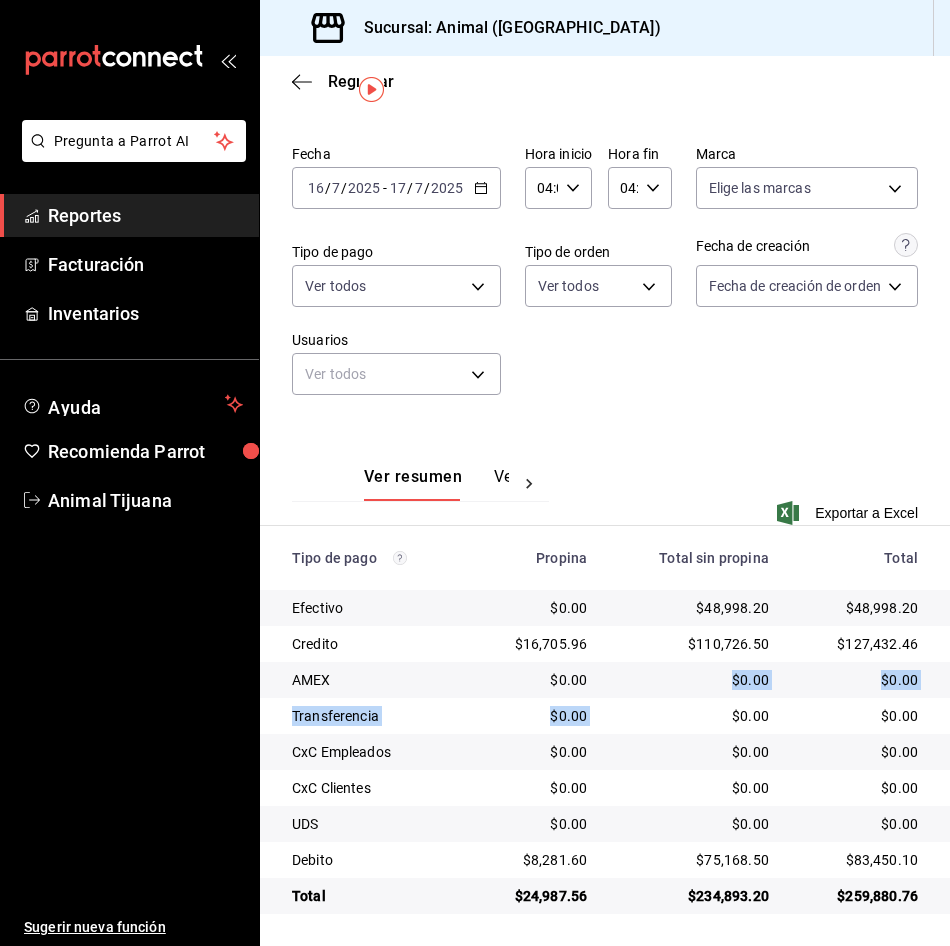 click on "$0.00" at bounding box center [694, 716] 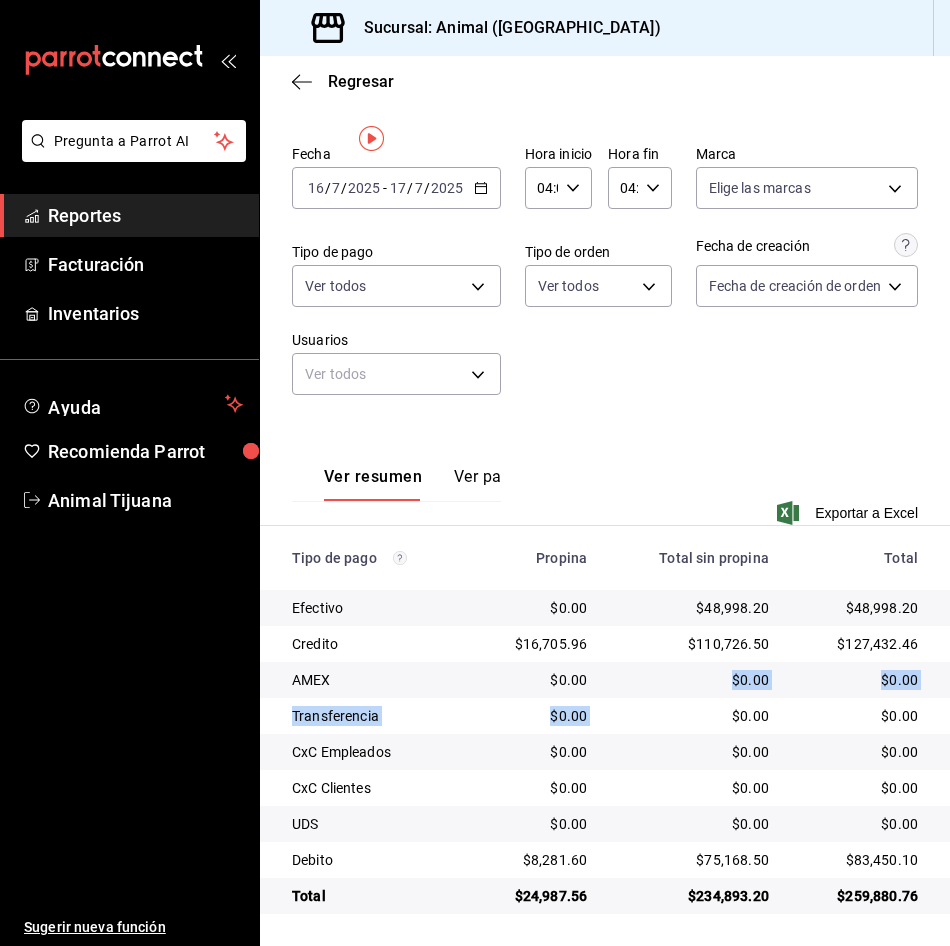 scroll, scrollTop: 0, scrollLeft: 0, axis: both 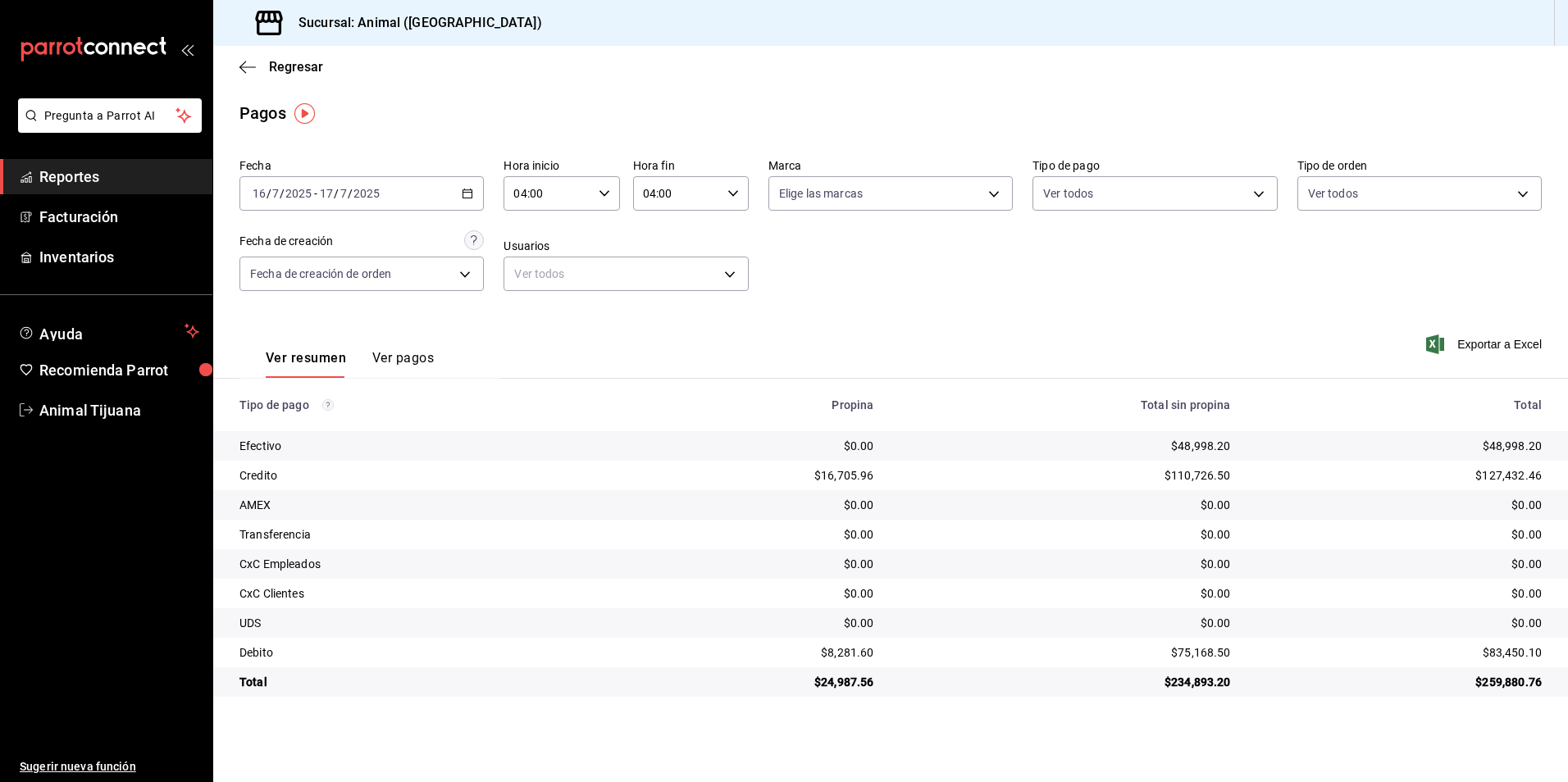 click on "Ver resumen Ver pagos Exportar a Excel" at bounding box center [891, 354] 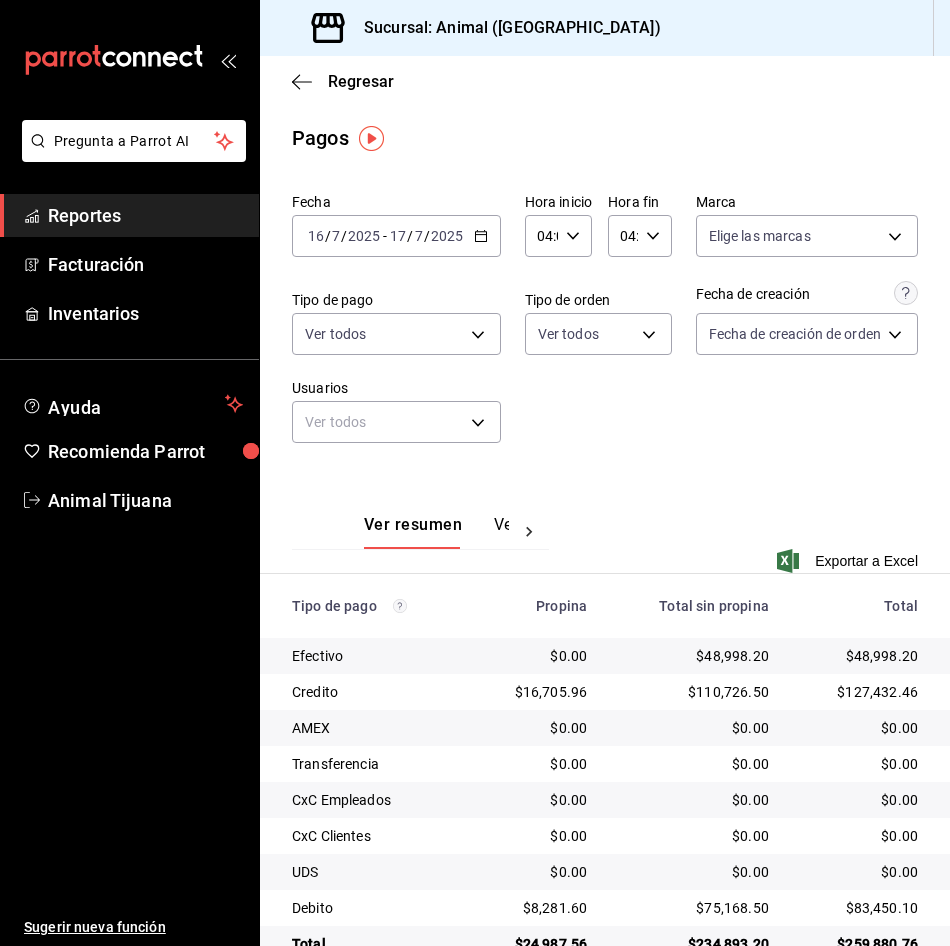 click on "Fecha [DATE] [DATE] - [DATE] [DATE] Hora inicio 04:00 Hora inicio Hora fin 04:00 Hora fin Marca Elige las marcas Tipo de pago Ver todos b84c62b8-b02c-4970-ab2e-e166616419f2,235ce608-f464-428a-9a71-314f665367d1,53567cc0-287b-4684-a95f-f29da77b8aee,0d094291-e872-4364-a9ff-60e16e86259b,6a0ee9a7-a1a1-4323-a579-7cd9ade5af56,6c2c4eef-27ab-4c8c-8fe2-8a5d5eee22bf,e2ee48f9-33b4-4b57-b66f-f45886aba7f4,c7b29183-a811-4137-9cfa-21a61cd2bc4a Tipo de orden Ver todos Fecha de creación   Fecha de creación de orden ORDER Usuarios Ver todos null" at bounding box center [605, 326] 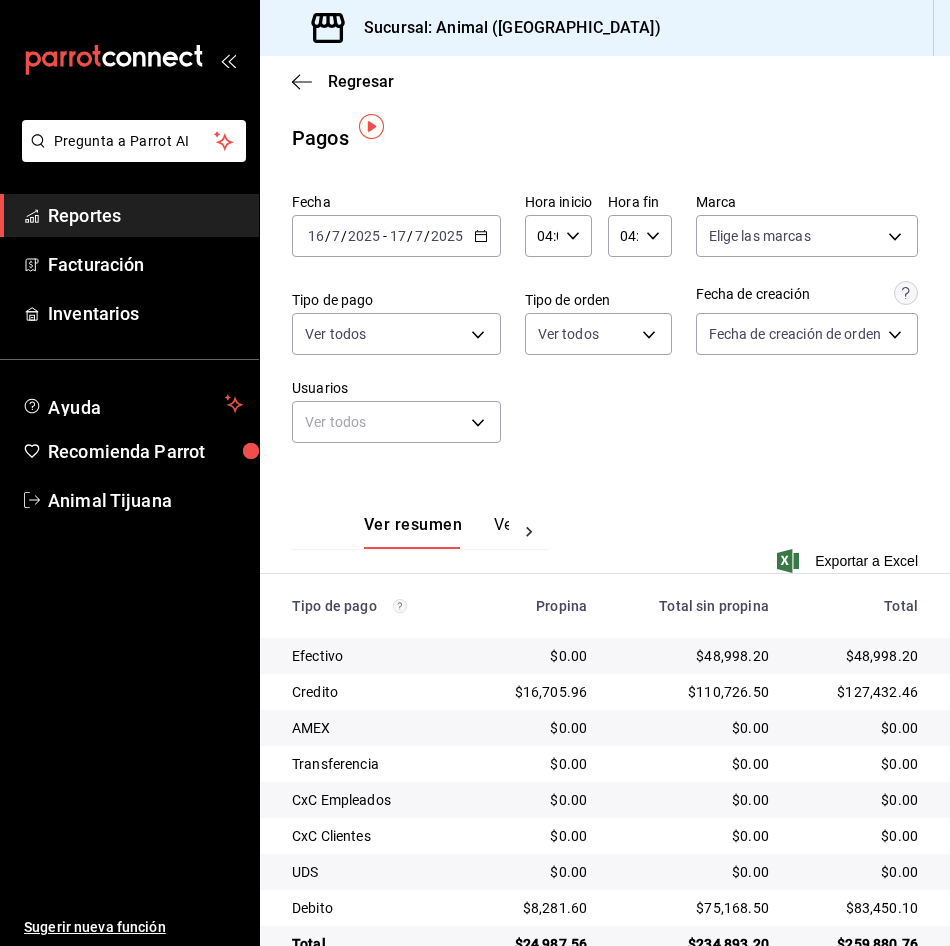 scroll, scrollTop: 49, scrollLeft: 0, axis: vertical 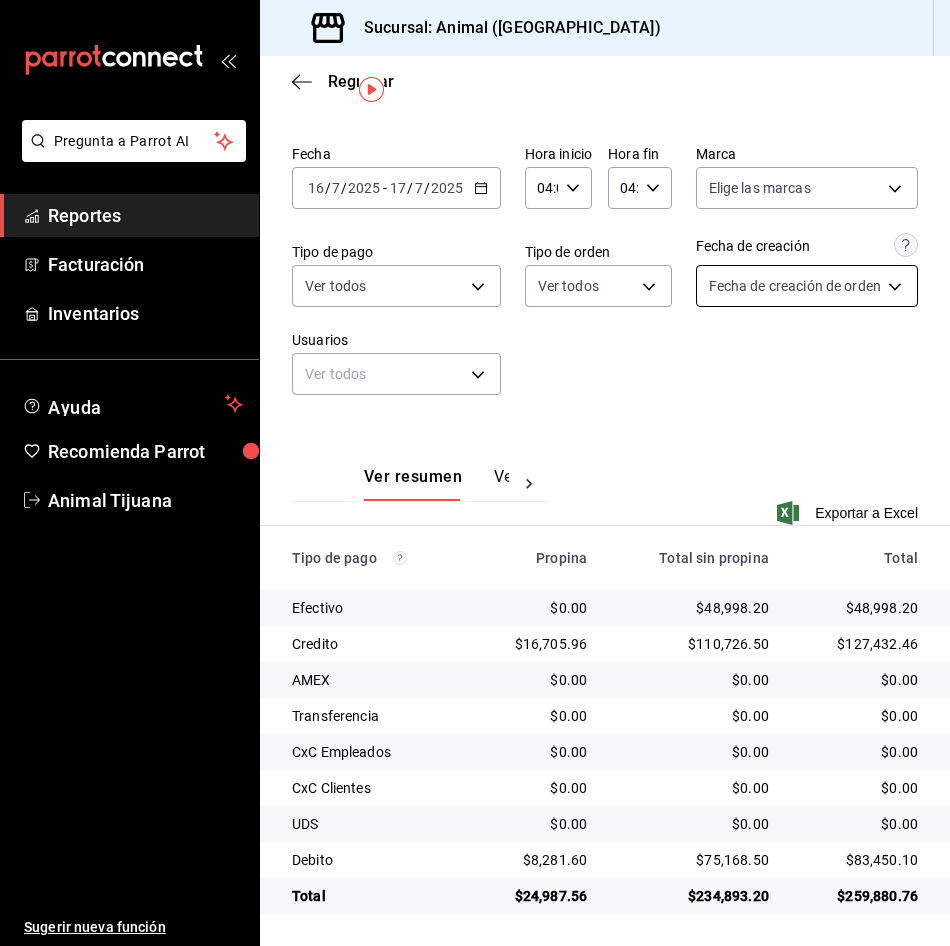 click on "Pregunta a Parrot AI Reportes   Facturación   Inventarios   Ayuda Recomienda Parrot   Animal Tijuana   Sugerir nueva función   Sucursal: Animal (Tijuana) Regresar Pagos Fecha [DATE] [DATE] - [DATE] [DATE] Hora inicio 04:00 Hora inicio Hora fin 04:00 Hora fin Marca Elige las marcas Tipo de pago Ver todos b84c62b8-b02c-4970-ab2e-e166616419f2,235ce608-f464-428a-9a71-314f665367d1,53567cc0-287b-4684-a95f-f29da77b8aee,0d094291-e872-4364-a9ff-60e16e86259b,6a0ee9a7-a1a1-4323-a579-7cd9ade5af56,6c2c4eef-27ab-4c8c-8fe2-8a5d5eee22bf,e2ee48f9-33b4-4b57-b66f-f45886aba7f4,c7b29183-a811-4137-9cfa-21a61cd2bc4a Tipo de orden Ver todos Fecha de creación   Fecha de creación de orden ORDER Usuarios Ver todos null Ver resumen Ver pagos Exportar a Excel Tipo de pago   Propina Total sin propina Total Efectivo $0.00 $48,998.20 $48,998.20 Credito $16,705.96 $110,726.50 $127,432.46 AMEX $0.00 $0.00 $0.00 Transferencia $0.00 $0.00 $0.00 CxC Empleados $0.00 $0.00 $0.00 CxC Clientes $0.00 $0.00 $0.00 UDS $0.00" at bounding box center (475, 473) 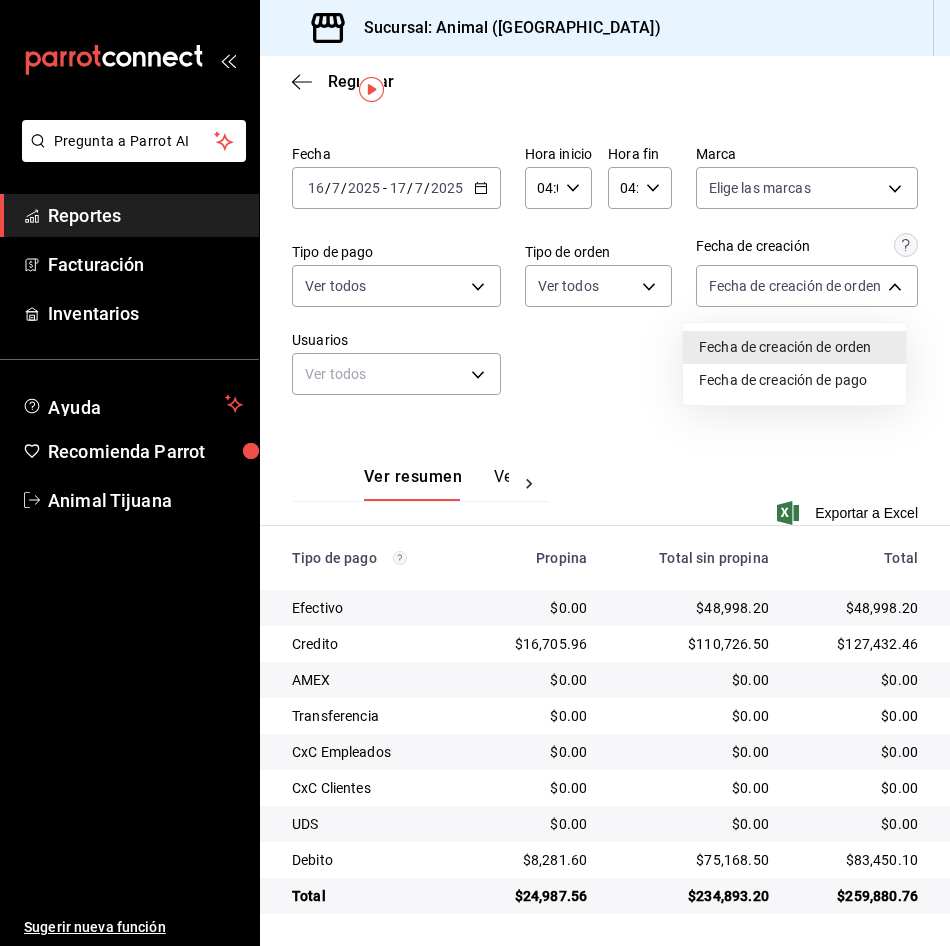 click at bounding box center [475, 473] 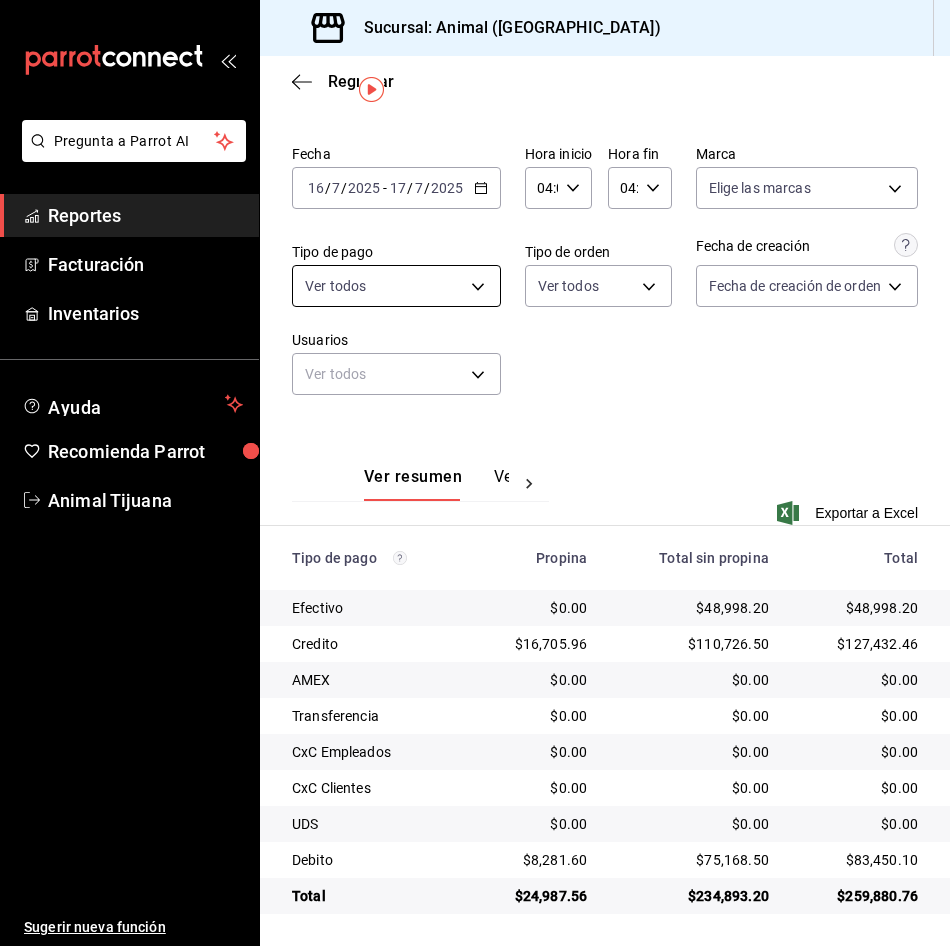 click on "Pregunta a Parrot AI Reportes   Facturación   Inventarios   Ayuda Recomienda Parrot   Animal Tijuana   Sugerir nueva función   Sucursal: Animal (Tijuana) Regresar Pagos Fecha [DATE] [DATE] - [DATE] [DATE] Hora inicio 04:00 Hora inicio Hora fin 04:00 Hora fin Marca Elige las marcas Tipo de pago Ver todos b84c62b8-b02c-4970-ab2e-e166616419f2,235ce608-f464-428a-9a71-314f665367d1,53567cc0-287b-4684-a95f-f29da77b8aee,0d094291-e872-4364-a9ff-60e16e86259b,6a0ee9a7-a1a1-4323-a579-7cd9ade5af56,6c2c4eef-27ab-4c8c-8fe2-8a5d5eee22bf,e2ee48f9-33b4-4b57-b66f-f45886aba7f4,c7b29183-a811-4137-9cfa-21a61cd2bc4a Tipo de orden Ver todos Fecha de creación   Fecha de creación de orden ORDER Usuarios Ver todos null Ver resumen Ver pagos Exportar a Excel Tipo de pago   Propina Total sin propina Total Efectivo $0.00 $48,998.20 $48,998.20 Credito $16,705.96 $110,726.50 $127,432.46 AMEX $0.00 $0.00 $0.00 Transferencia $0.00 $0.00 $0.00 CxC Empleados $0.00 $0.00 $0.00 CxC Clientes $0.00 $0.00 $0.00 UDS $0.00" at bounding box center (475, 473) 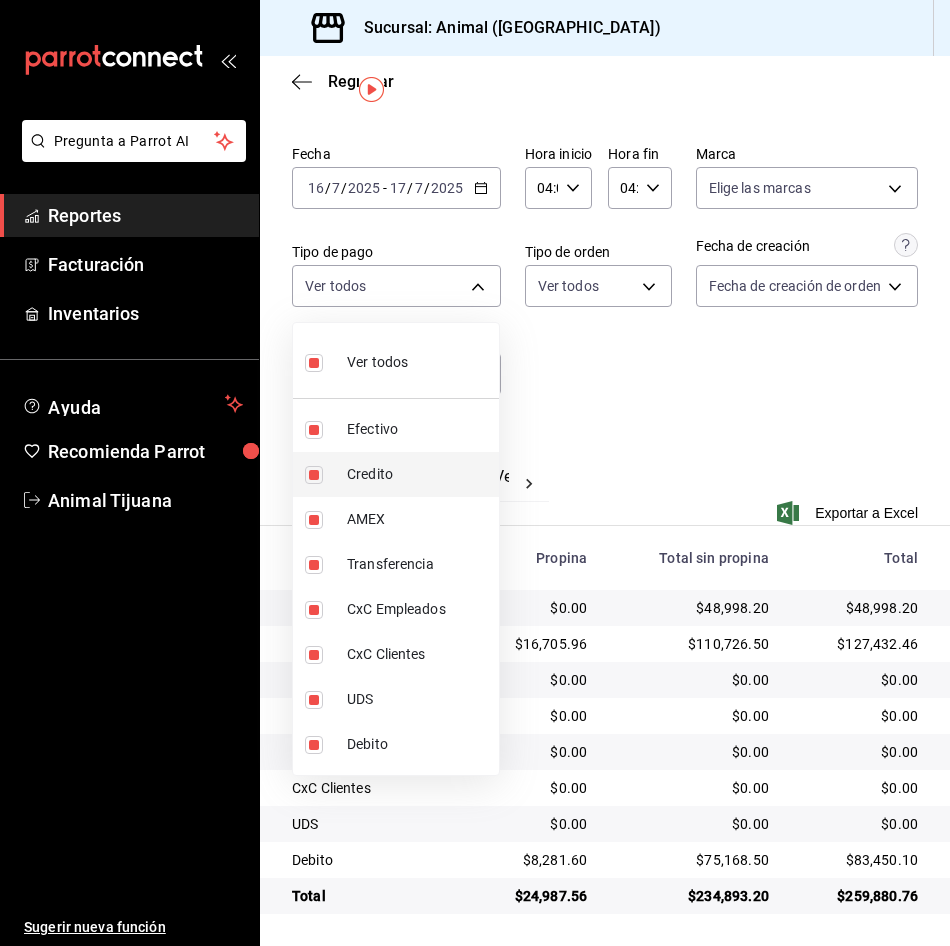 click on "Credito" at bounding box center (419, 474) 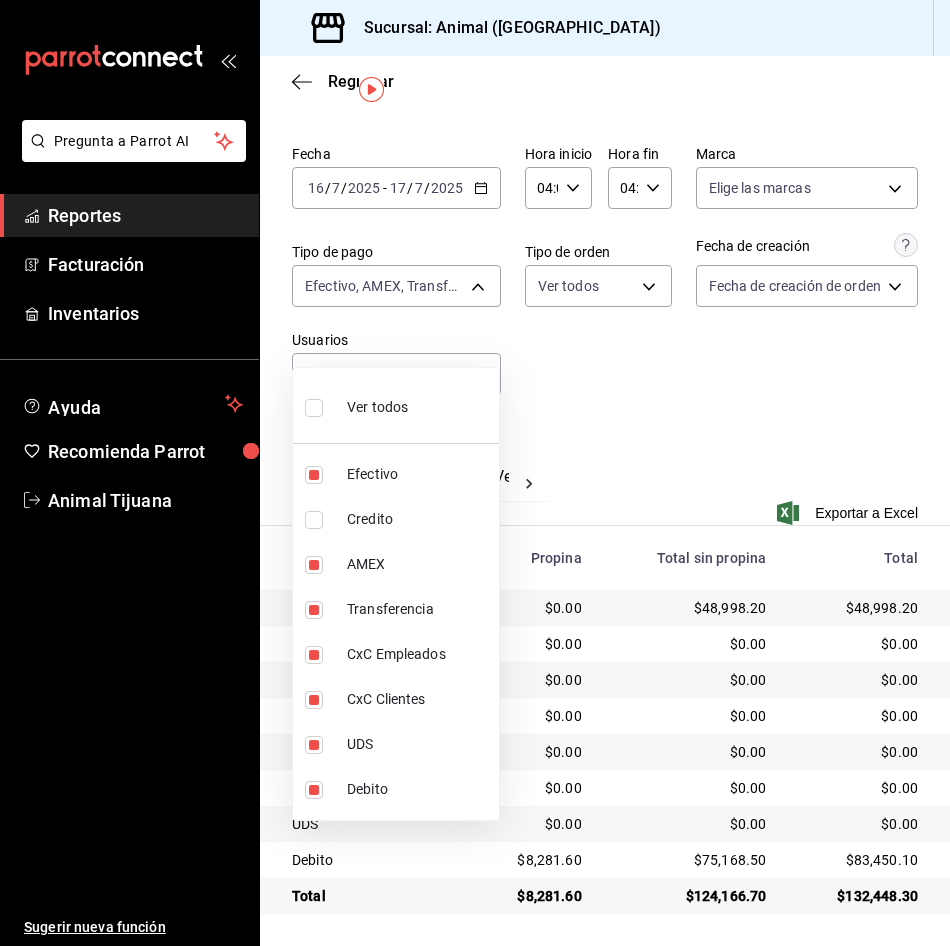 click on "Ver todos" at bounding box center [377, 407] 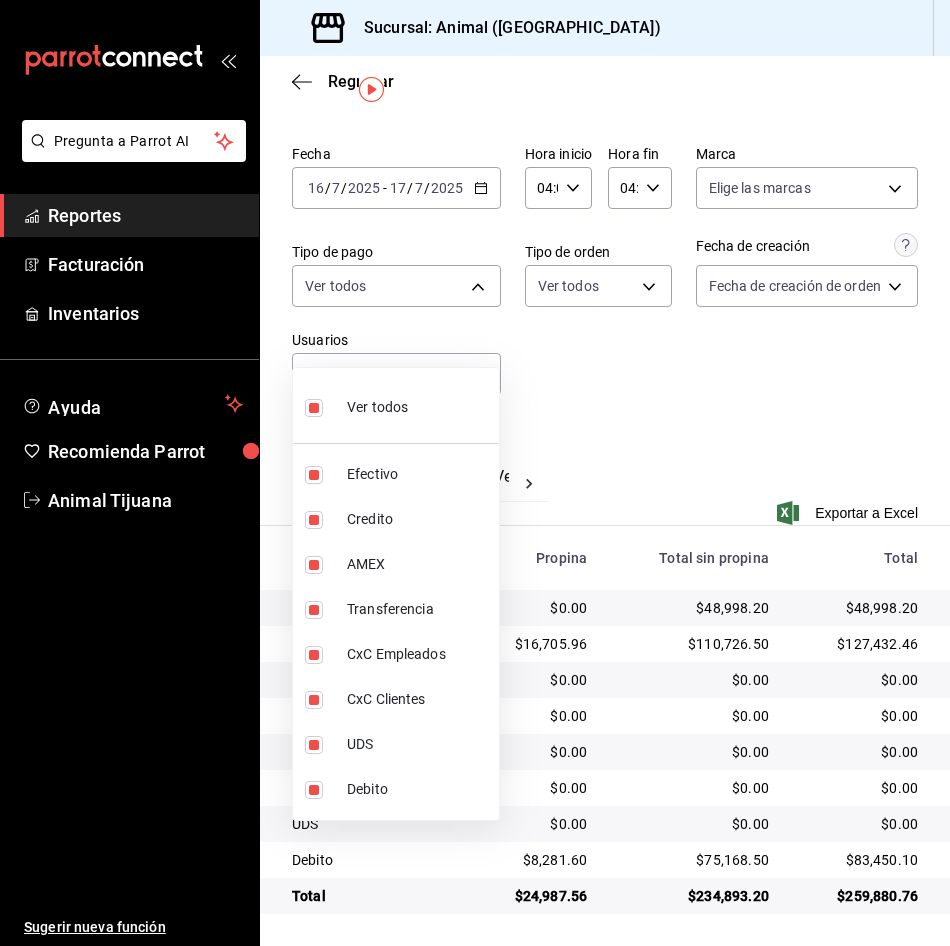 click on "Ver todos" at bounding box center [377, 407] 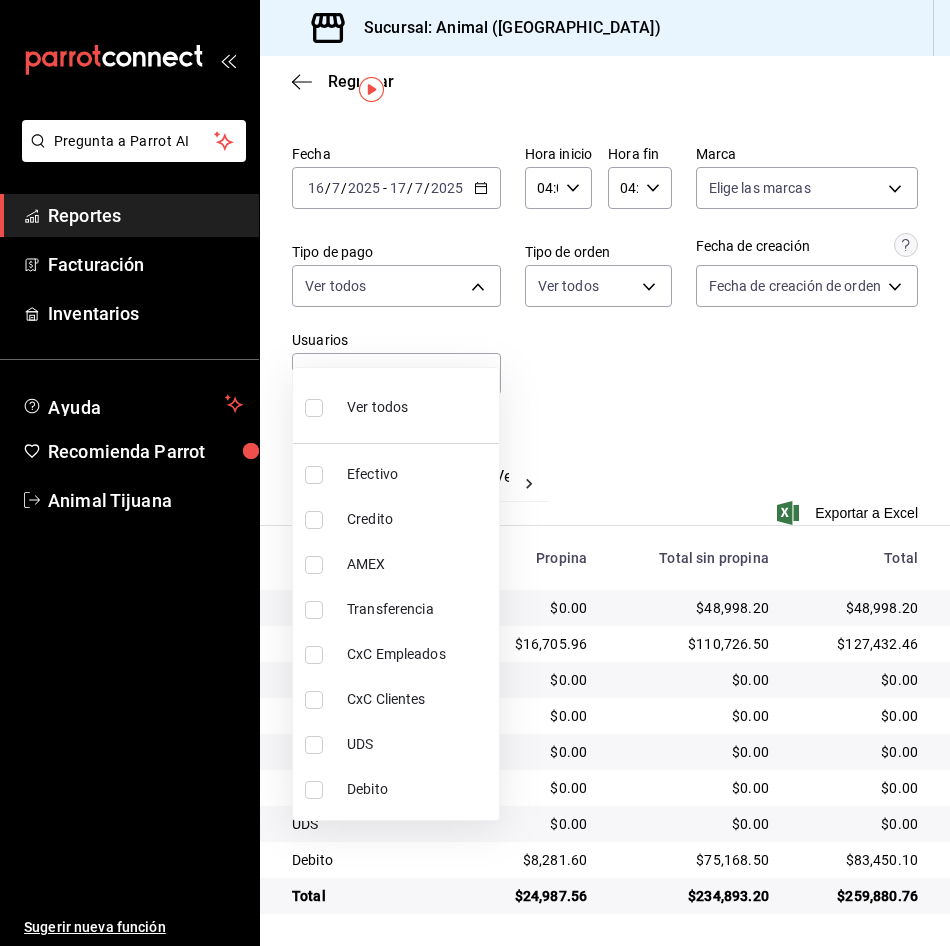 click on "Credito" at bounding box center (419, 519) 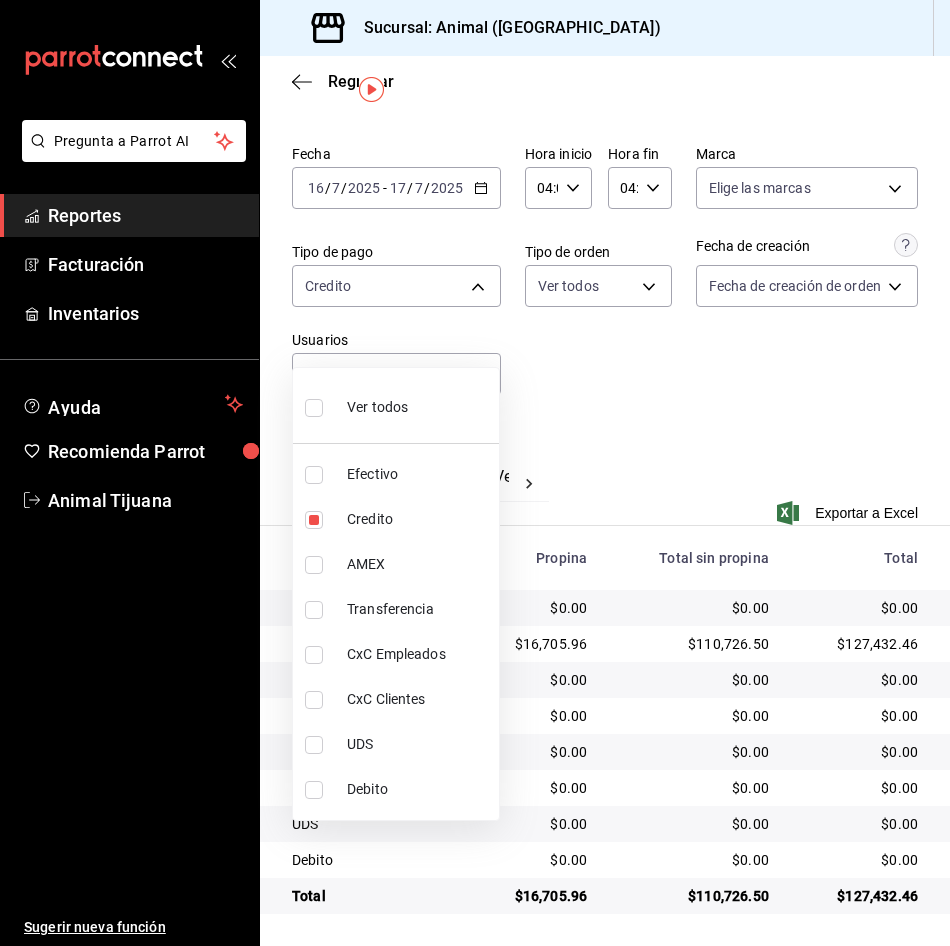click on "Debito" at bounding box center [396, 789] 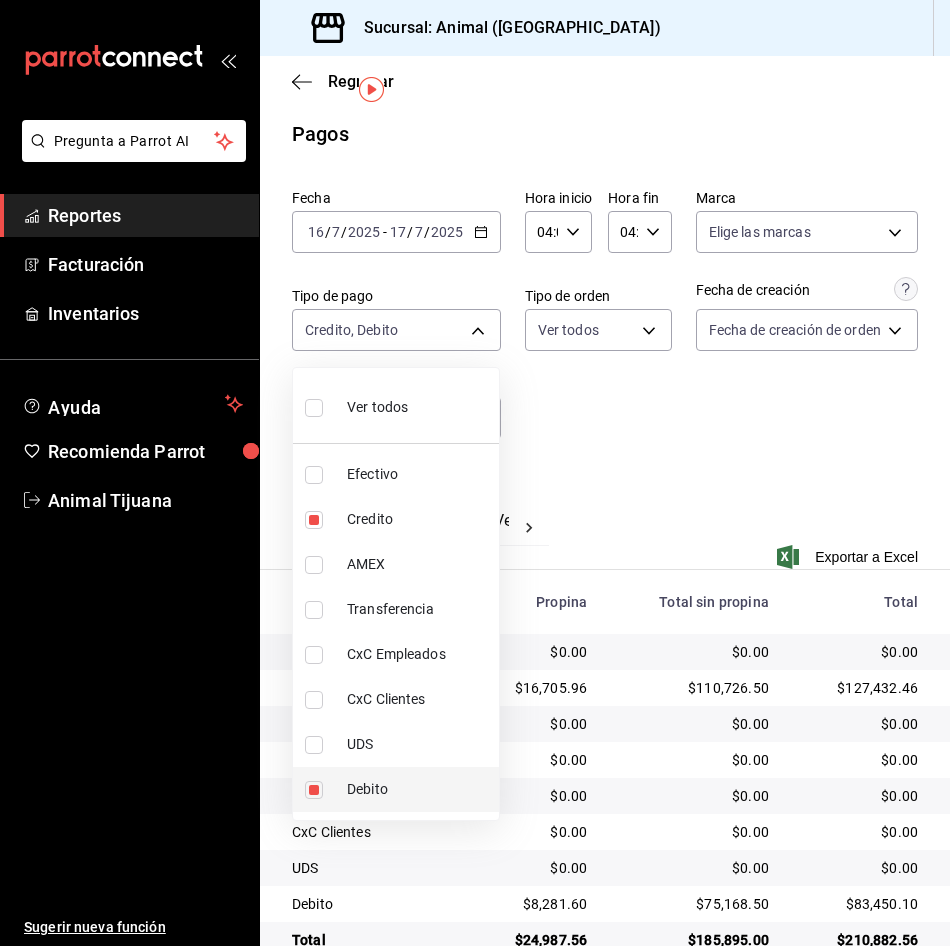 scroll, scrollTop: 49, scrollLeft: 0, axis: vertical 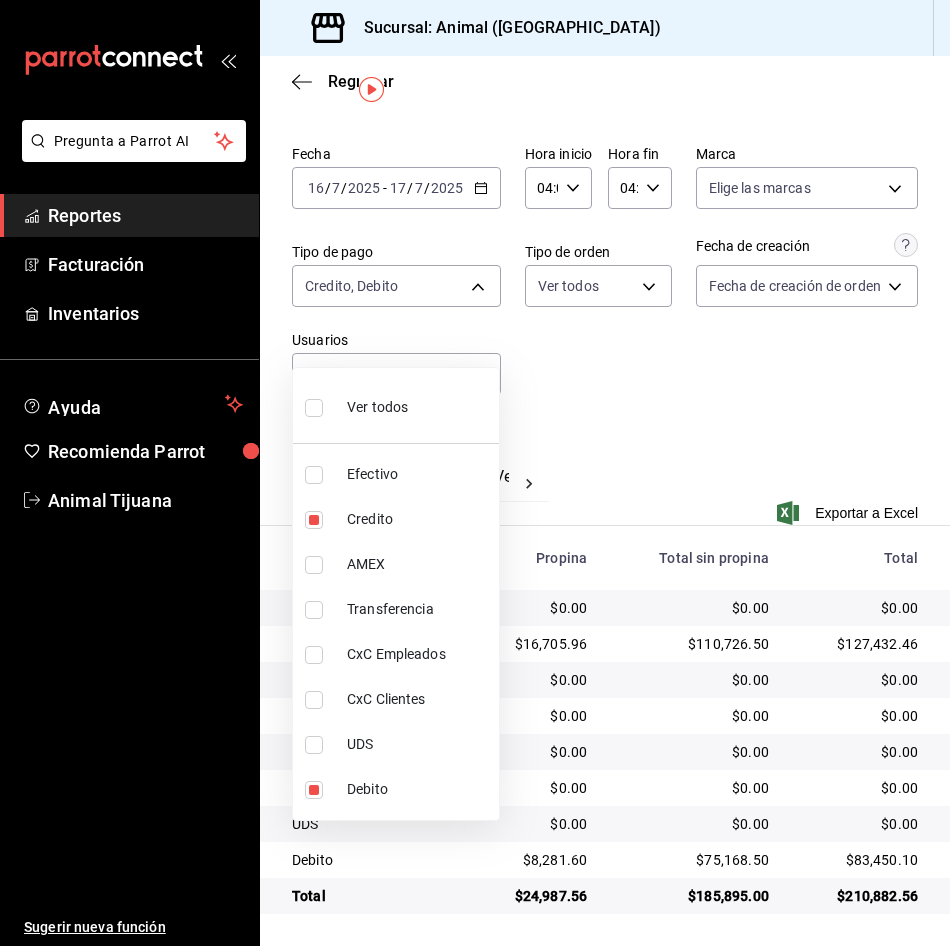 click on "Ver todos" at bounding box center (396, 405) 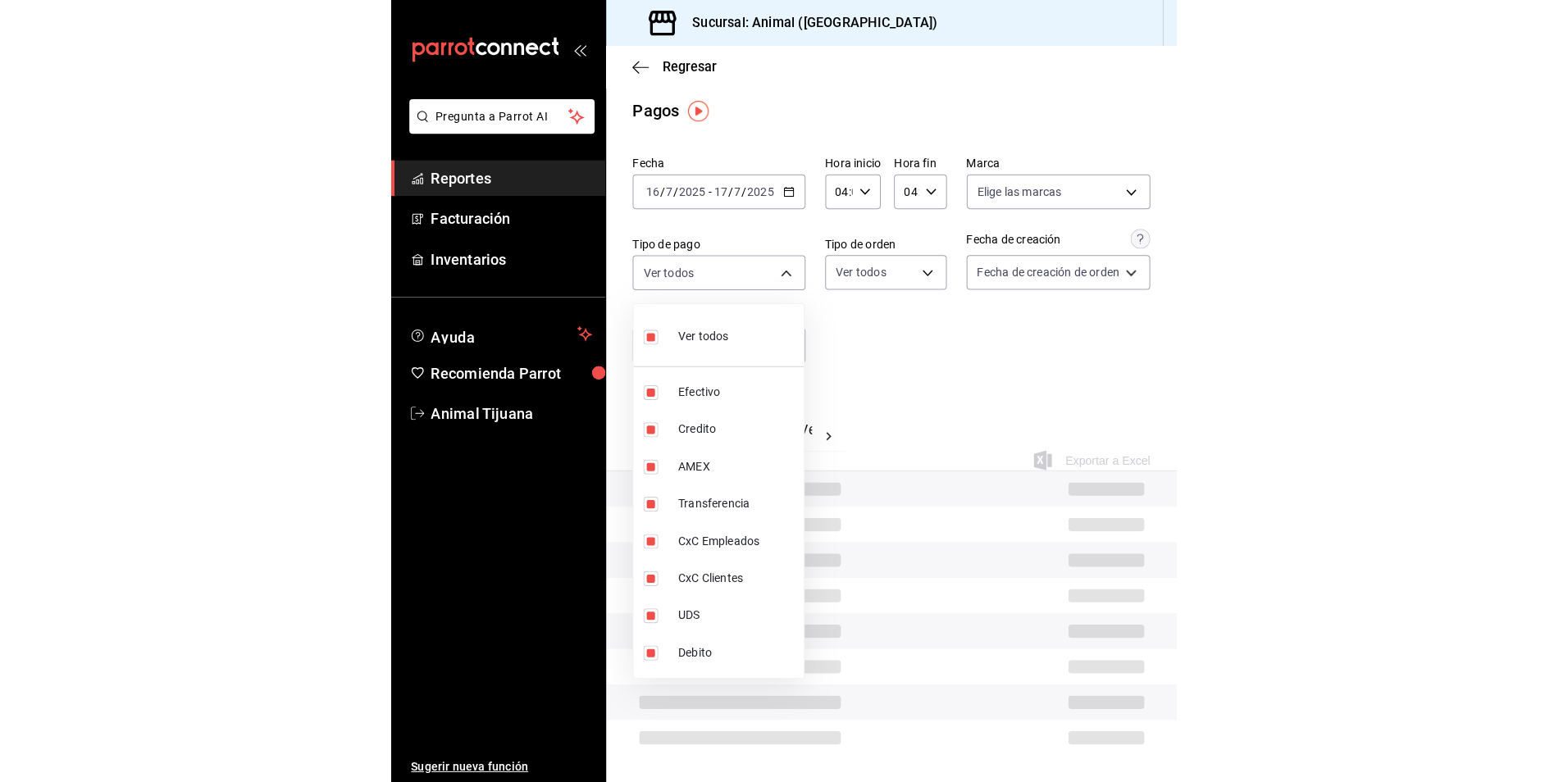 scroll, scrollTop: 40, scrollLeft: 0, axis: vertical 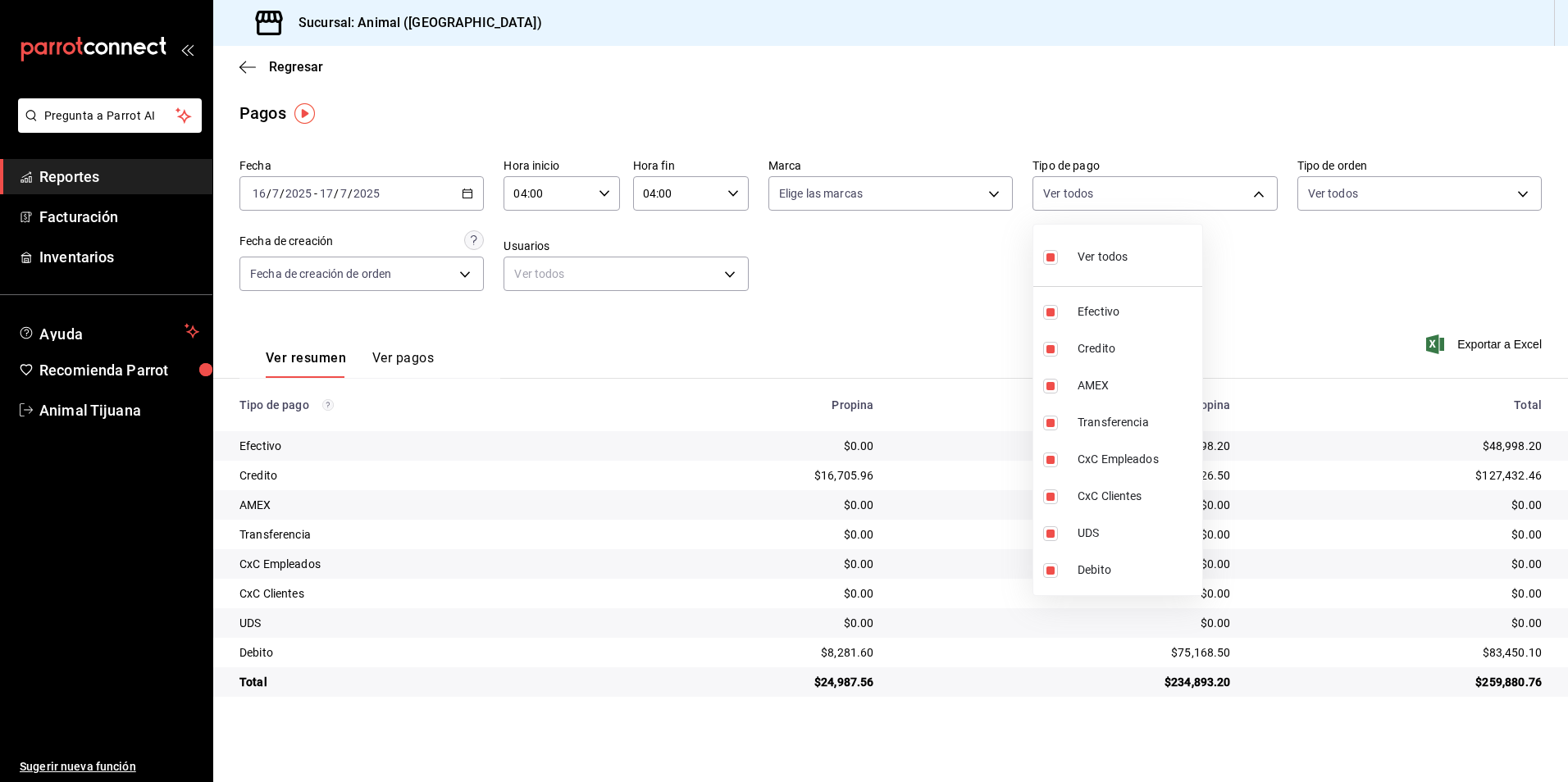 click at bounding box center (784, 391) 